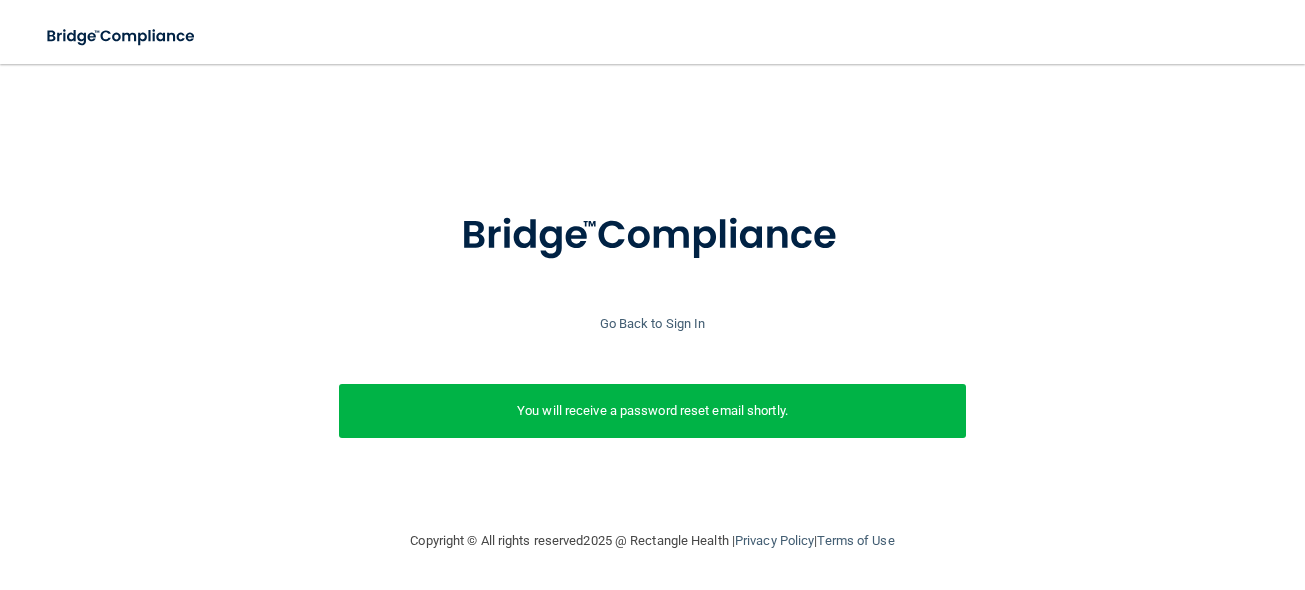 scroll, scrollTop: 0, scrollLeft: 0, axis: both 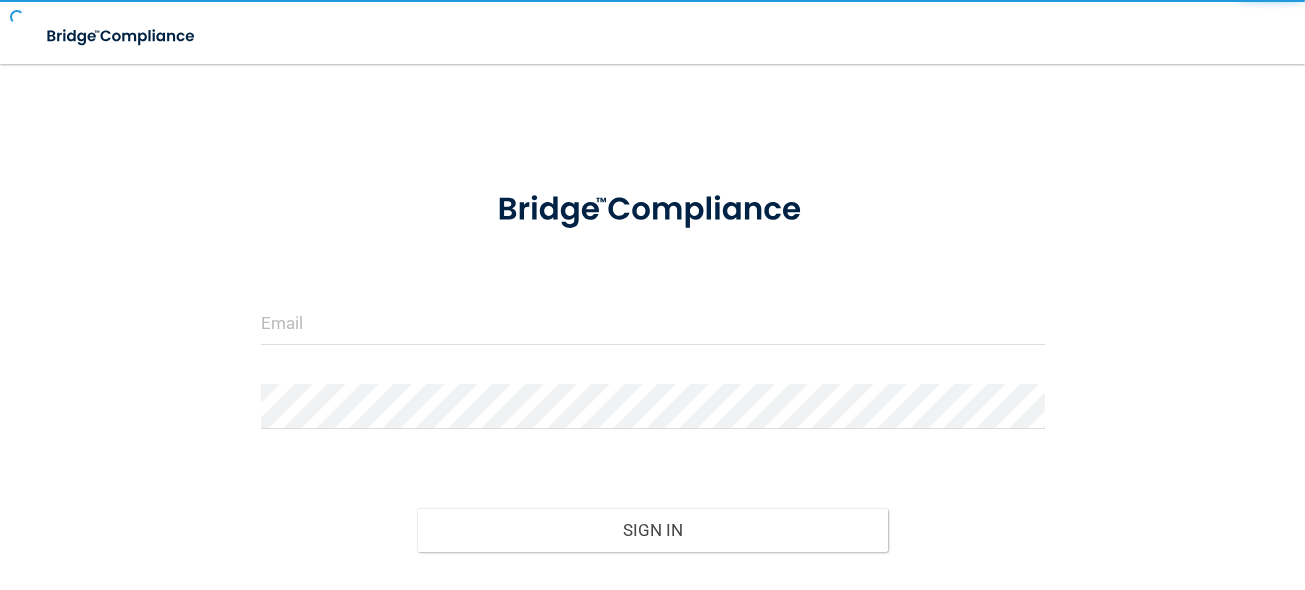 type on "[EMAIL_ADDRESS][DOMAIN_NAME]" 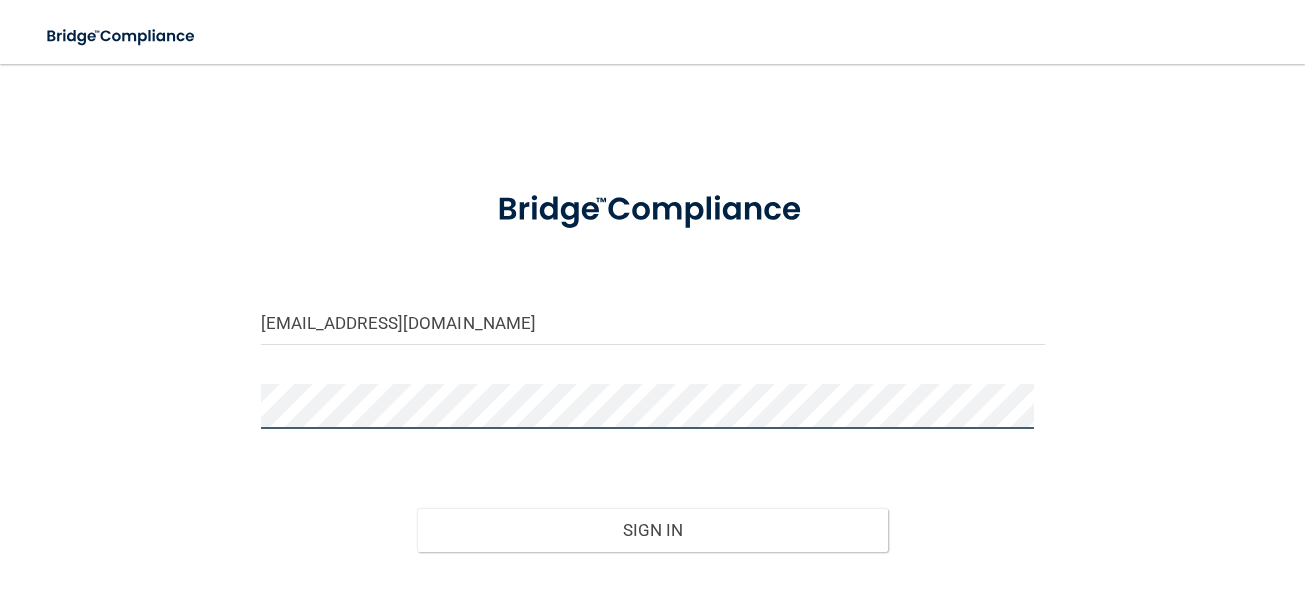 click on "Sign In" at bounding box center (652, 530) 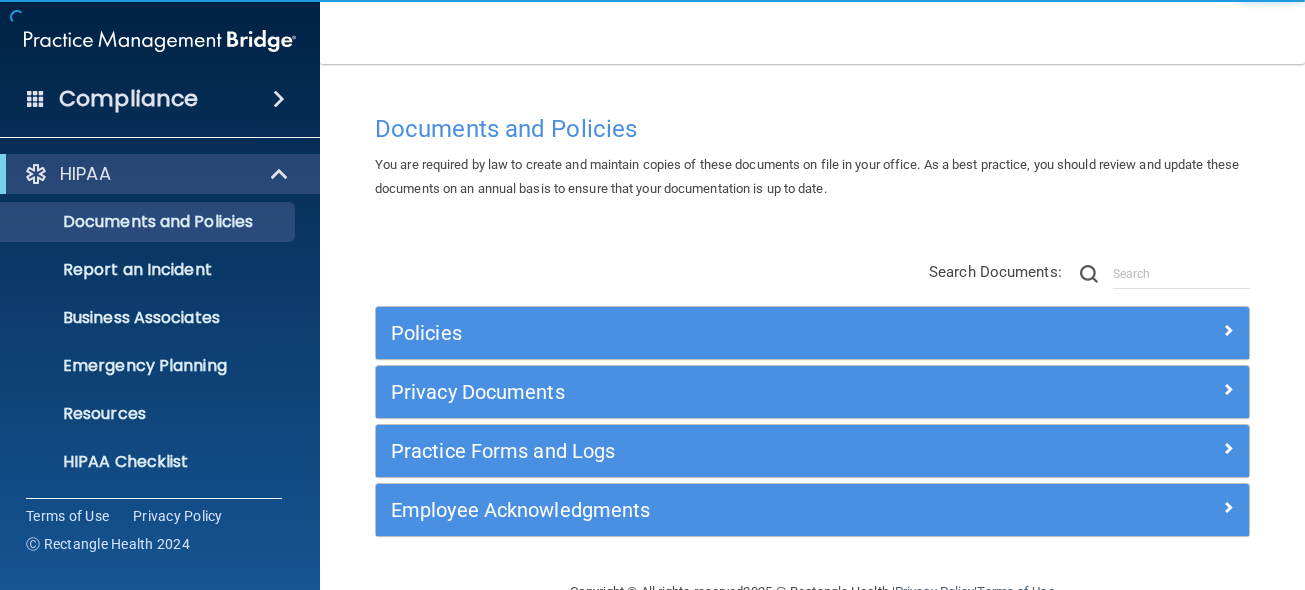 scroll, scrollTop: 51, scrollLeft: 0, axis: vertical 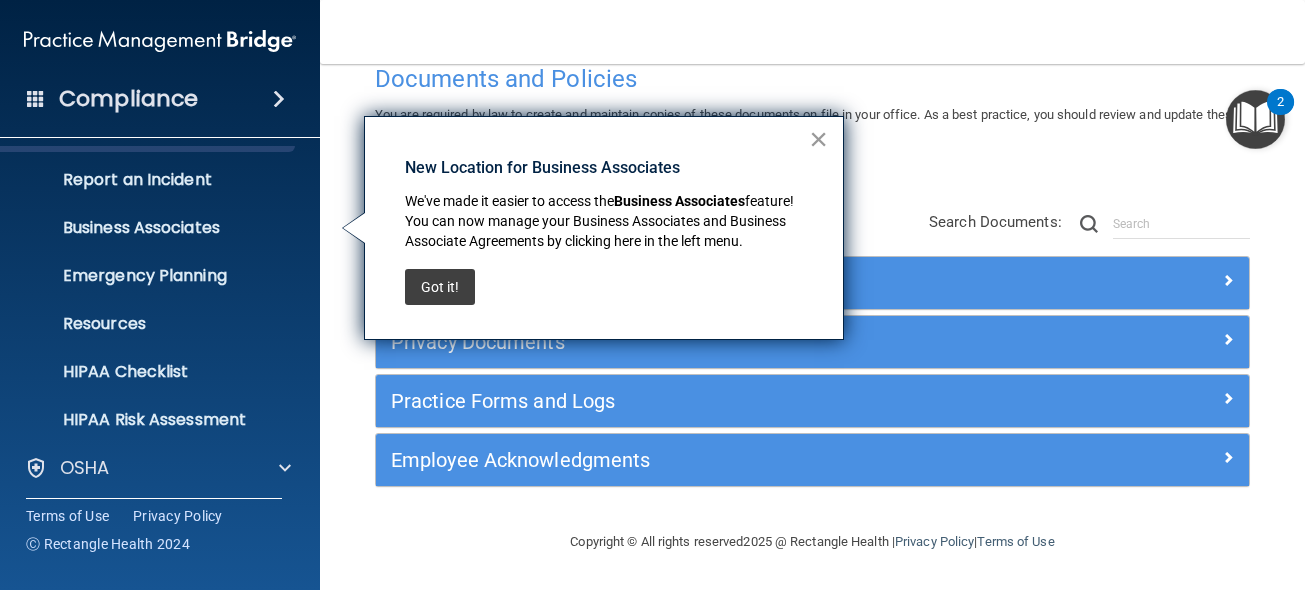 click on "×" at bounding box center [818, 139] 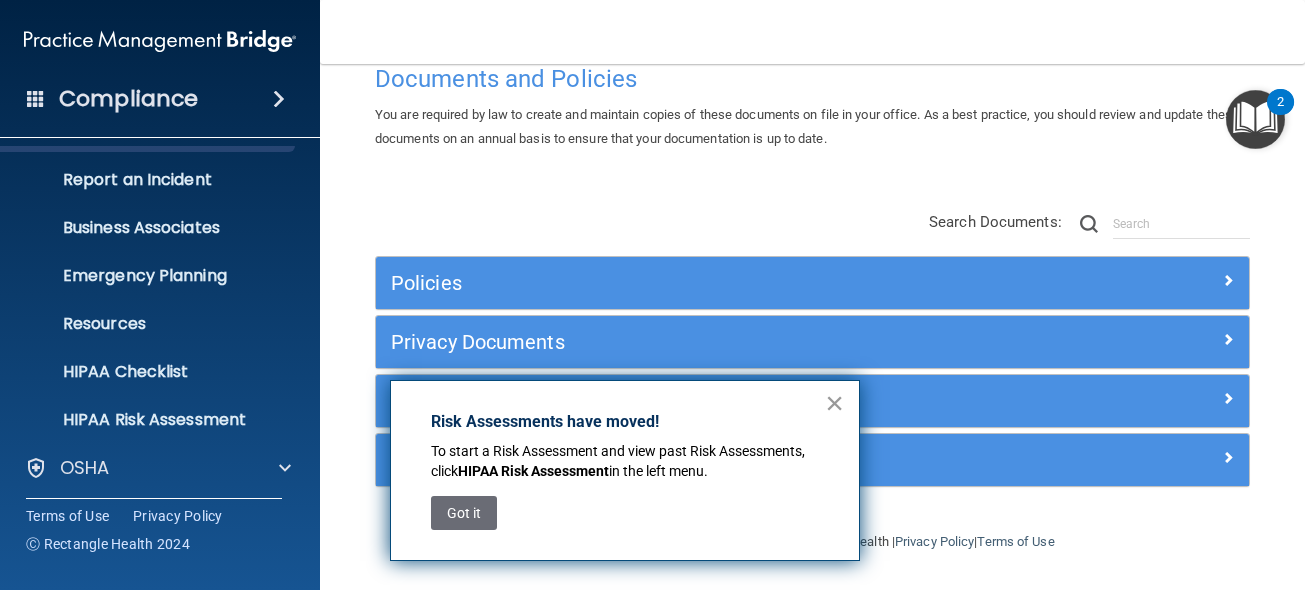 click on "×" at bounding box center (834, 403) 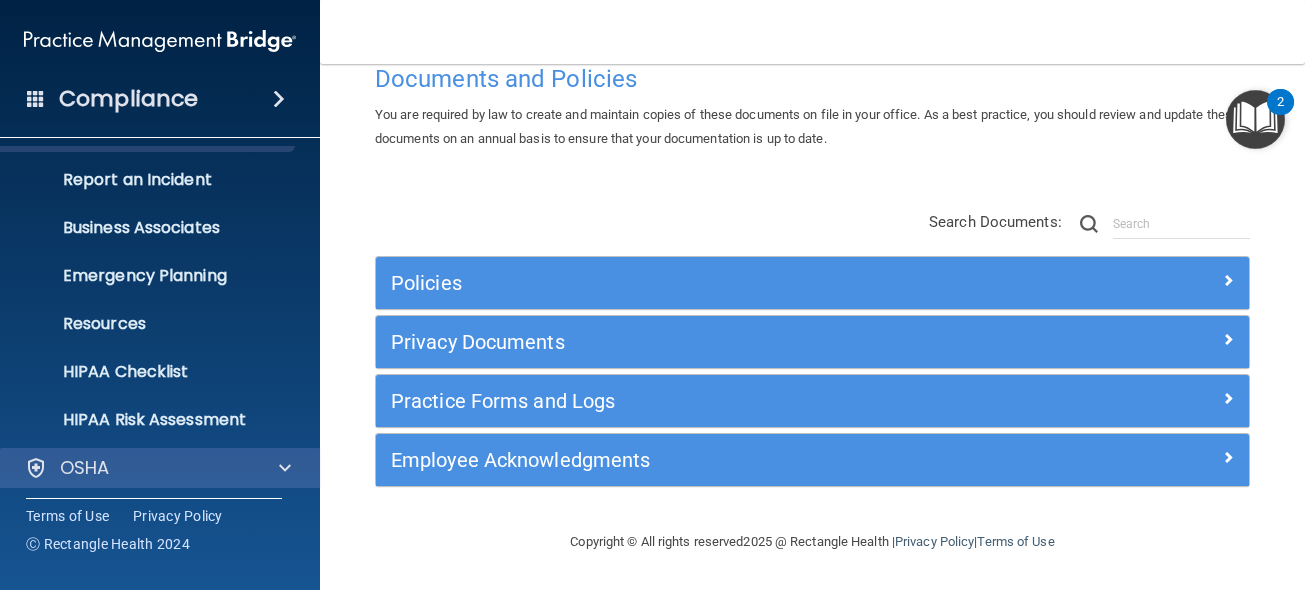 scroll, scrollTop: 240, scrollLeft: 0, axis: vertical 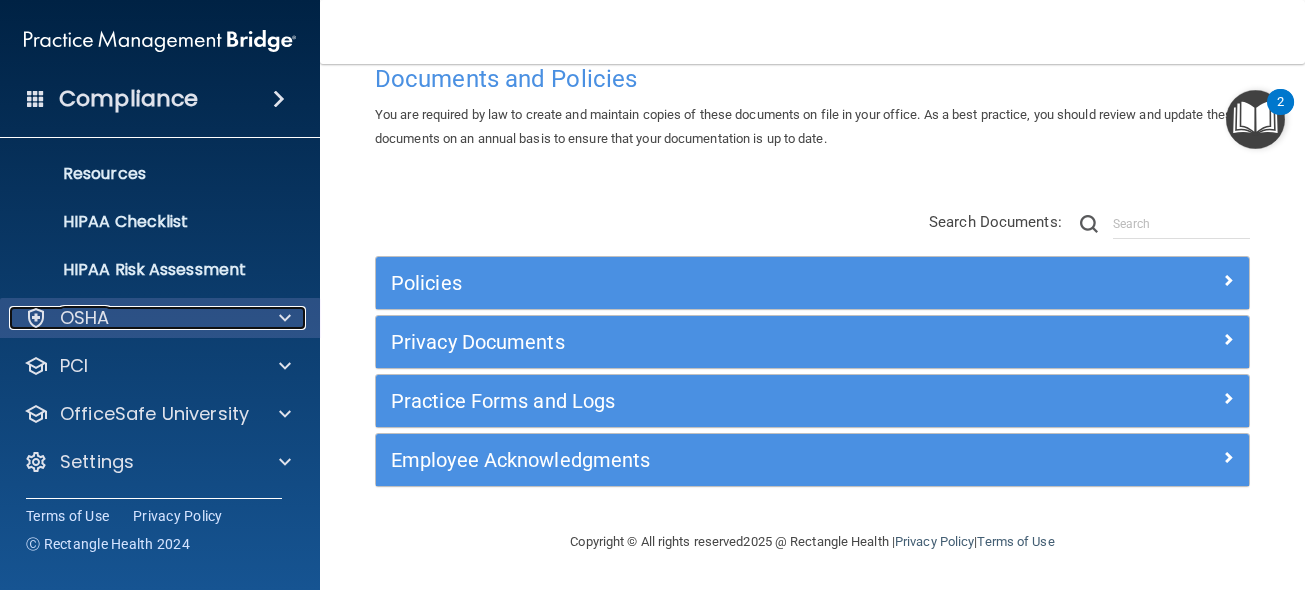 click at bounding box center (282, 318) 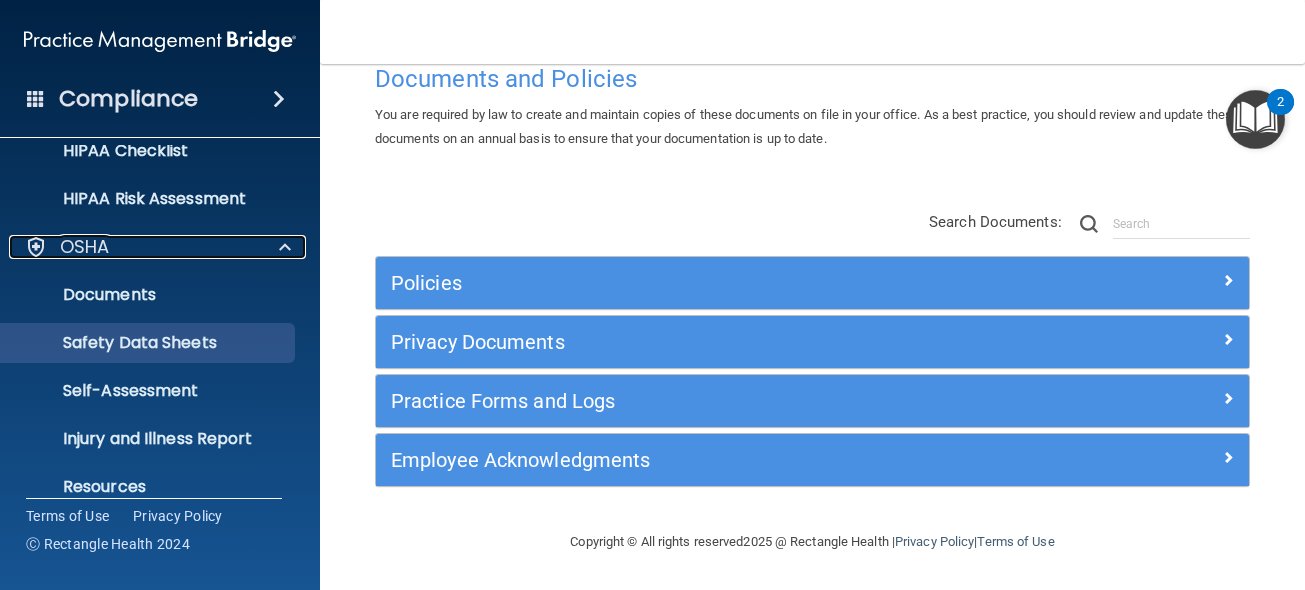 scroll, scrollTop: 420, scrollLeft: 0, axis: vertical 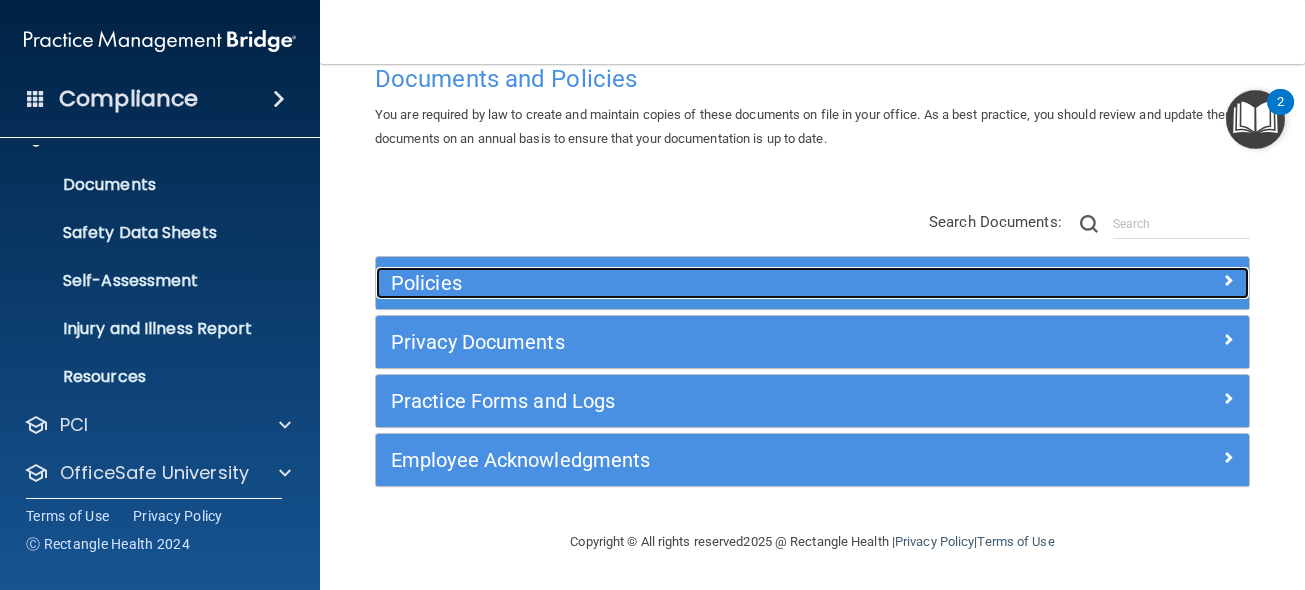 click at bounding box center (1228, 280) 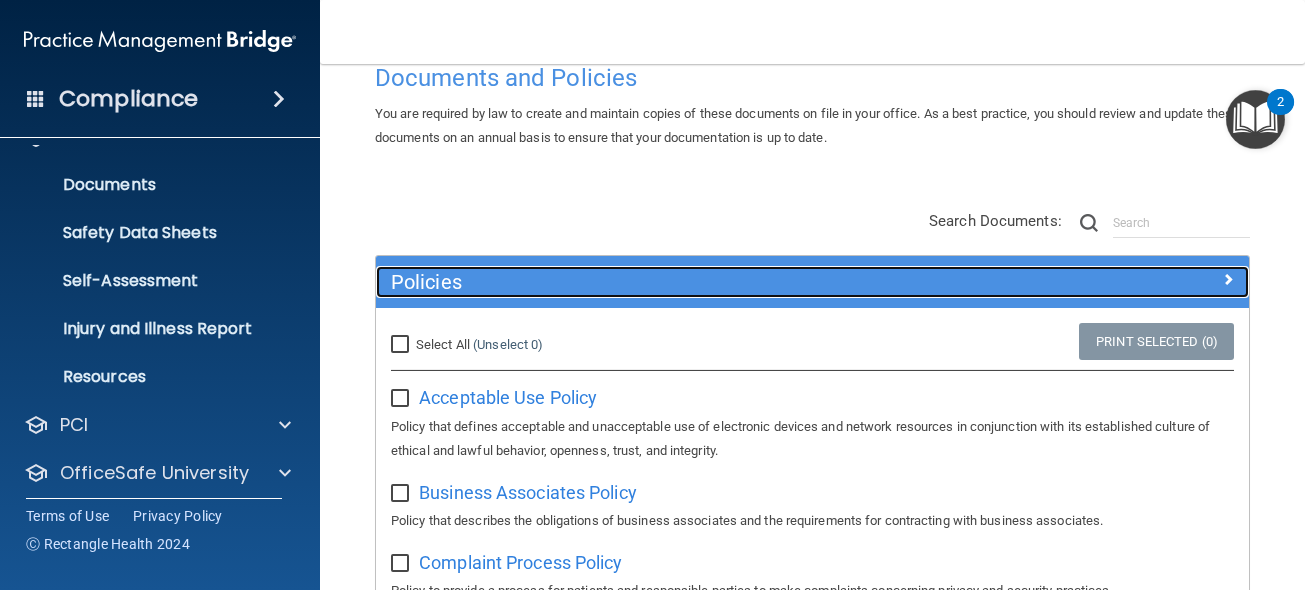 click at bounding box center (1228, 279) 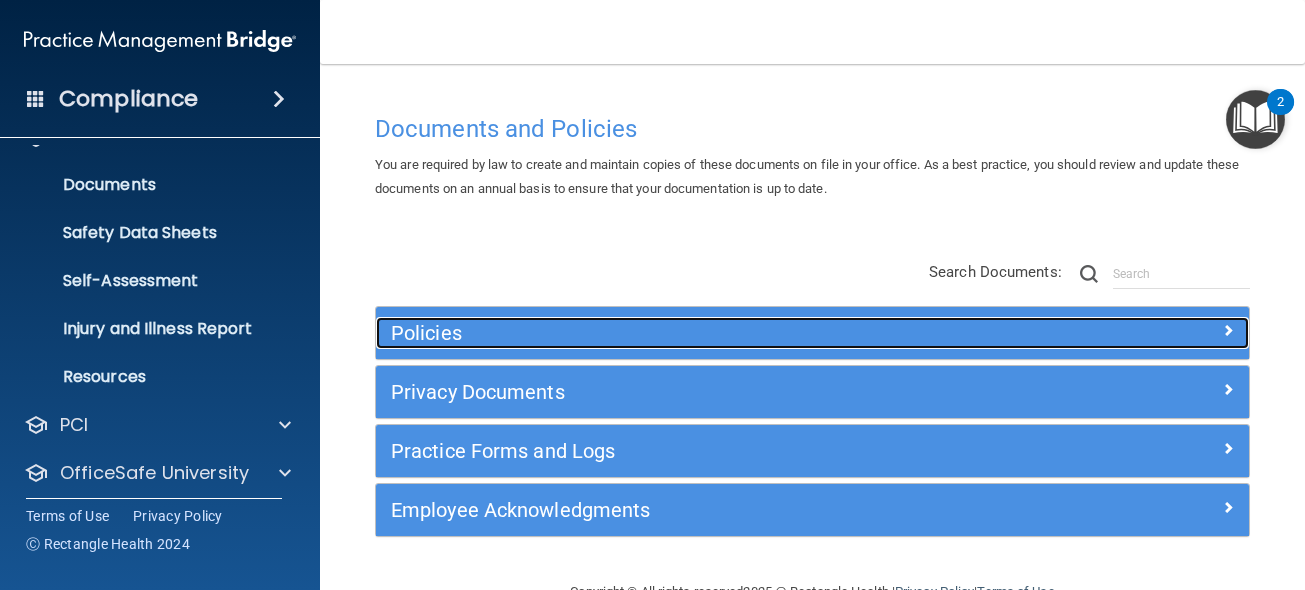 scroll, scrollTop: 51, scrollLeft: 0, axis: vertical 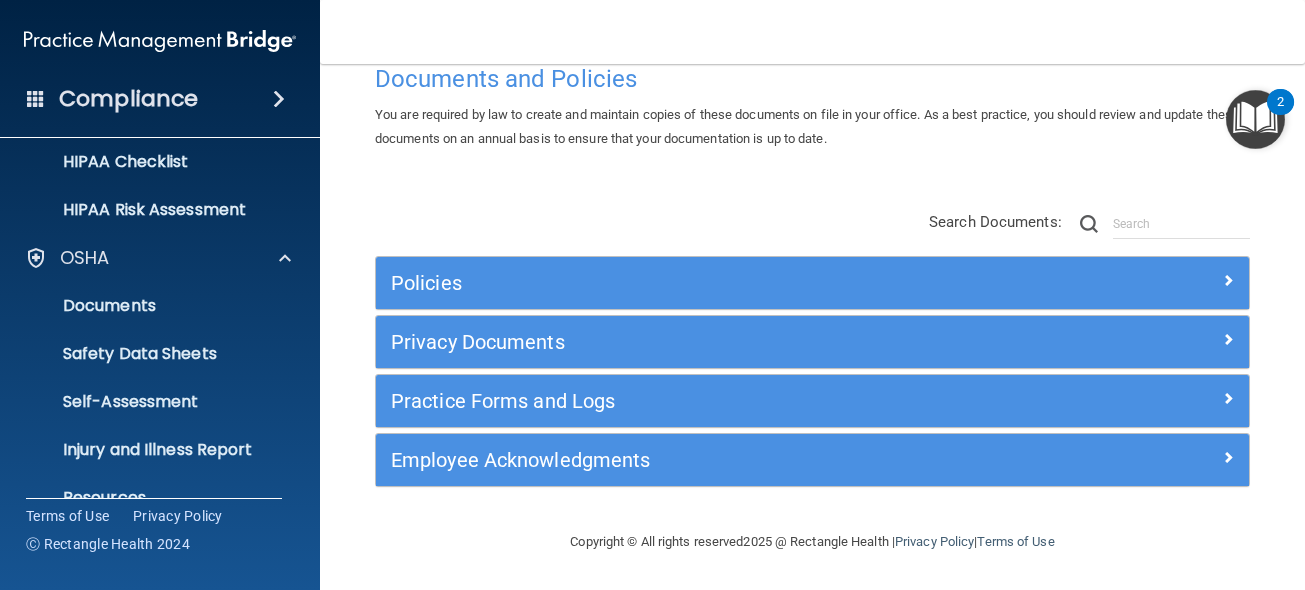 click on "Compliance" at bounding box center [160, 99] 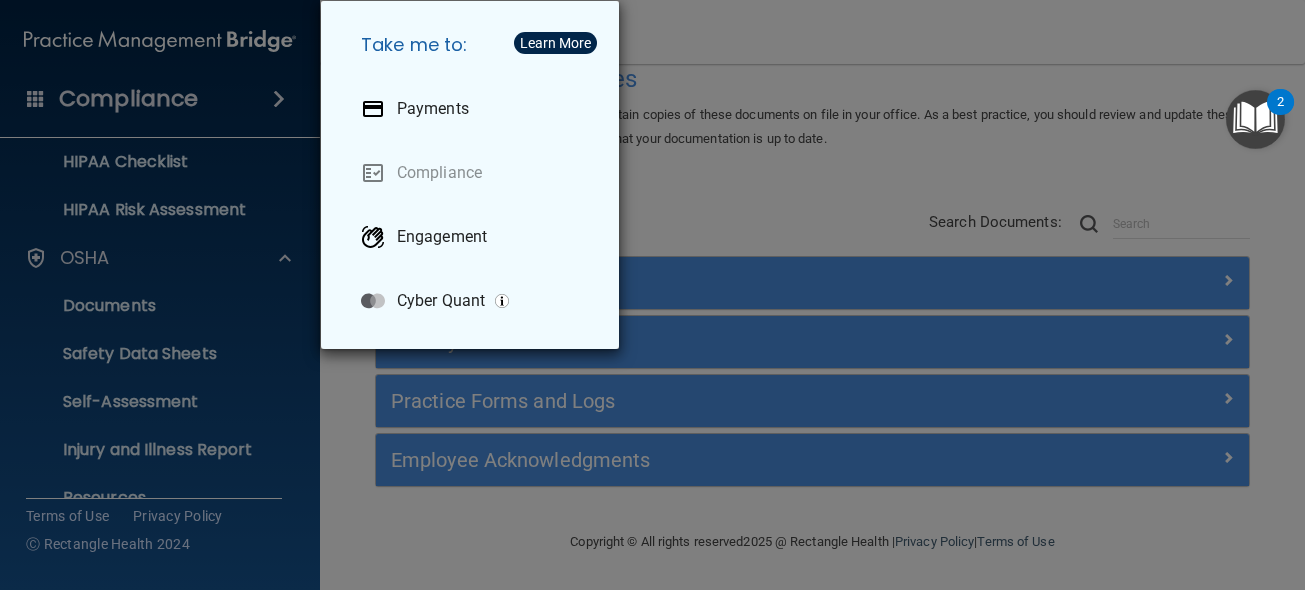click on "Take me to:             Payments                   Compliance                     Engagement                     Cyber Quant" at bounding box center [652, 295] 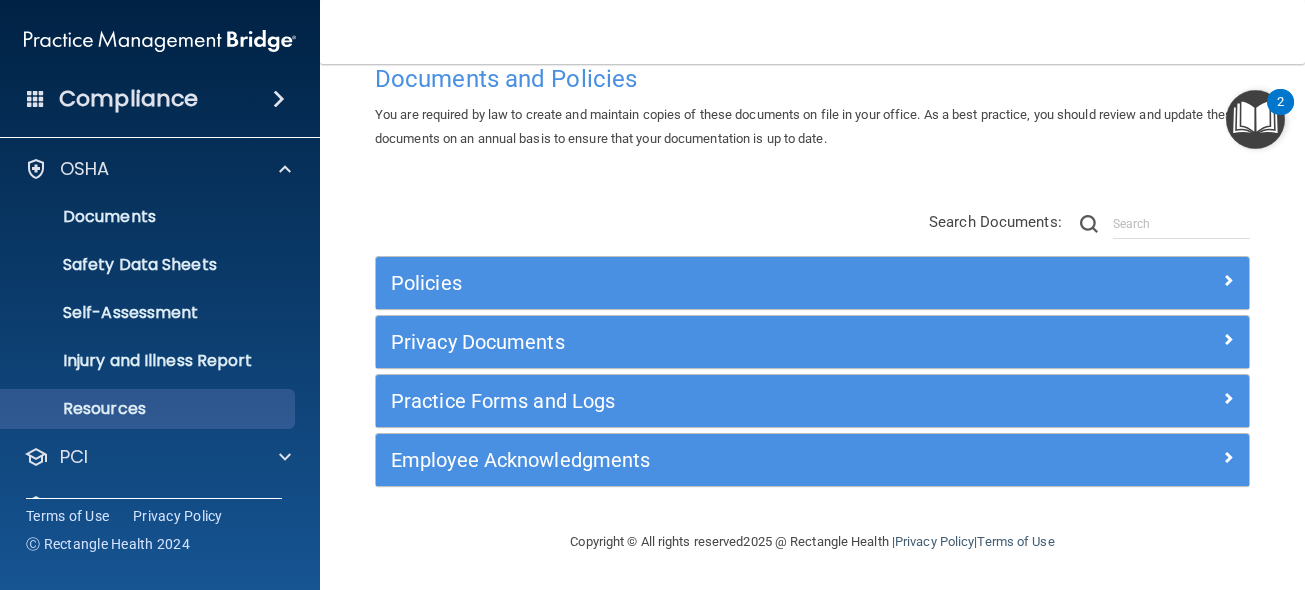 scroll, scrollTop: 479, scrollLeft: 0, axis: vertical 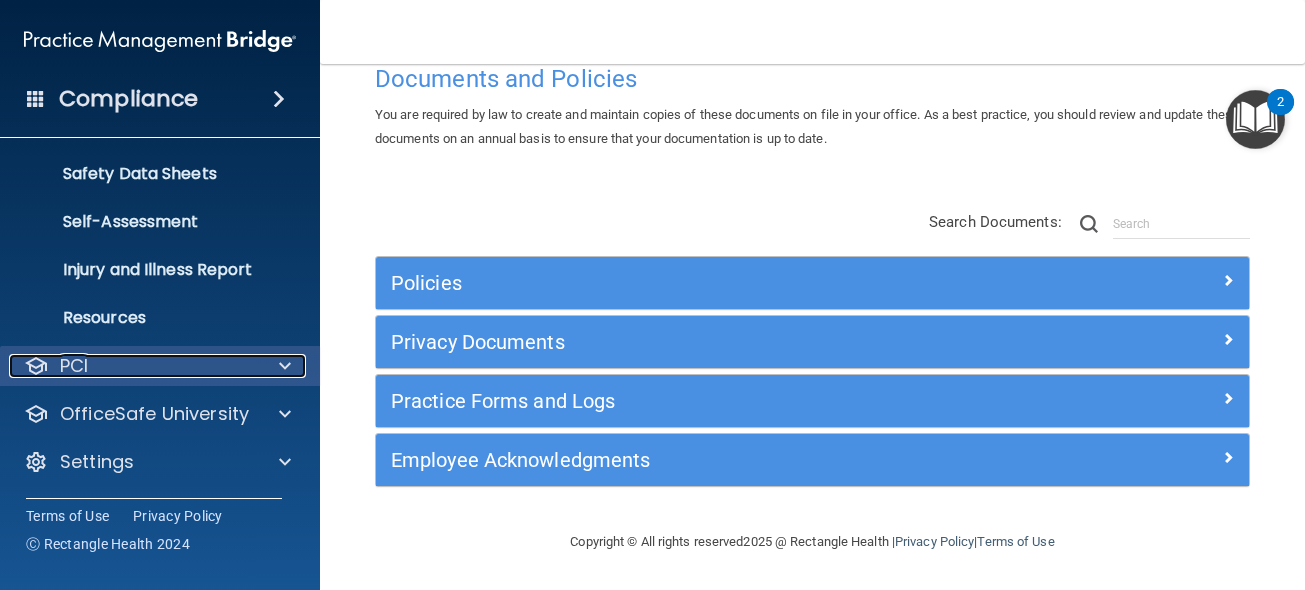 click at bounding box center [285, 366] 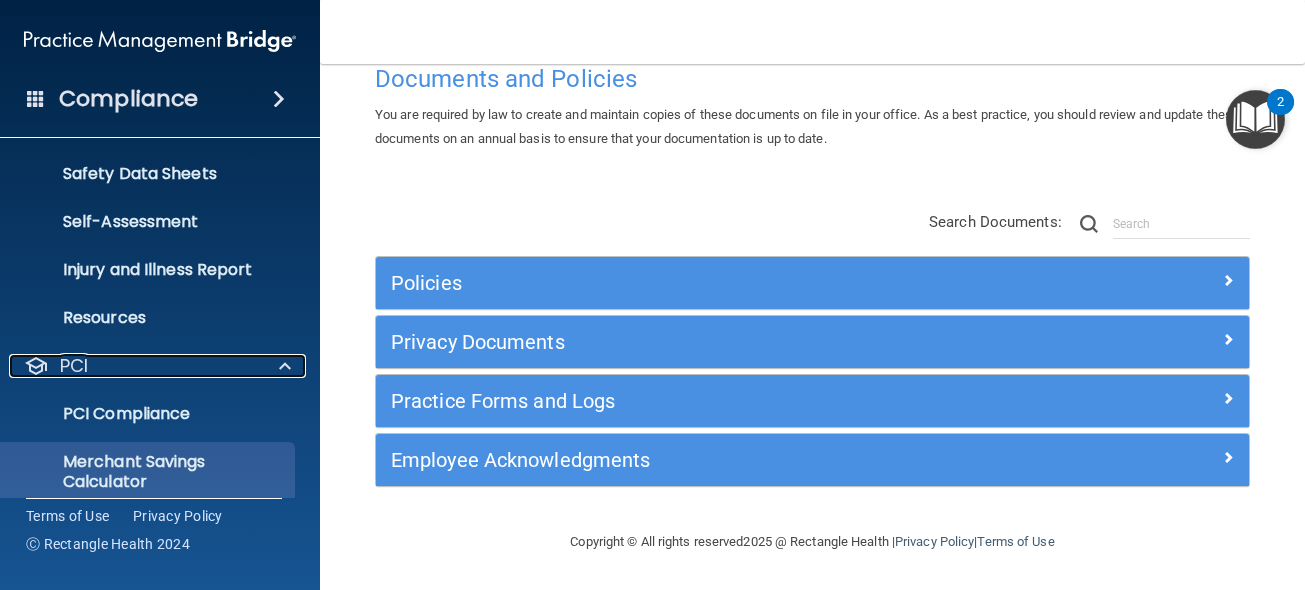 scroll, scrollTop: 595, scrollLeft: 0, axis: vertical 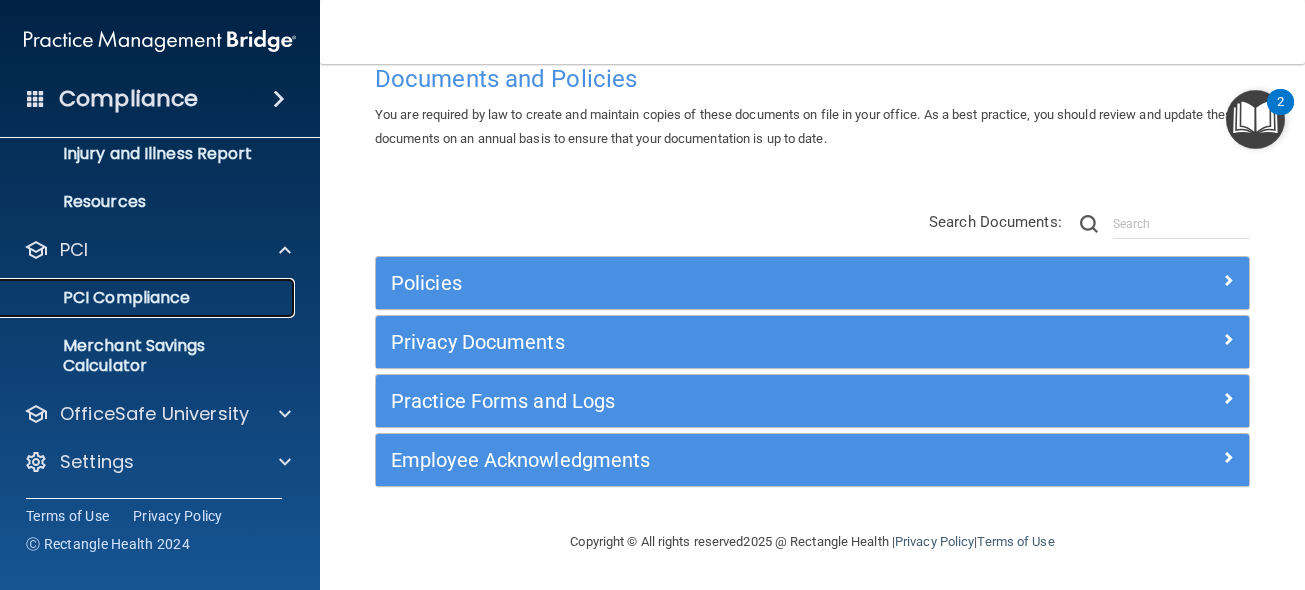 click on "PCI Compliance" at bounding box center [149, 298] 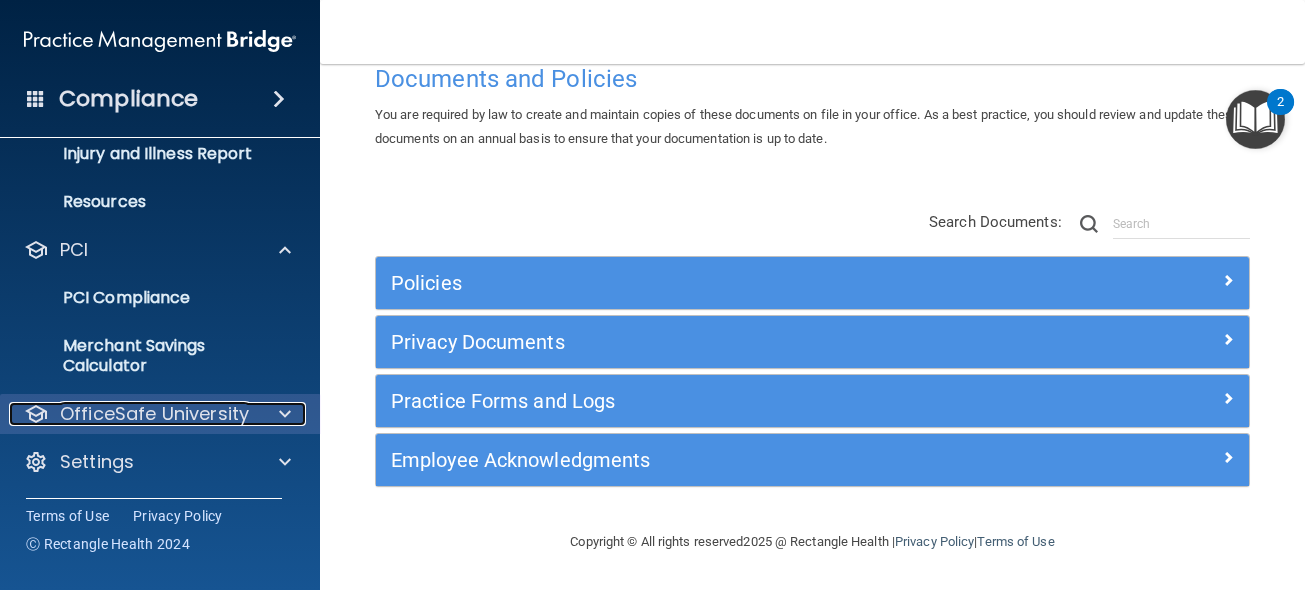 click on "OfficeSafe University" at bounding box center [154, 414] 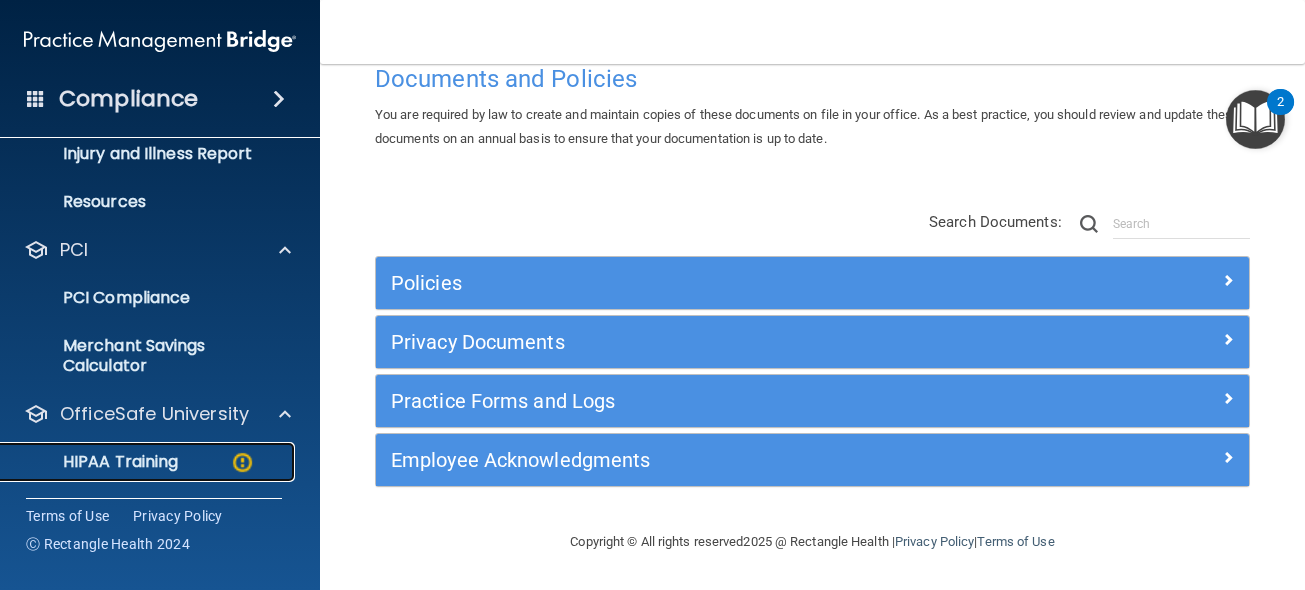click on "HIPAA Training" at bounding box center (95, 462) 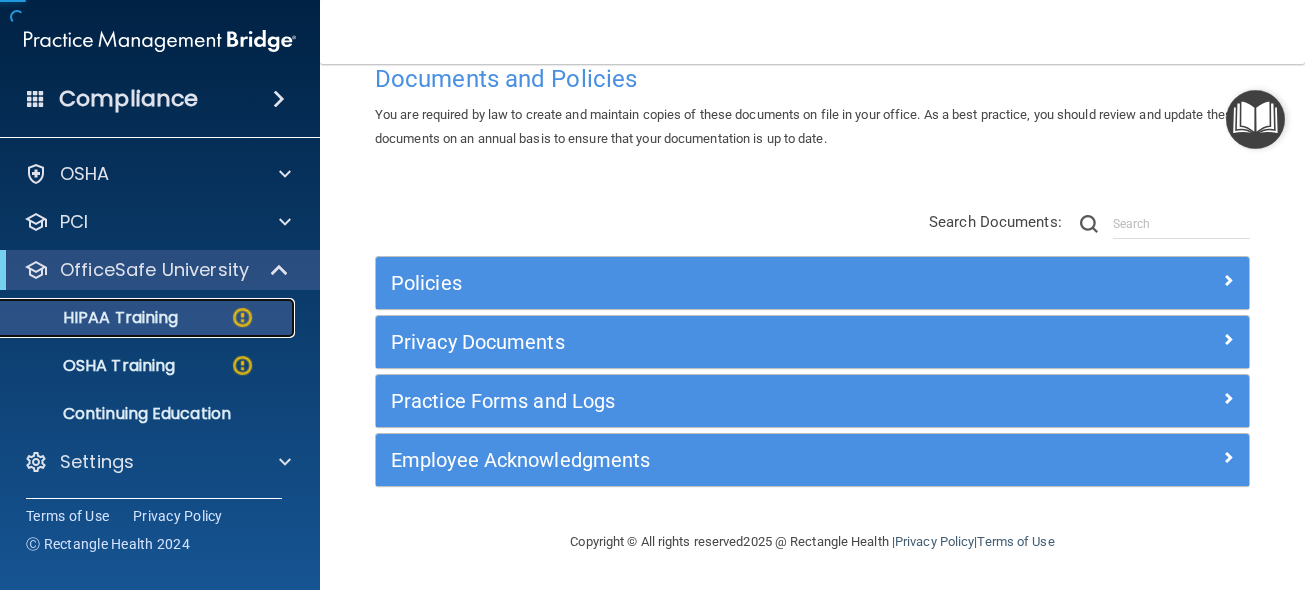 scroll, scrollTop: 48, scrollLeft: 0, axis: vertical 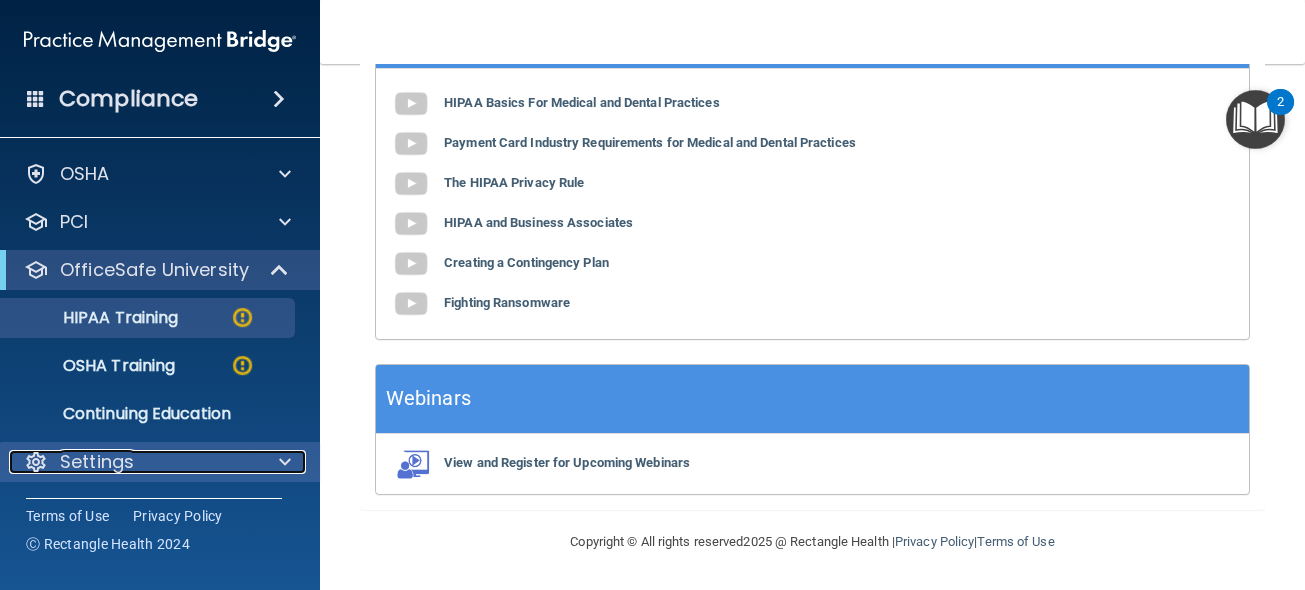 click at bounding box center (285, 462) 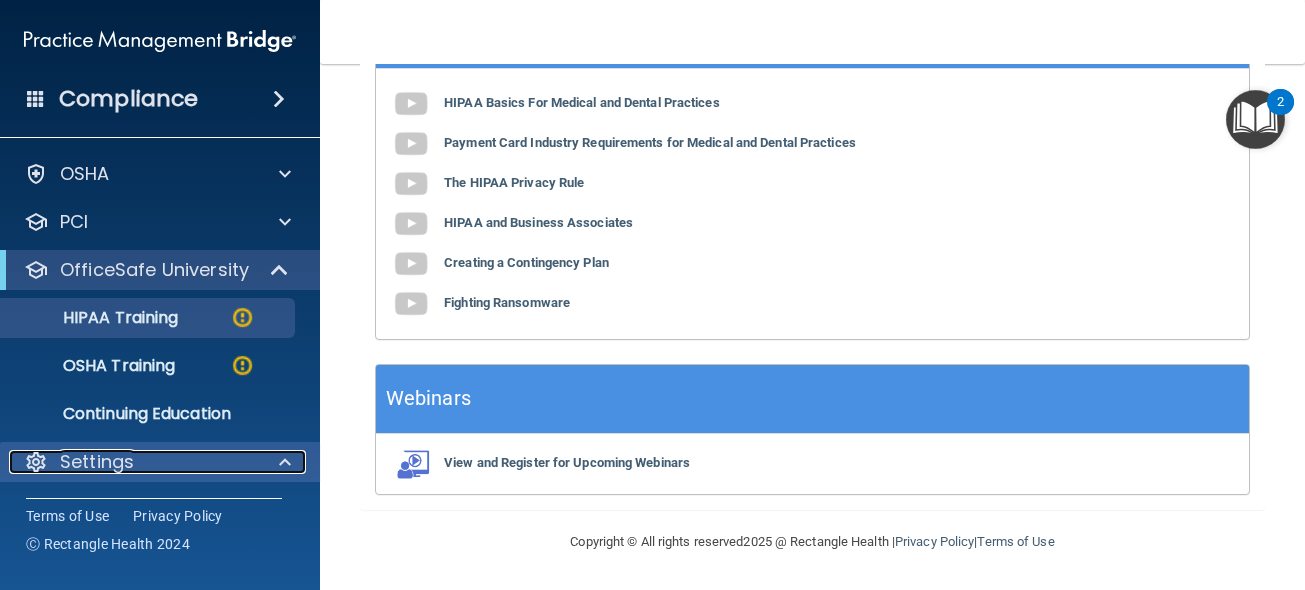click at bounding box center [285, 462] 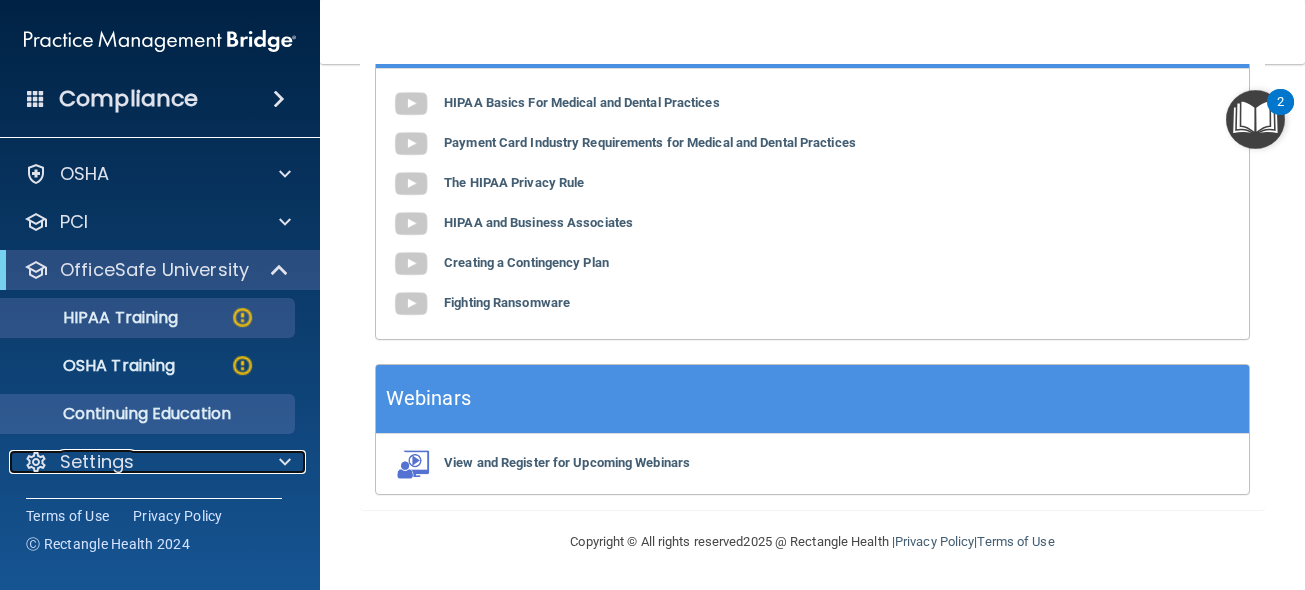 scroll, scrollTop: 0, scrollLeft: 0, axis: both 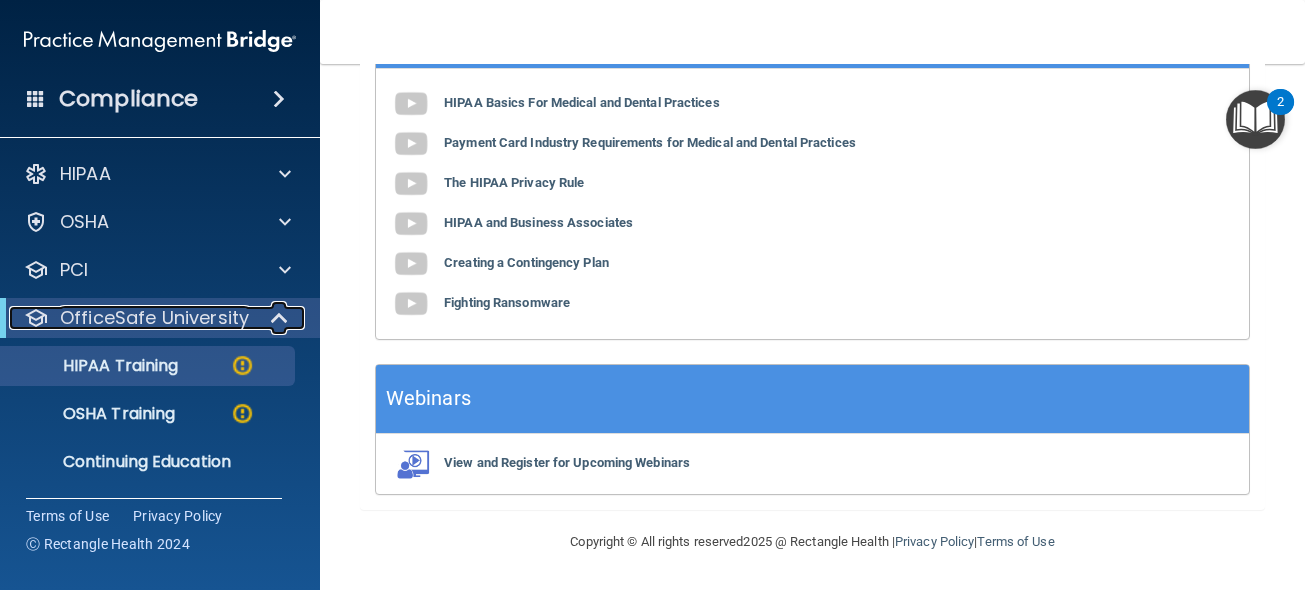 click on "OfficeSafe University" at bounding box center (154, 318) 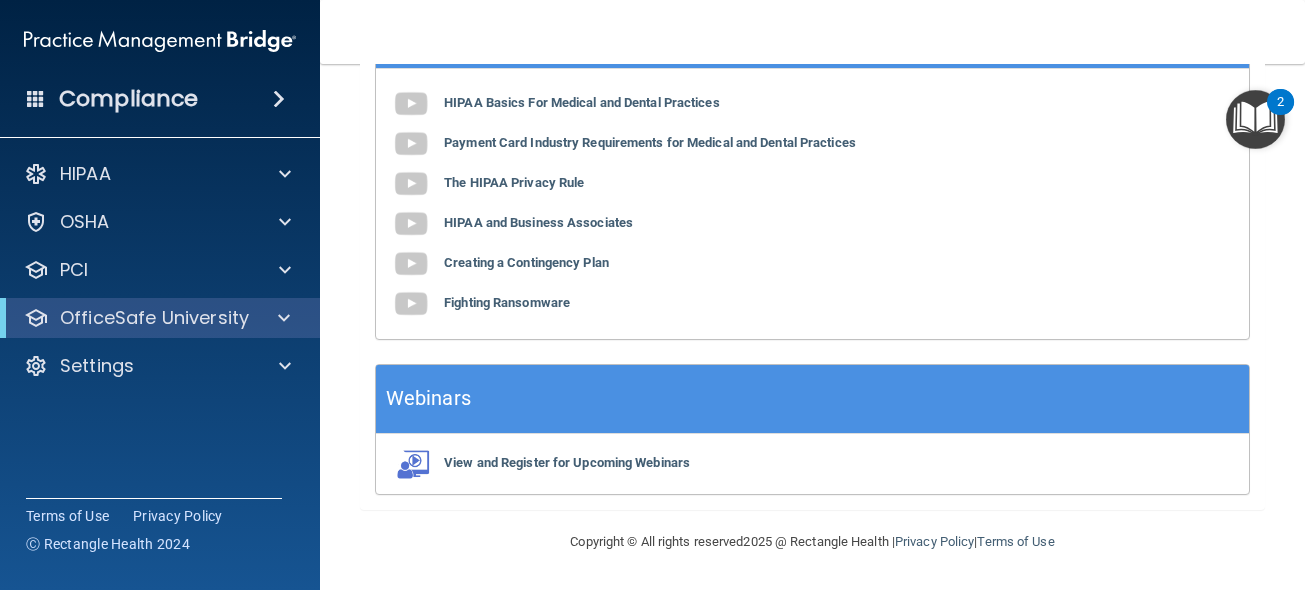 click on "Compliance" at bounding box center (128, 99) 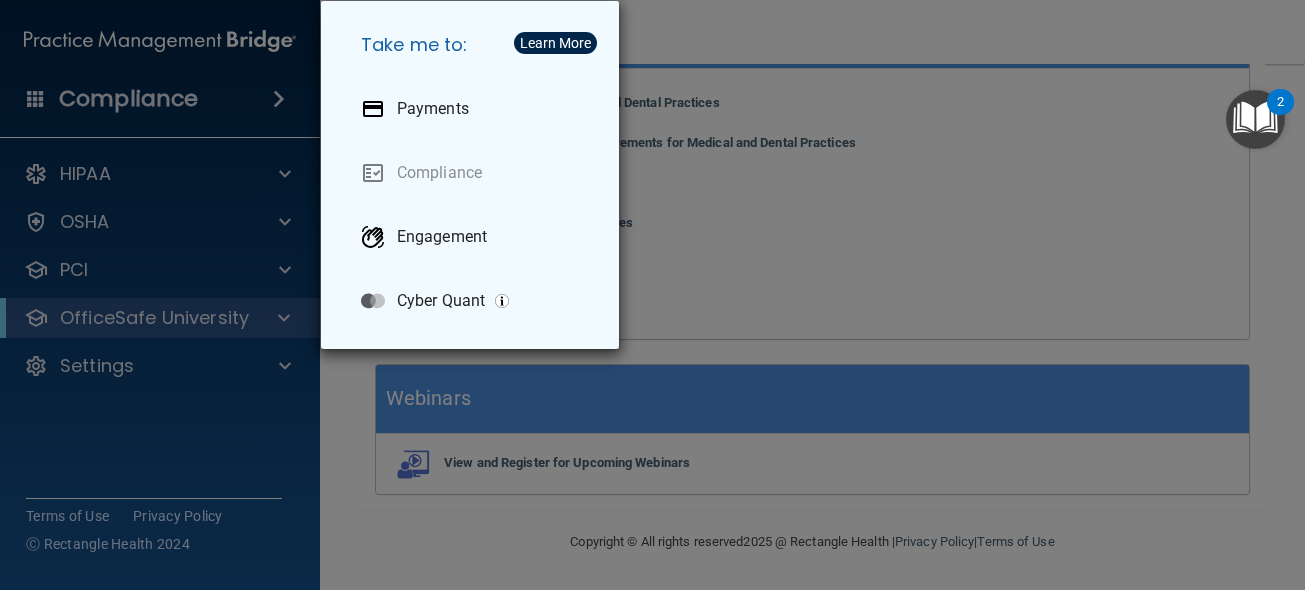 click on "Take me to:             Payments                   Compliance                     Engagement                     Cyber Quant" at bounding box center [652, 295] 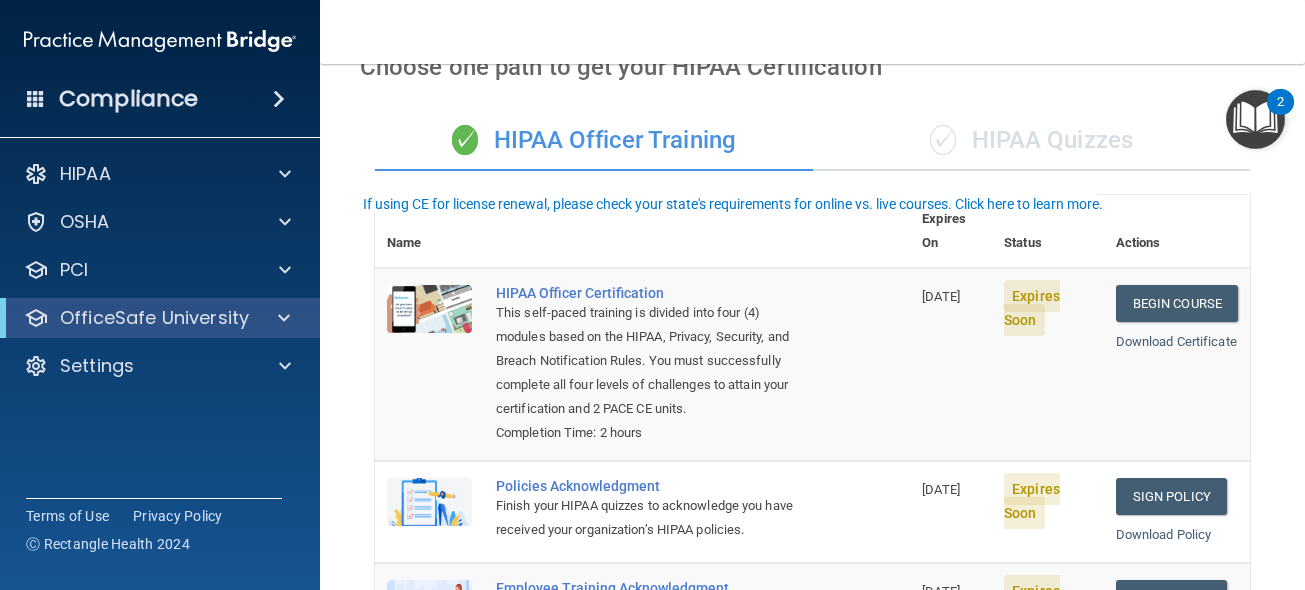 scroll, scrollTop: 0, scrollLeft: 0, axis: both 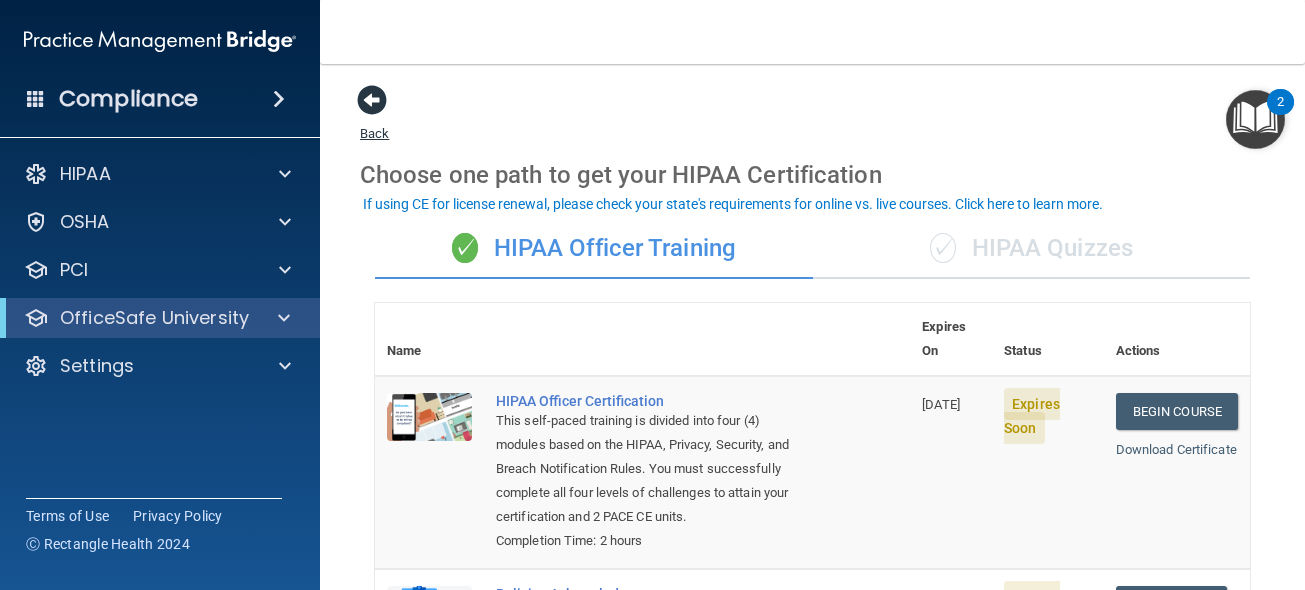 click at bounding box center [372, 100] 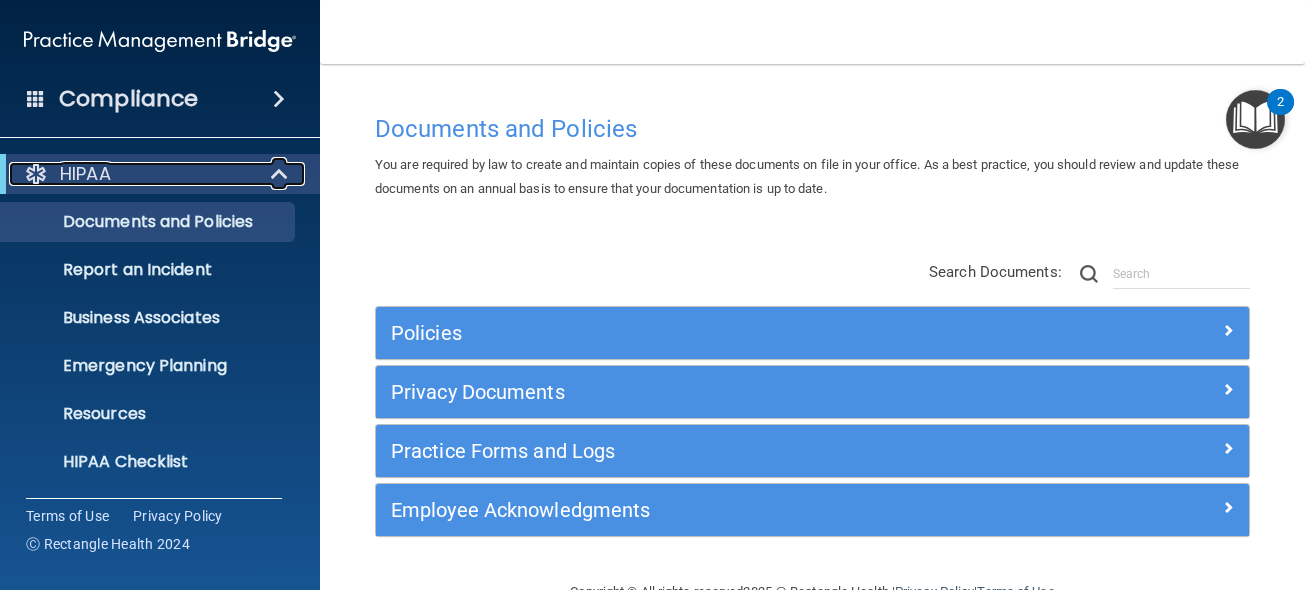 click on "HIPAA" at bounding box center (132, 174) 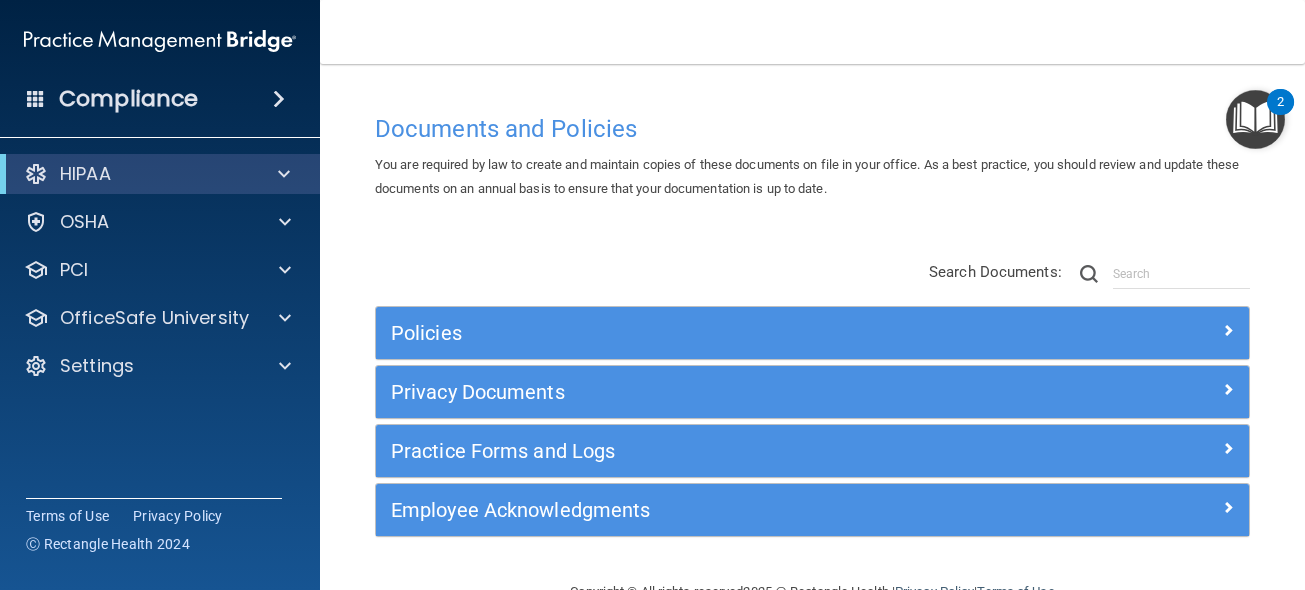 click at bounding box center [279, 99] 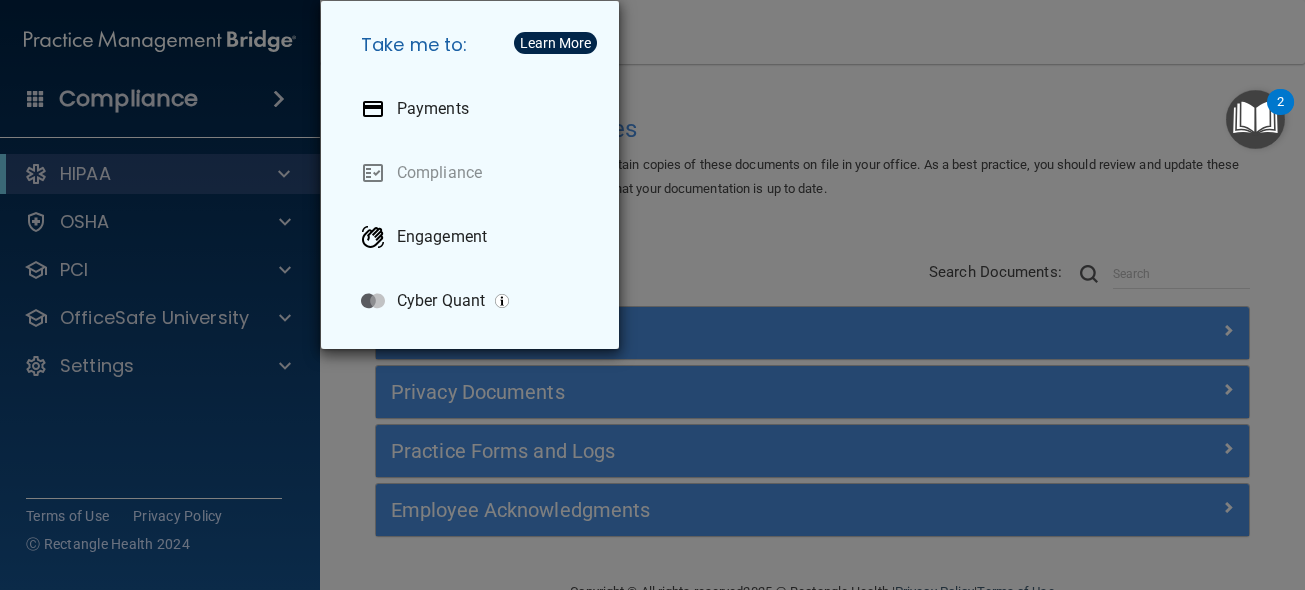 click on "Take me to:             Payments                   Compliance                     Engagement                     Cyber Quant" at bounding box center [652, 295] 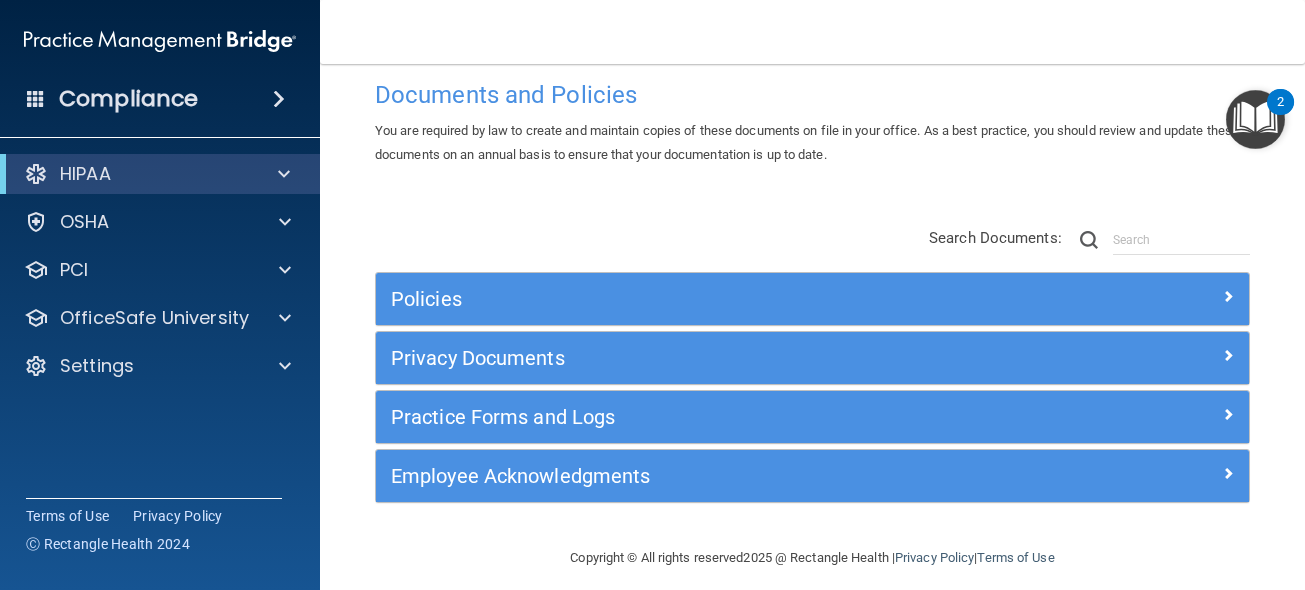 scroll, scrollTop: 51, scrollLeft: 0, axis: vertical 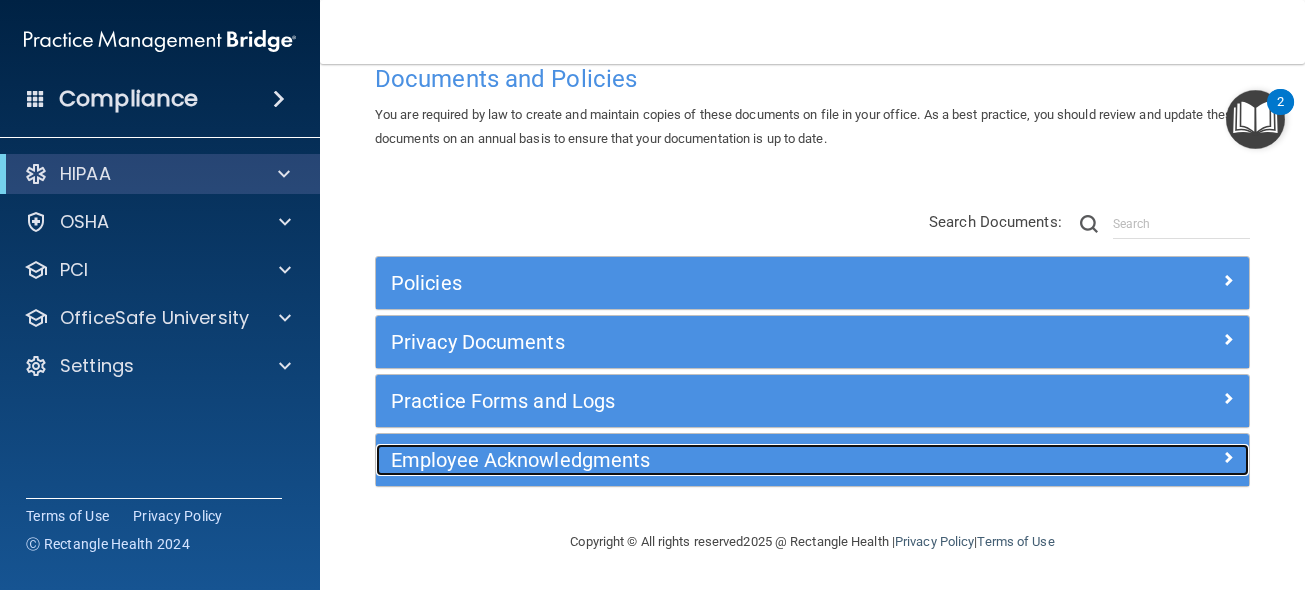 click on "Employee Acknowledgments" at bounding box center (703, 460) 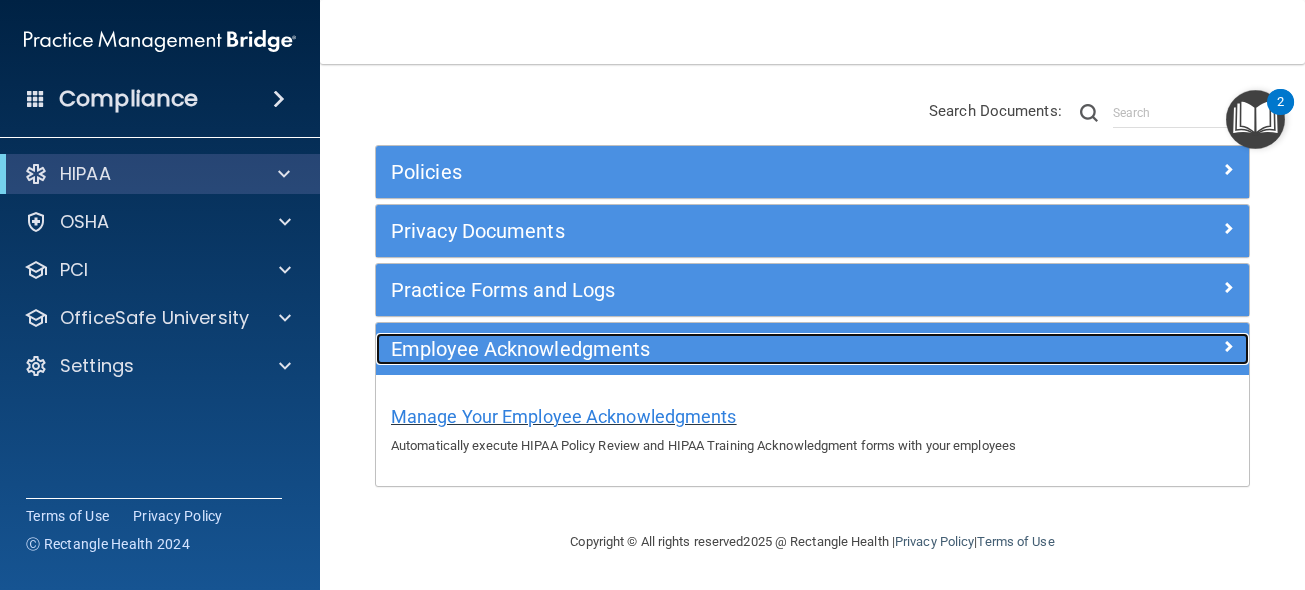 scroll, scrollTop: 71, scrollLeft: 0, axis: vertical 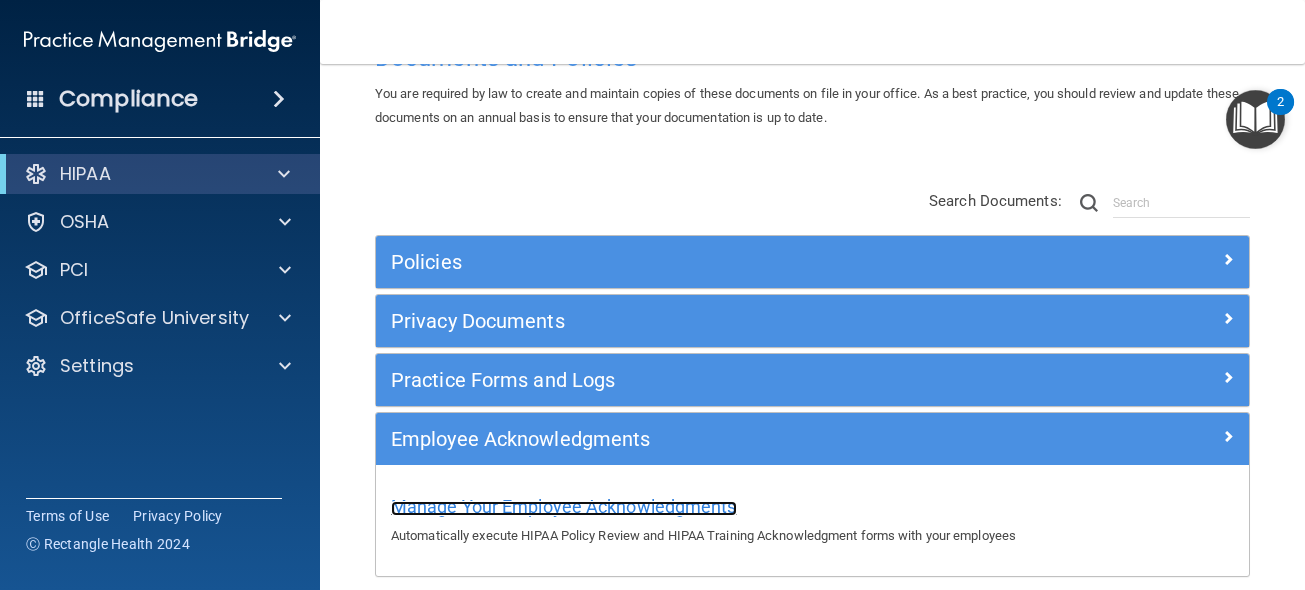 click on "Manage Your Employee Acknowledgments" at bounding box center [564, 506] 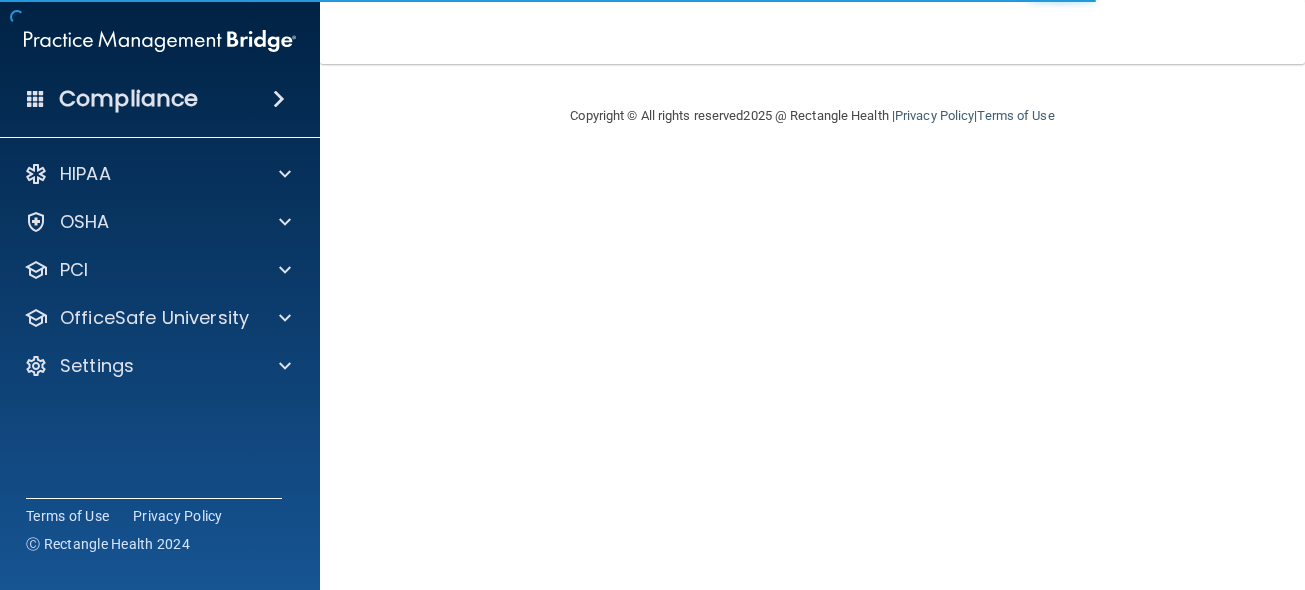 scroll, scrollTop: 0, scrollLeft: 0, axis: both 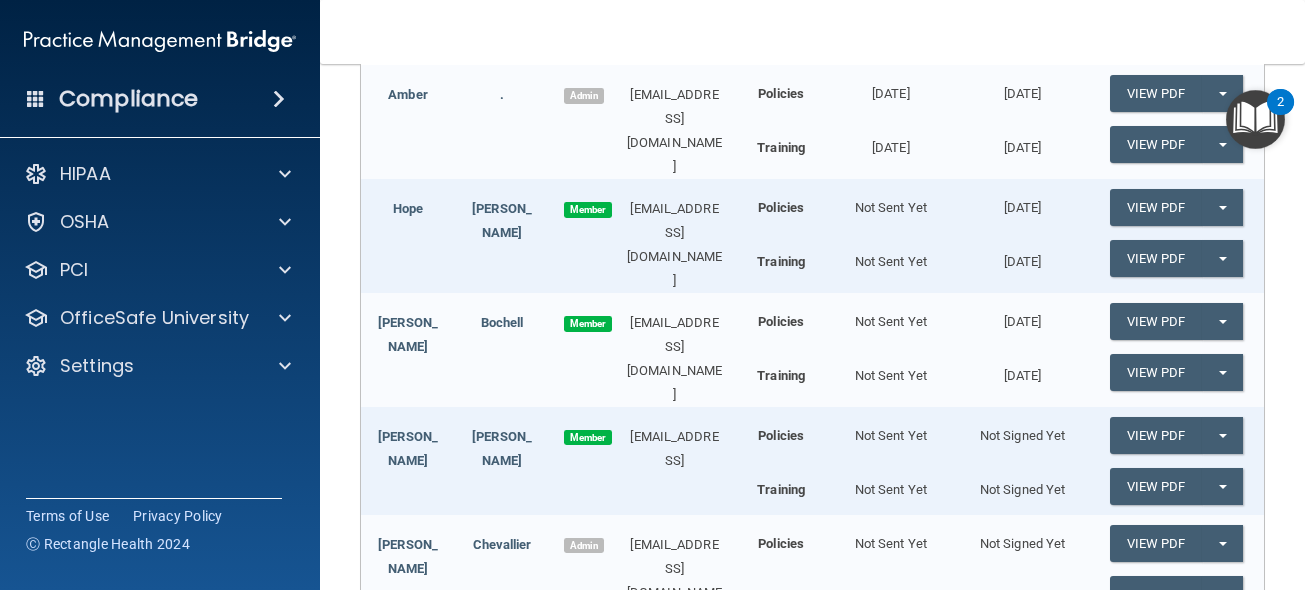 click on "Training" at bounding box center [781, 261] 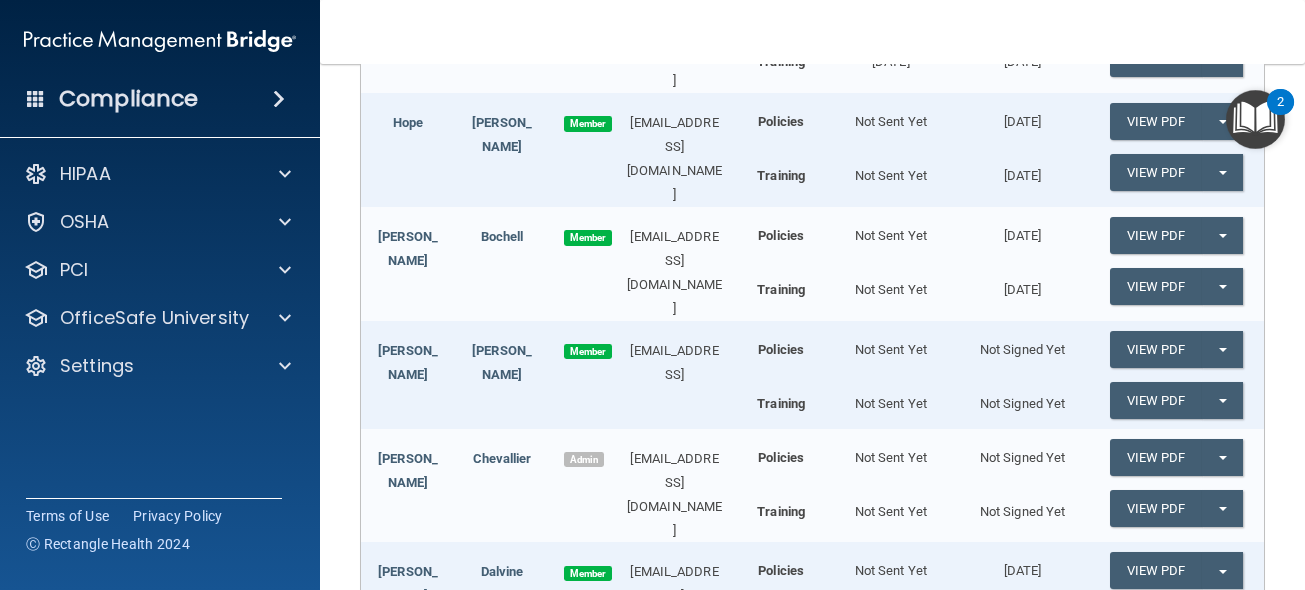 scroll, scrollTop: 266, scrollLeft: 0, axis: vertical 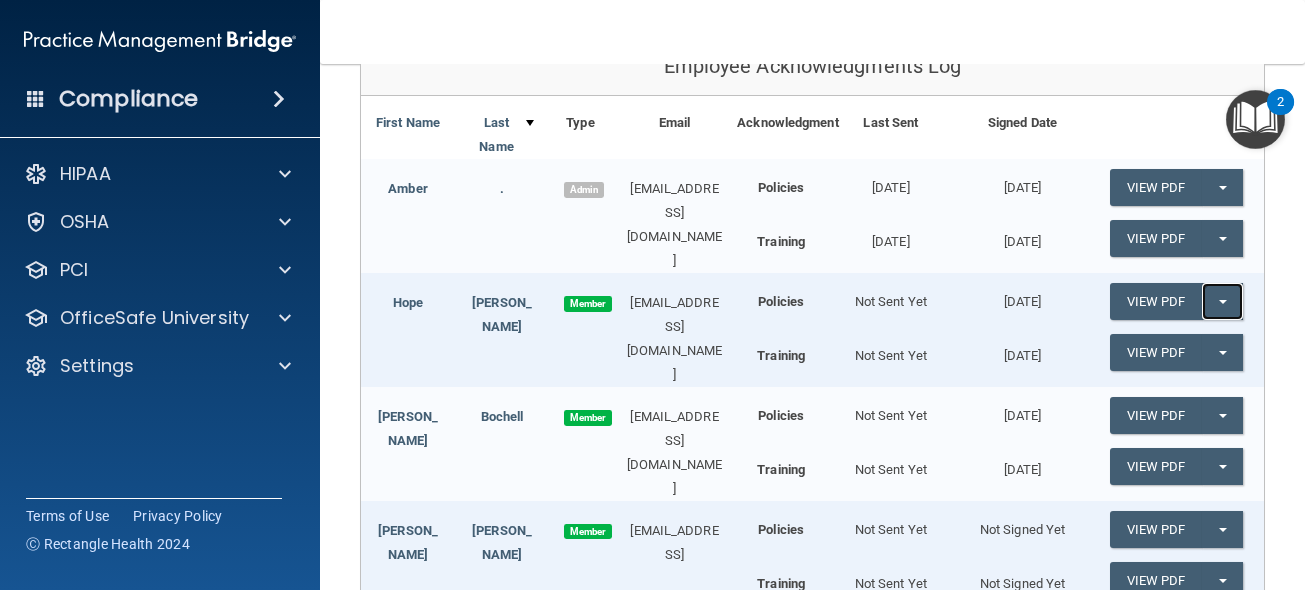 click on "Split button!" at bounding box center (1222, 301) 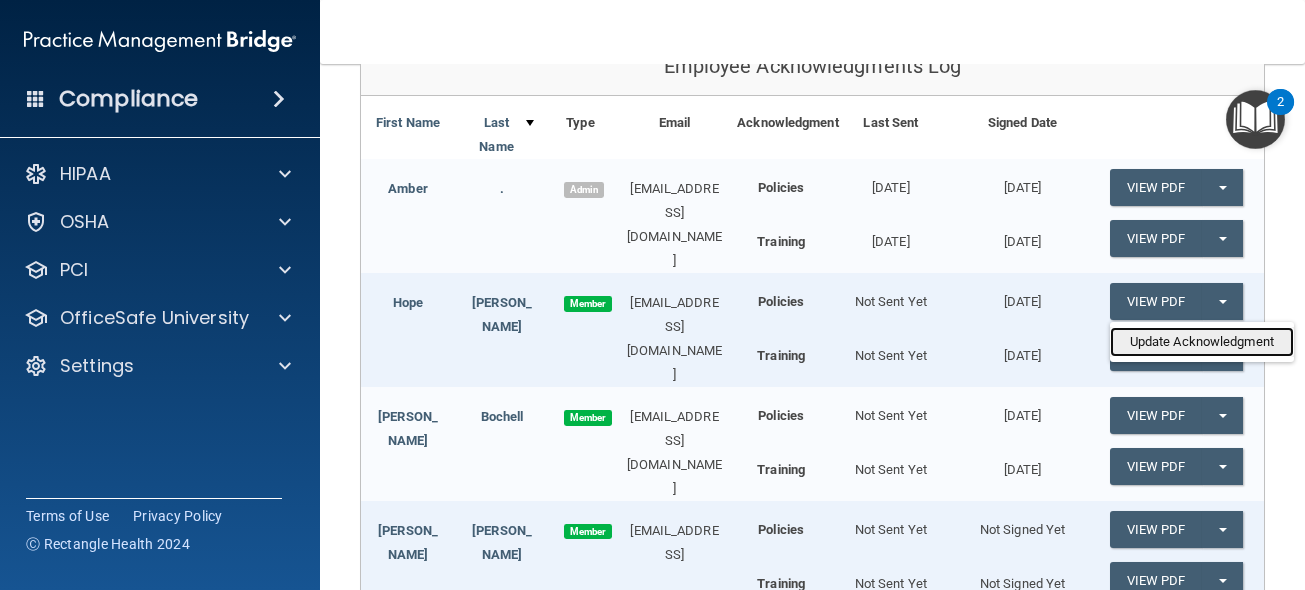 click on "Update Acknowledgment" at bounding box center (1202, 342) 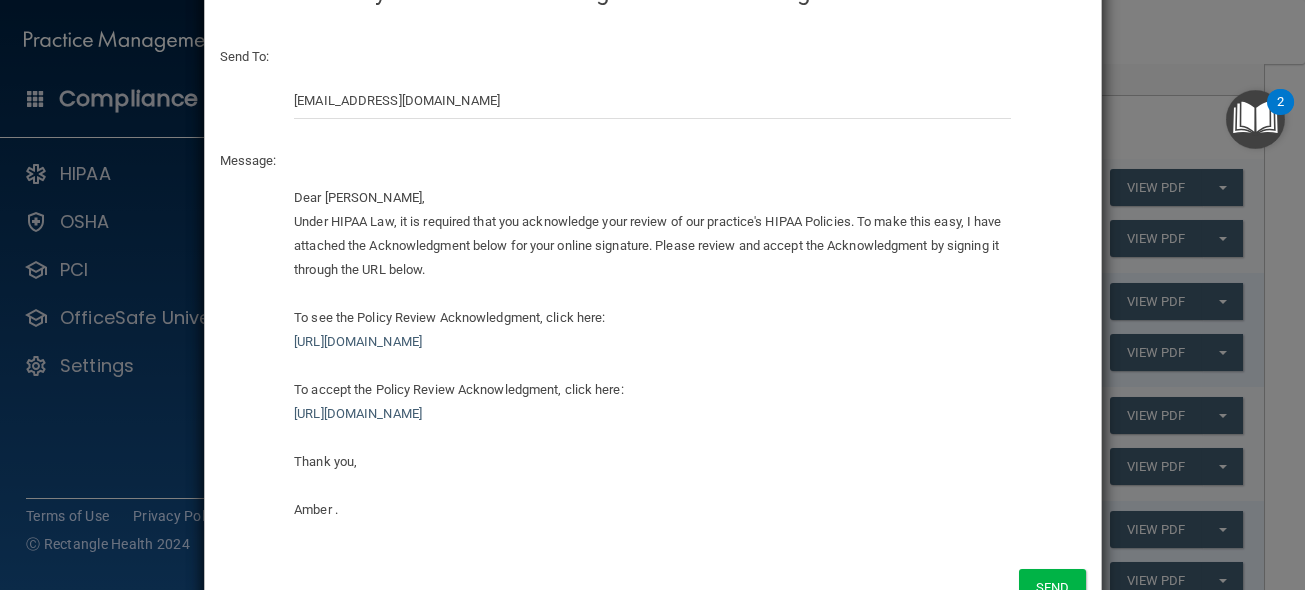 scroll, scrollTop: 140, scrollLeft: 0, axis: vertical 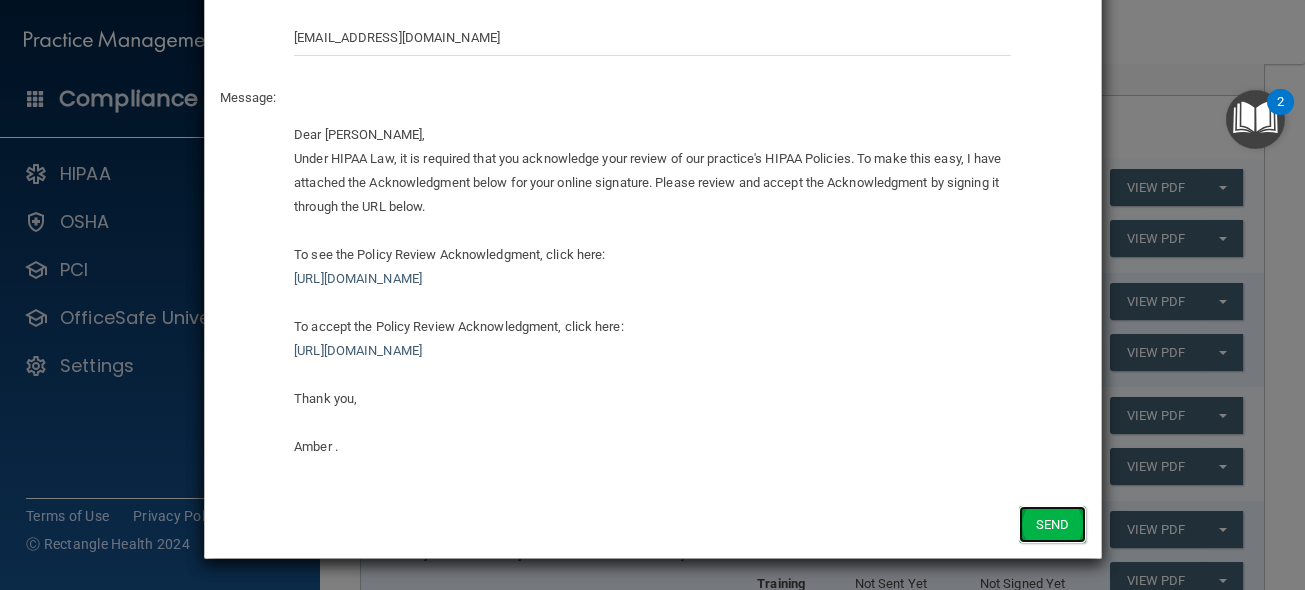 click on "Send" at bounding box center (1052, 524) 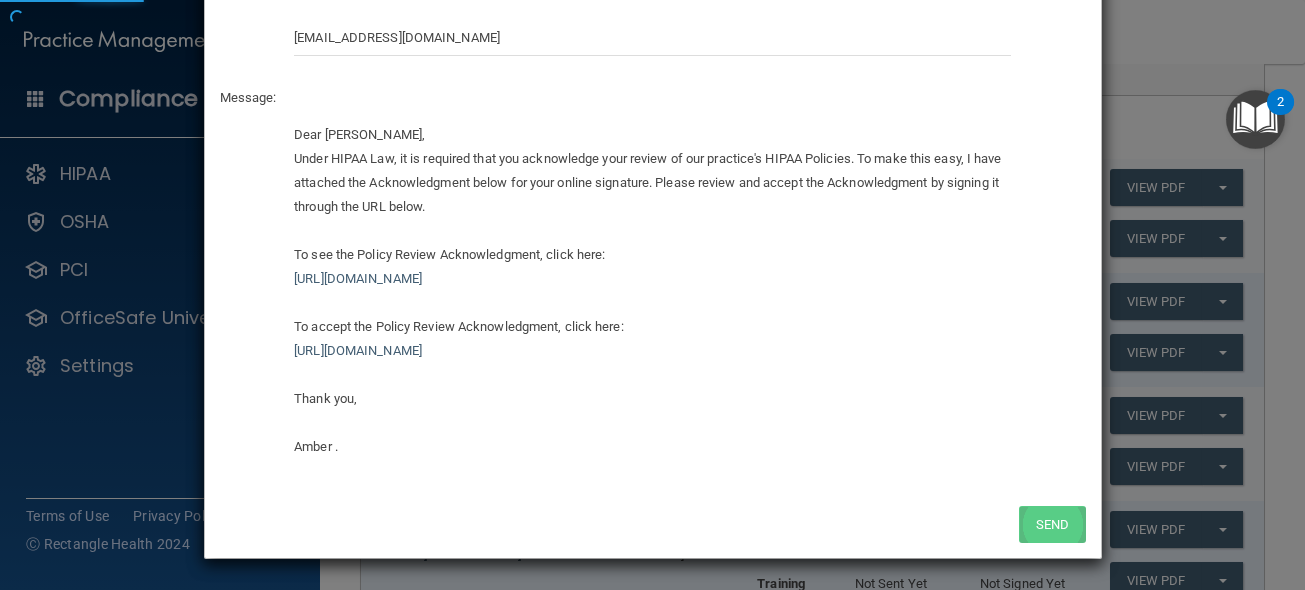 scroll, scrollTop: 0, scrollLeft: 0, axis: both 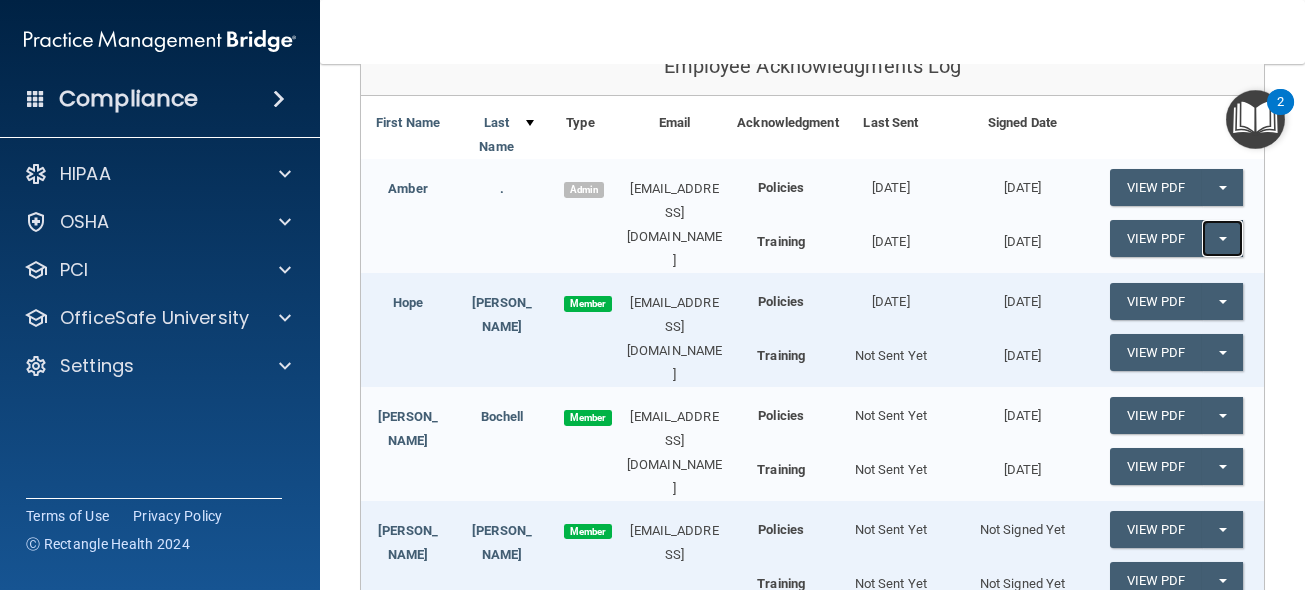 click on "Split button!" at bounding box center (1222, 238) 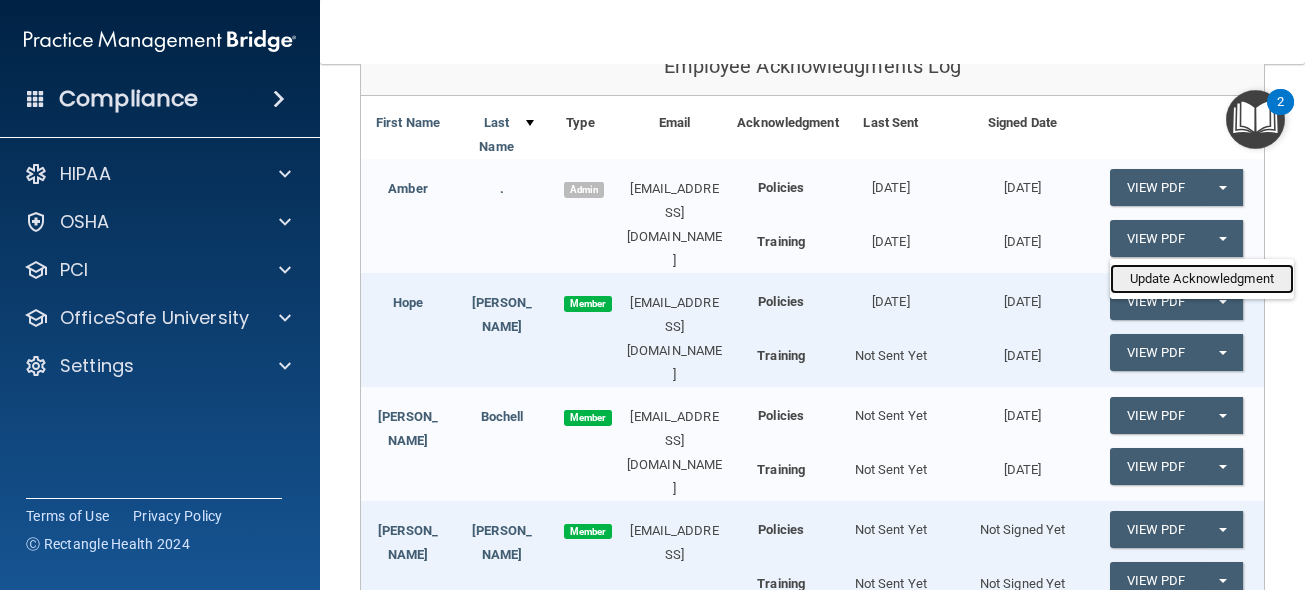 click on "Update Acknowledgment" at bounding box center [1202, 279] 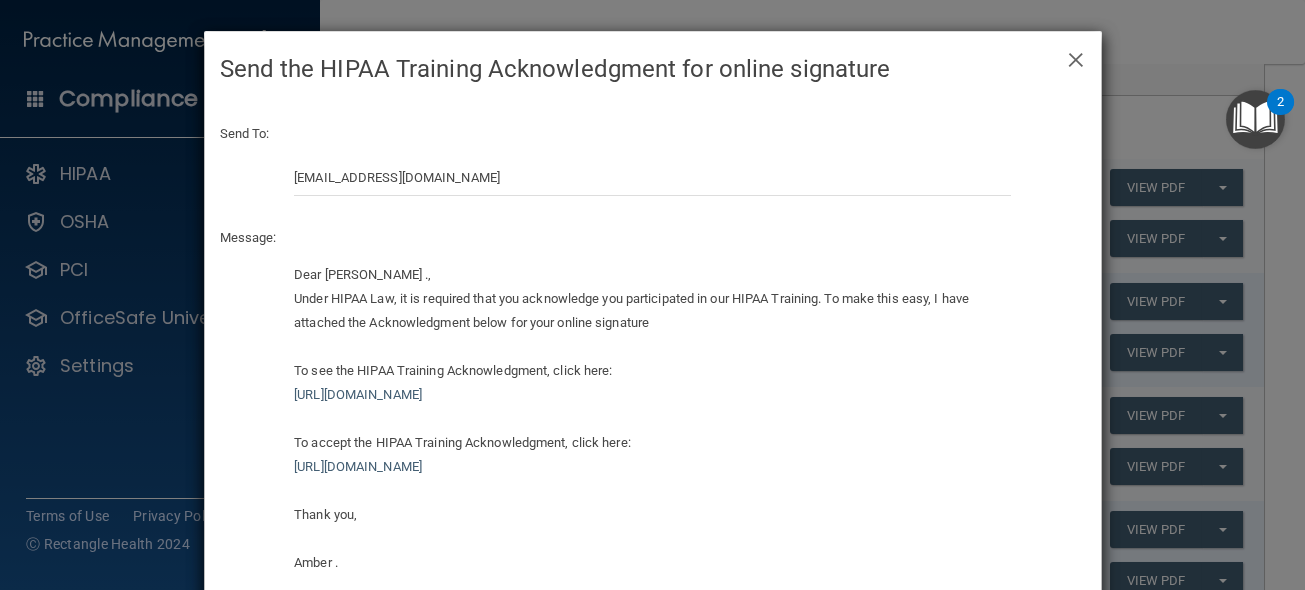 scroll, scrollTop: 116, scrollLeft: 0, axis: vertical 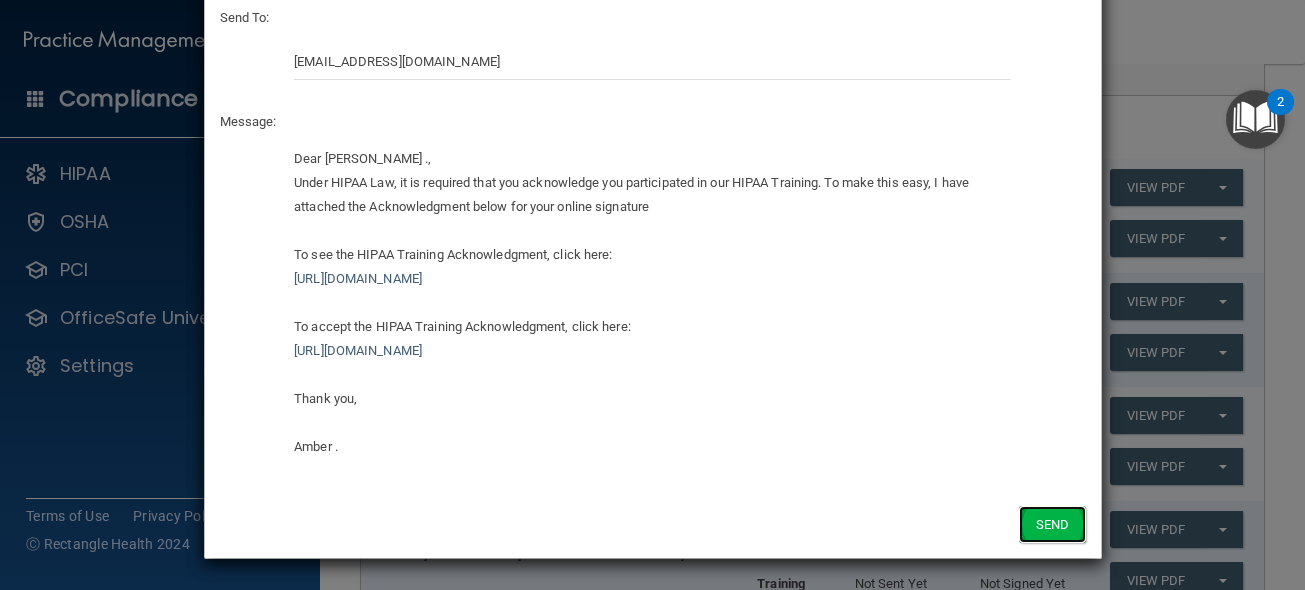 click on "Send" at bounding box center [1052, 524] 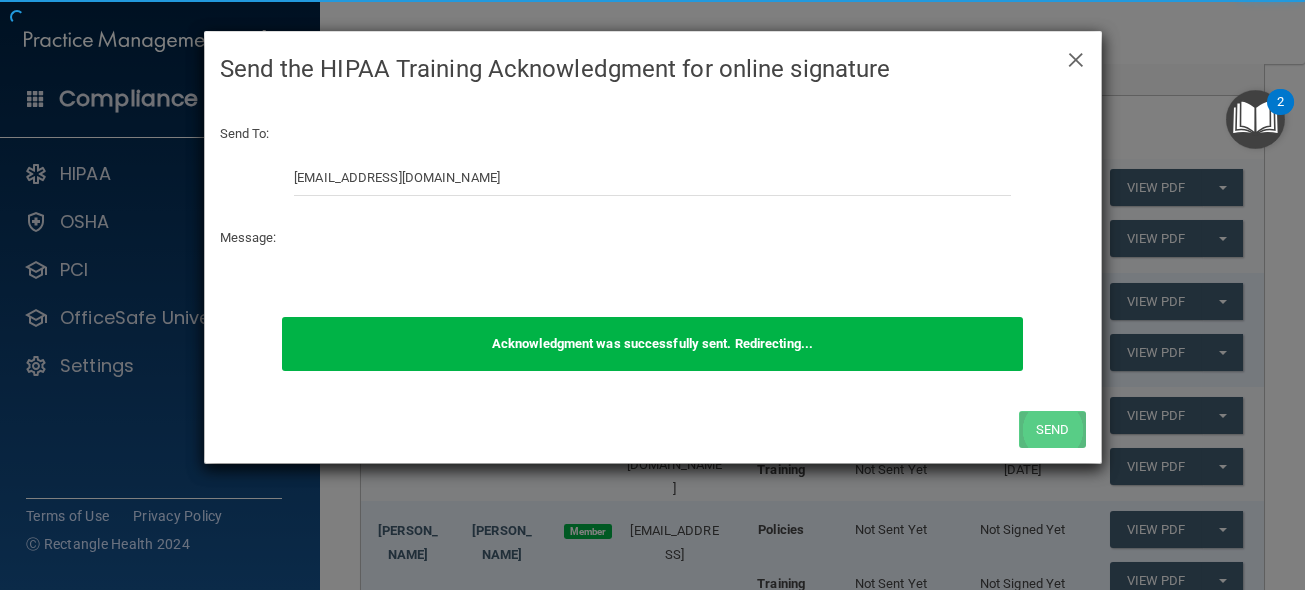 scroll, scrollTop: 0, scrollLeft: 0, axis: both 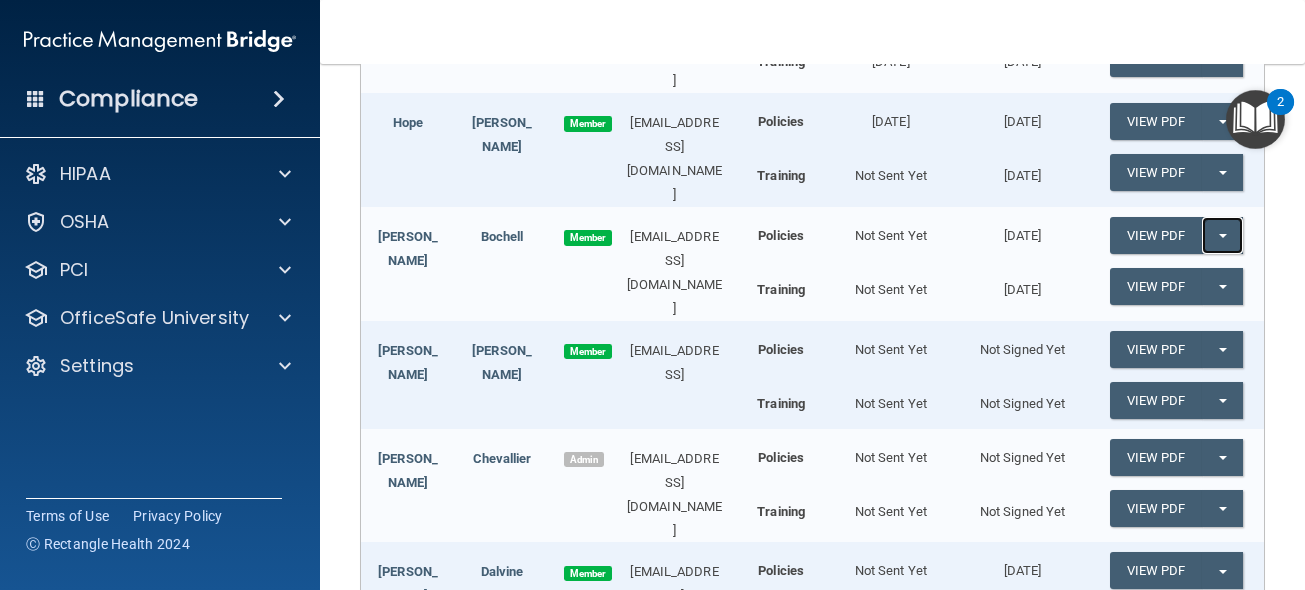 click on "Split button!" at bounding box center [1222, 235] 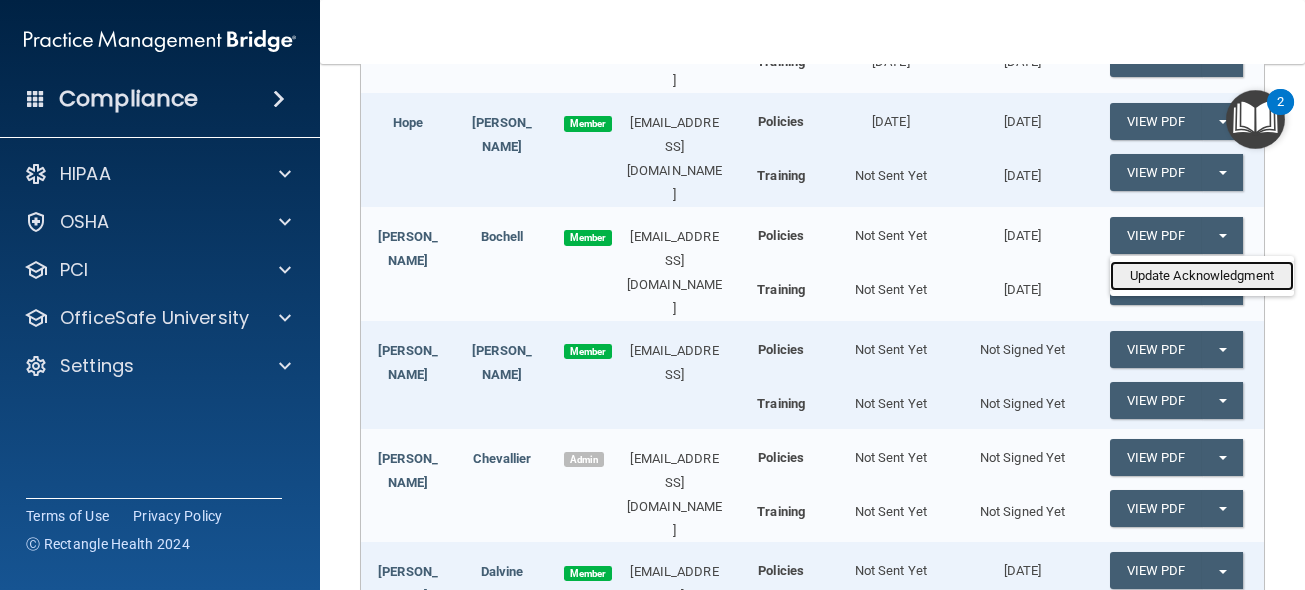 click on "Update Acknowledgment" at bounding box center (1202, 276) 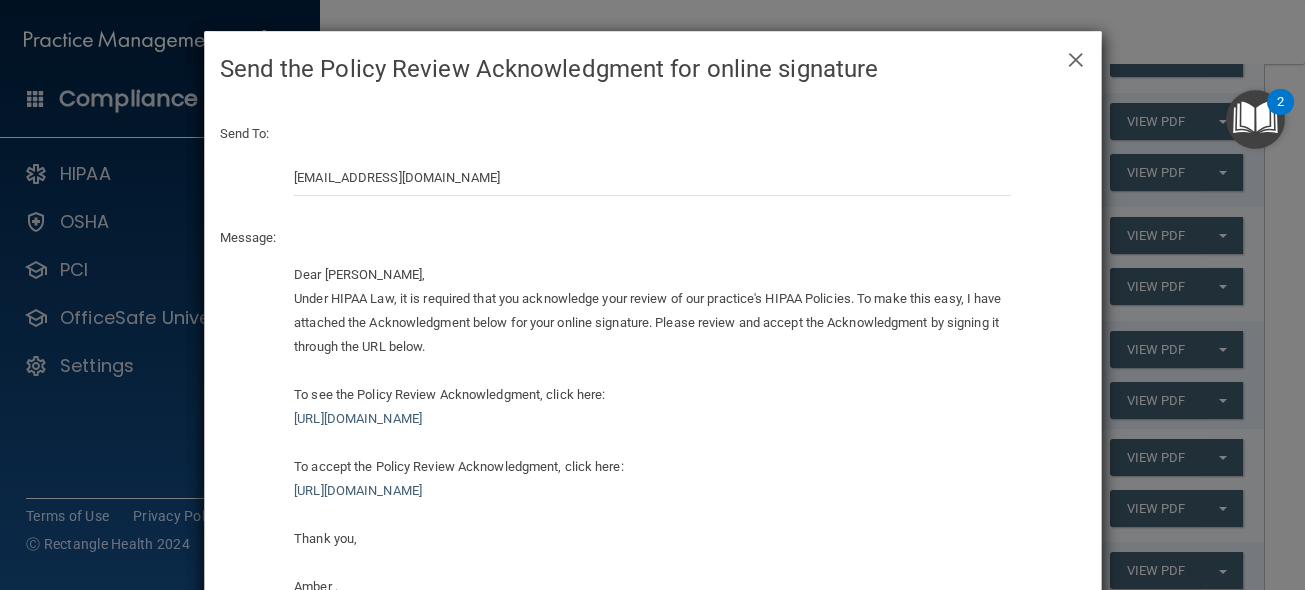 scroll, scrollTop: 140, scrollLeft: 0, axis: vertical 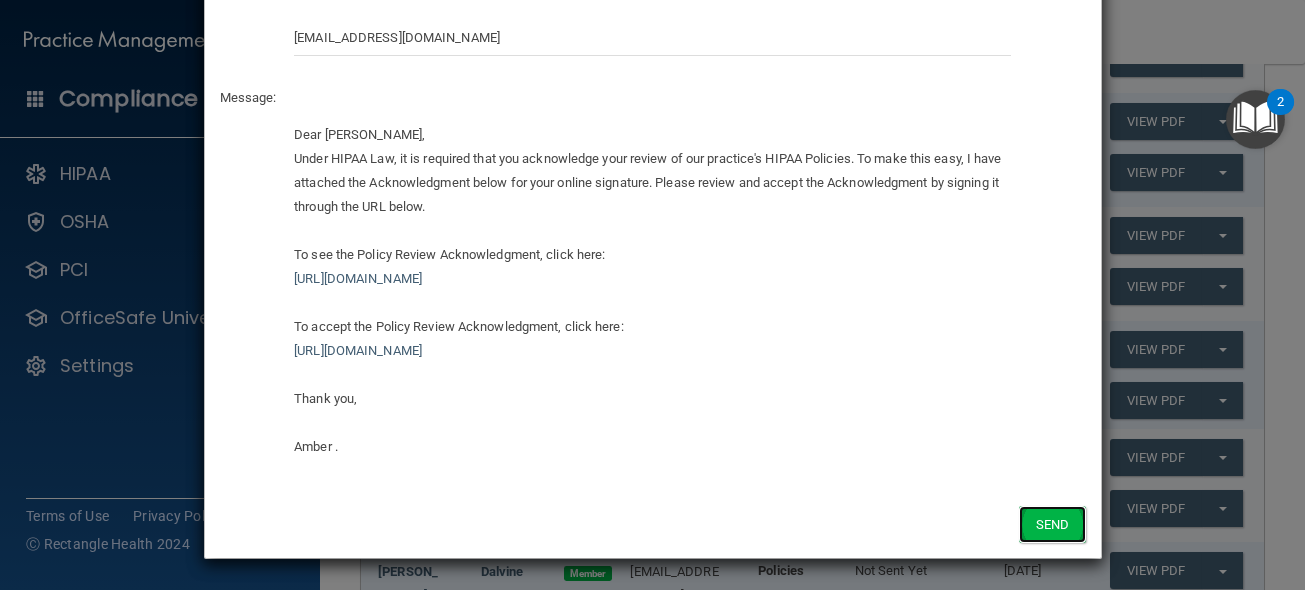 click on "Send" at bounding box center (1052, 524) 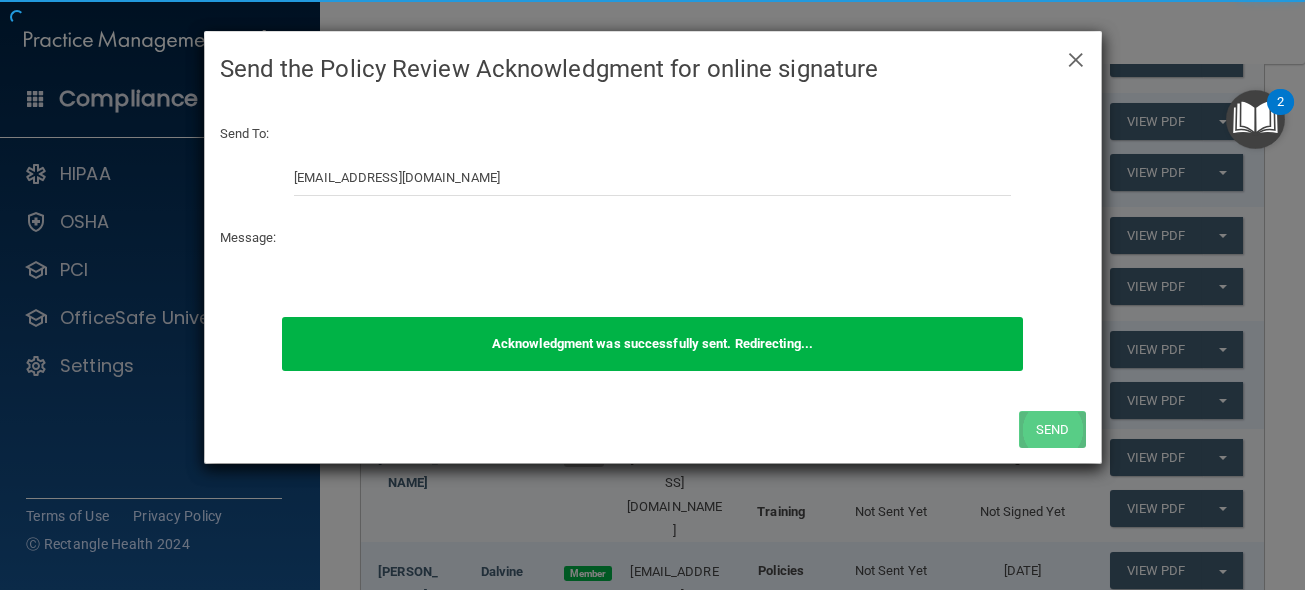 scroll, scrollTop: 0, scrollLeft: 0, axis: both 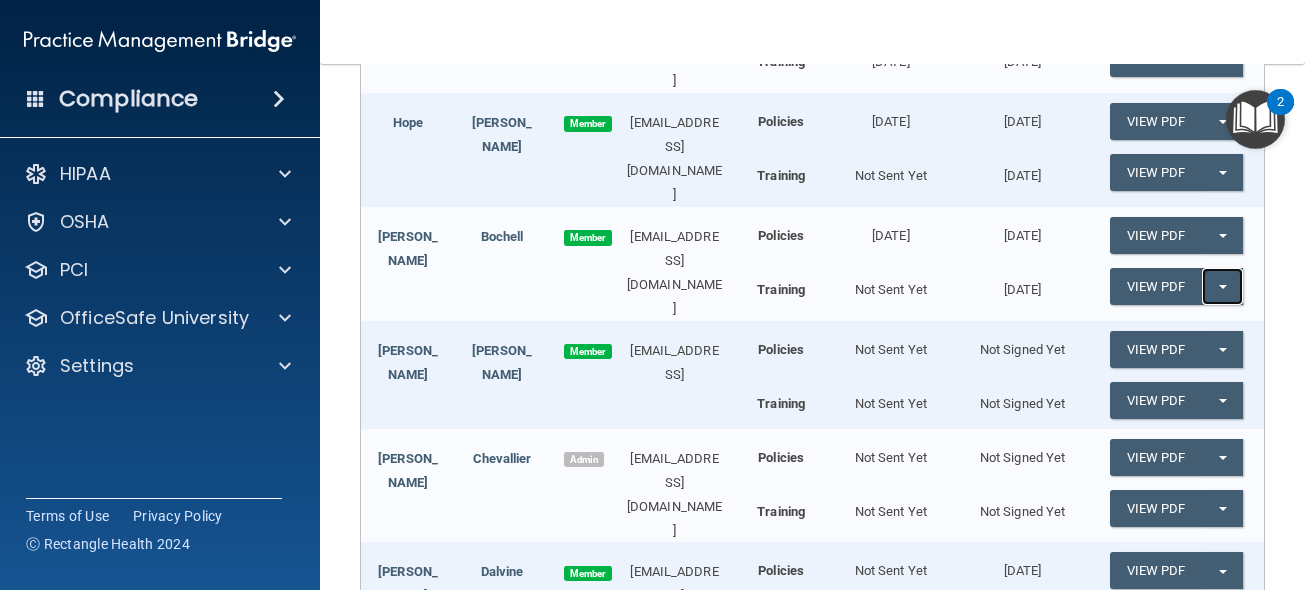 click on "Split button!" at bounding box center [1222, 286] 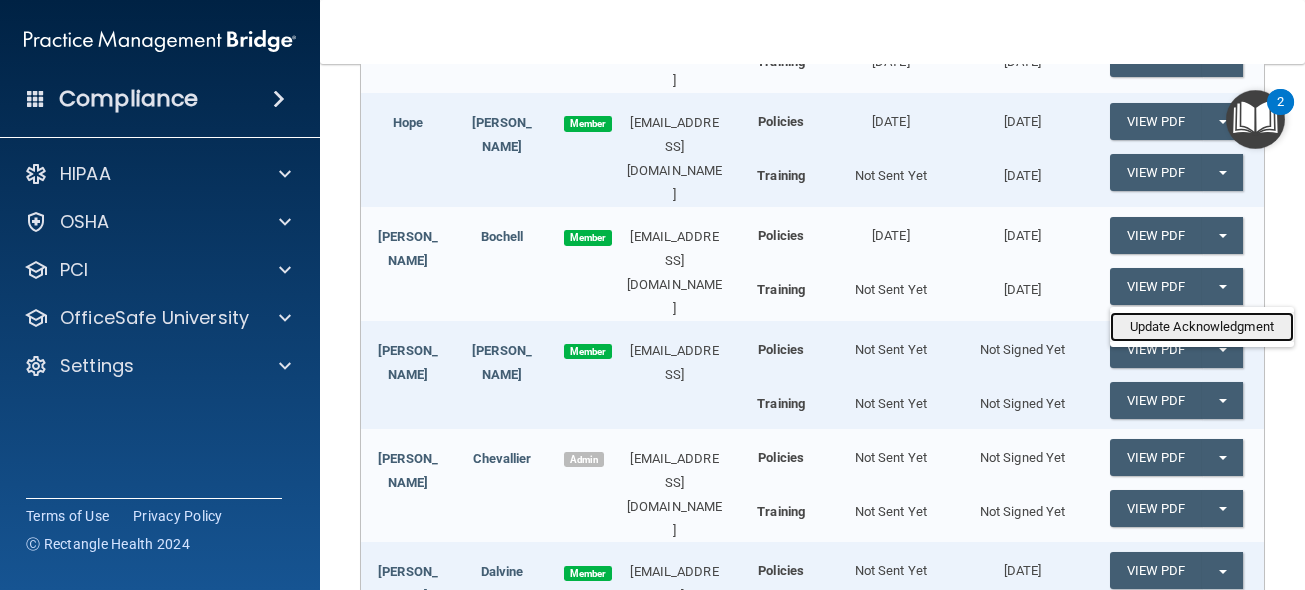click on "Update Acknowledgment" at bounding box center (1202, 327) 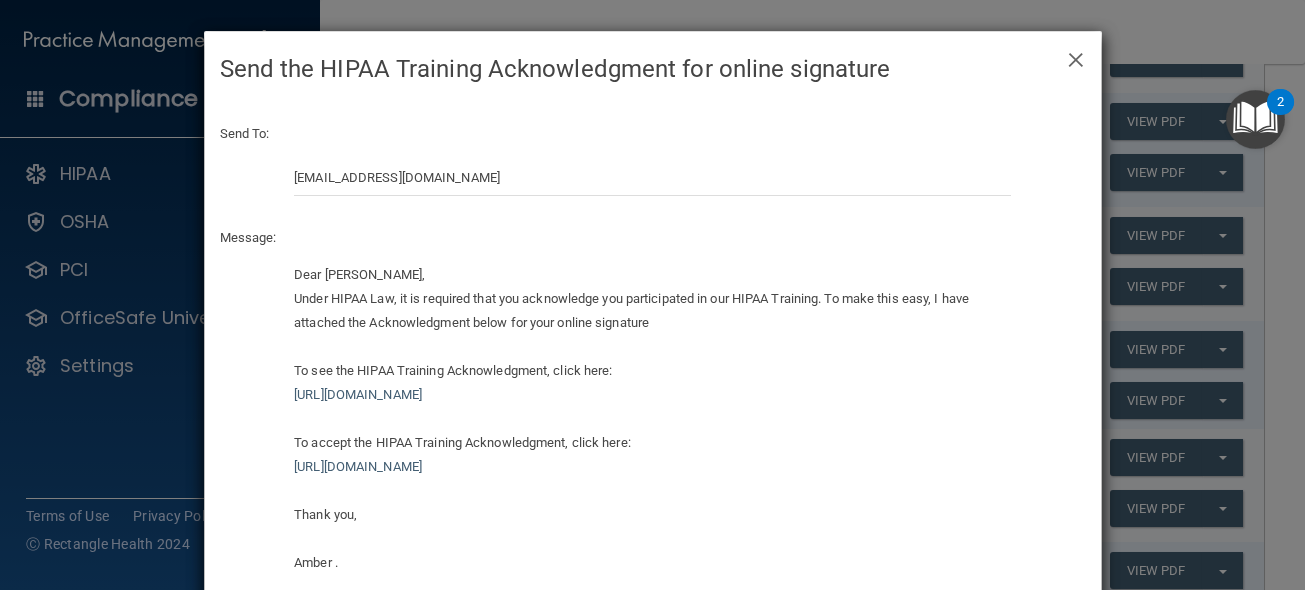 scroll, scrollTop: 116, scrollLeft: 0, axis: vertical 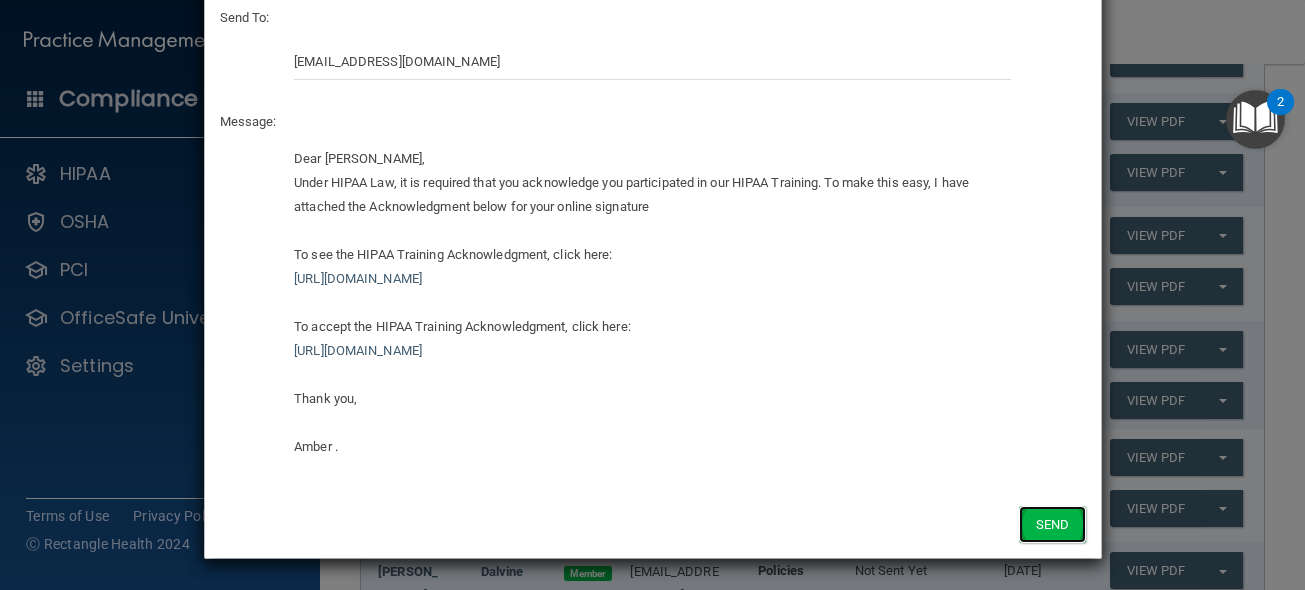 click on "Send" at bounding box center (1052, 524) 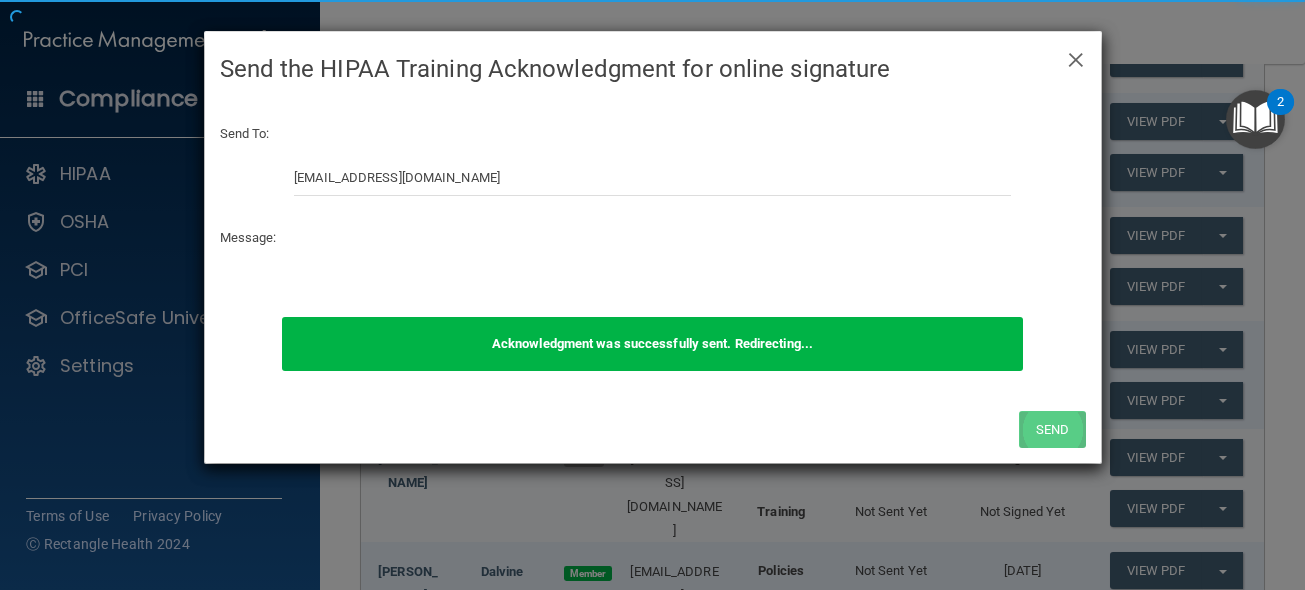 scroll, scrollTop: 0, scrollLeft: 0, axis: both 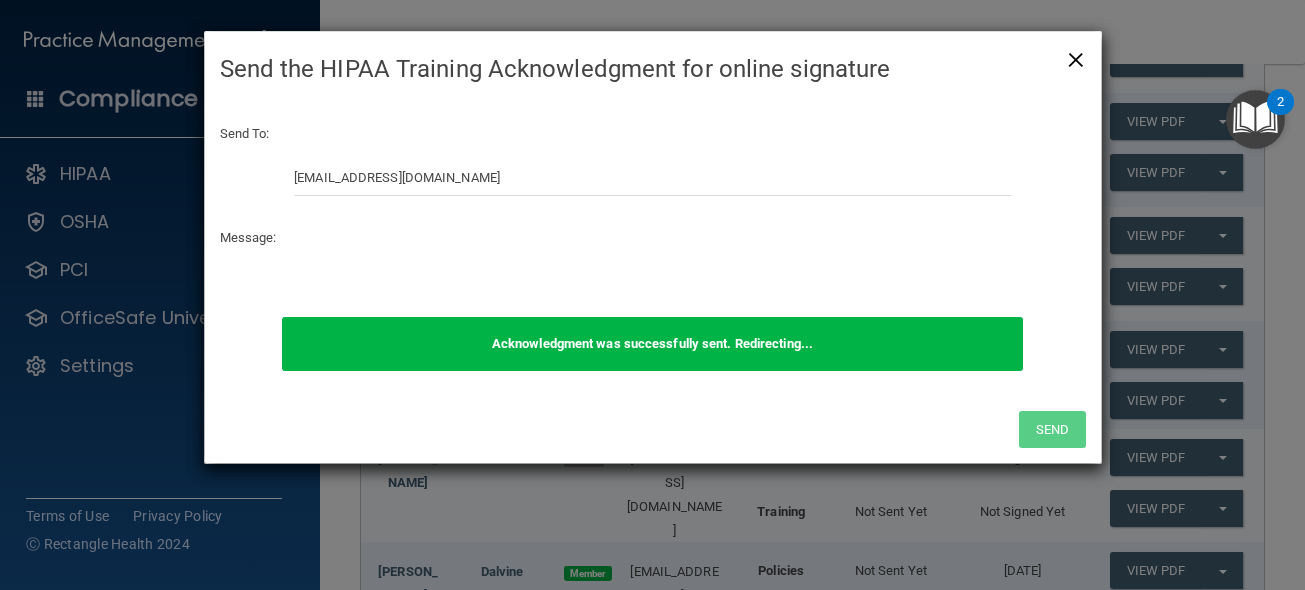 click on "×" at bounding box center [1076, 57] 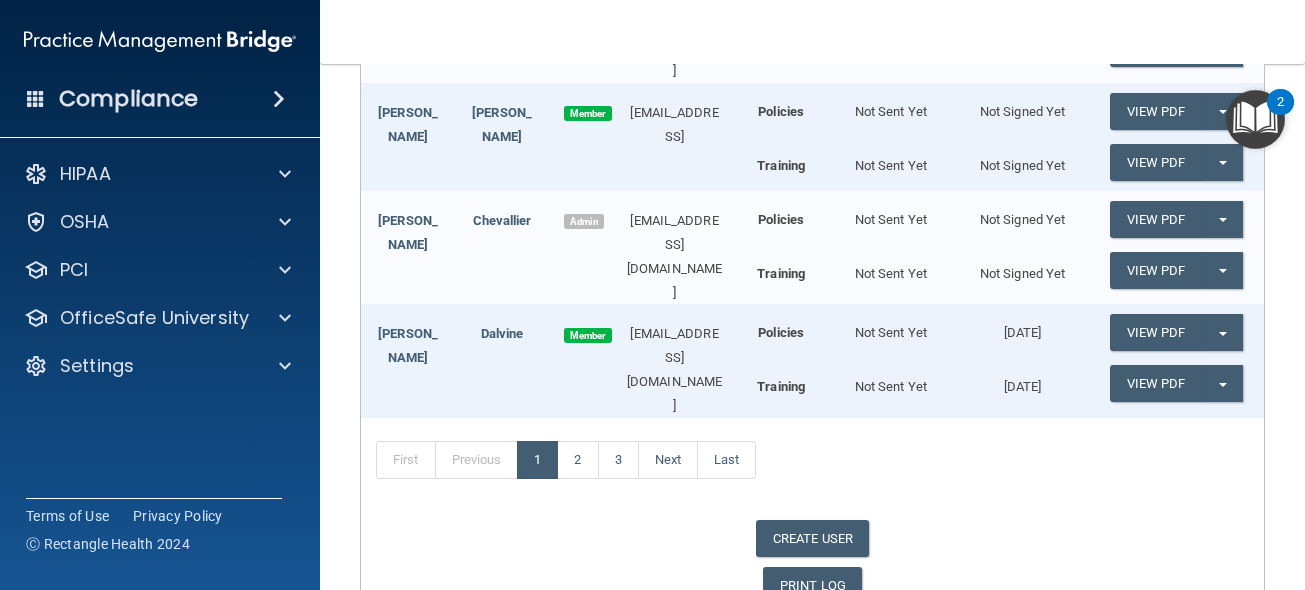 scroll, scrollTop: 716, scrollLeft: 0, axis: vertical 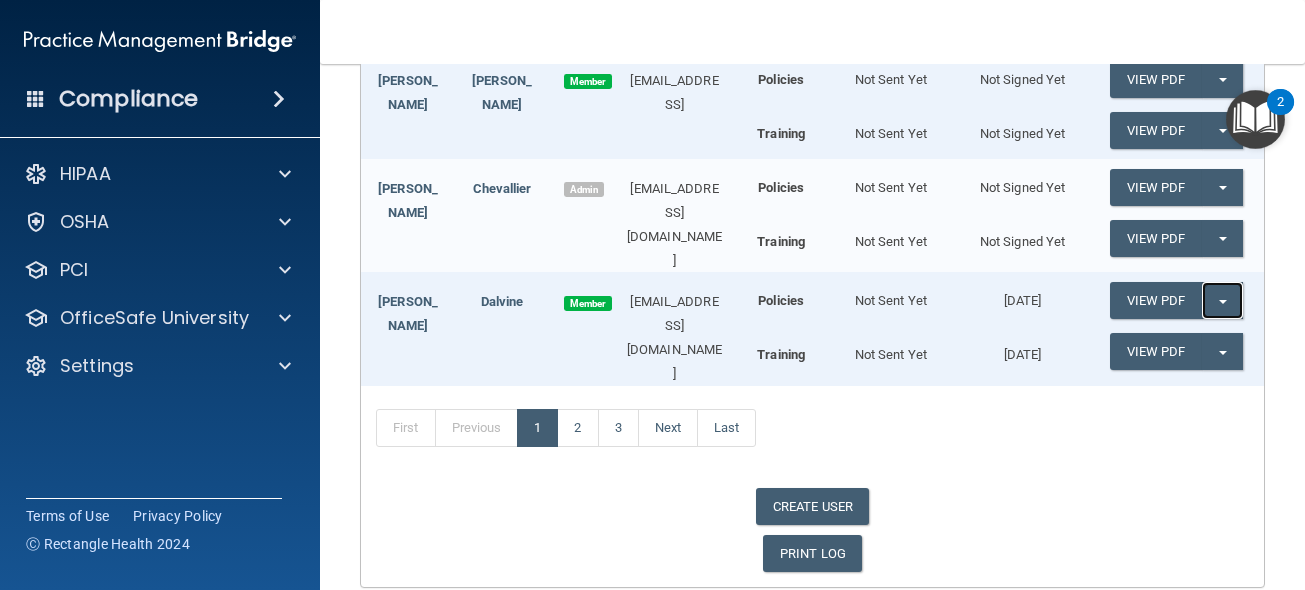 click on "Split button!" at bounding box center (1222, 300) 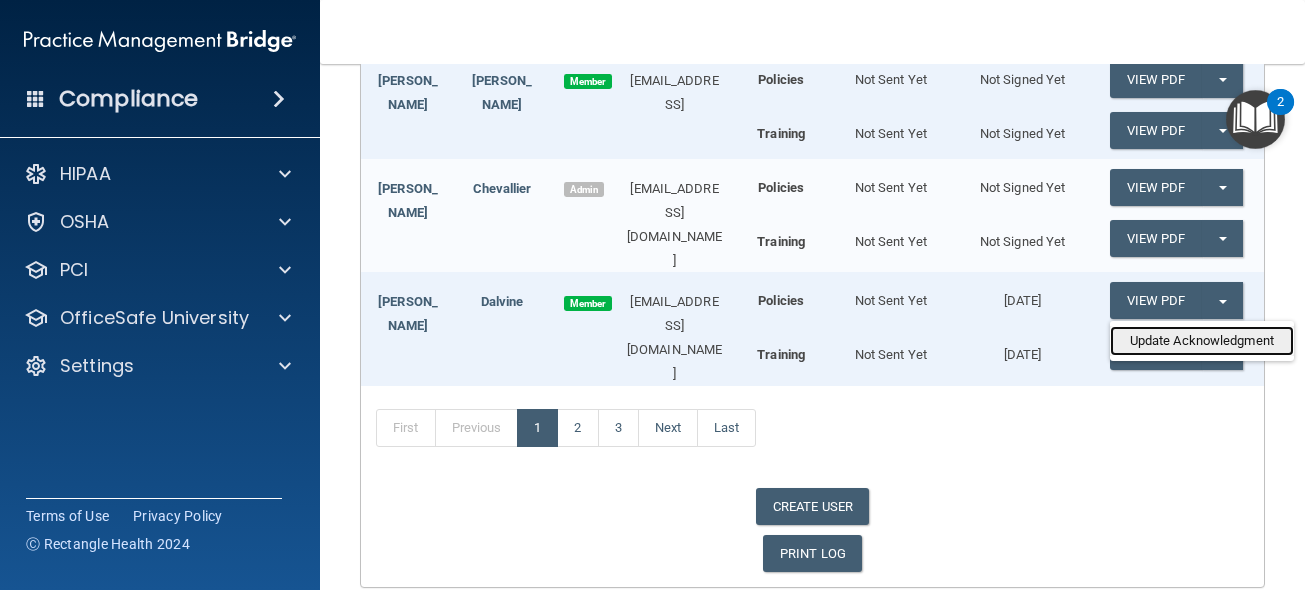 click on "Update Acknowledgment" at bounding box center [1202, 341] 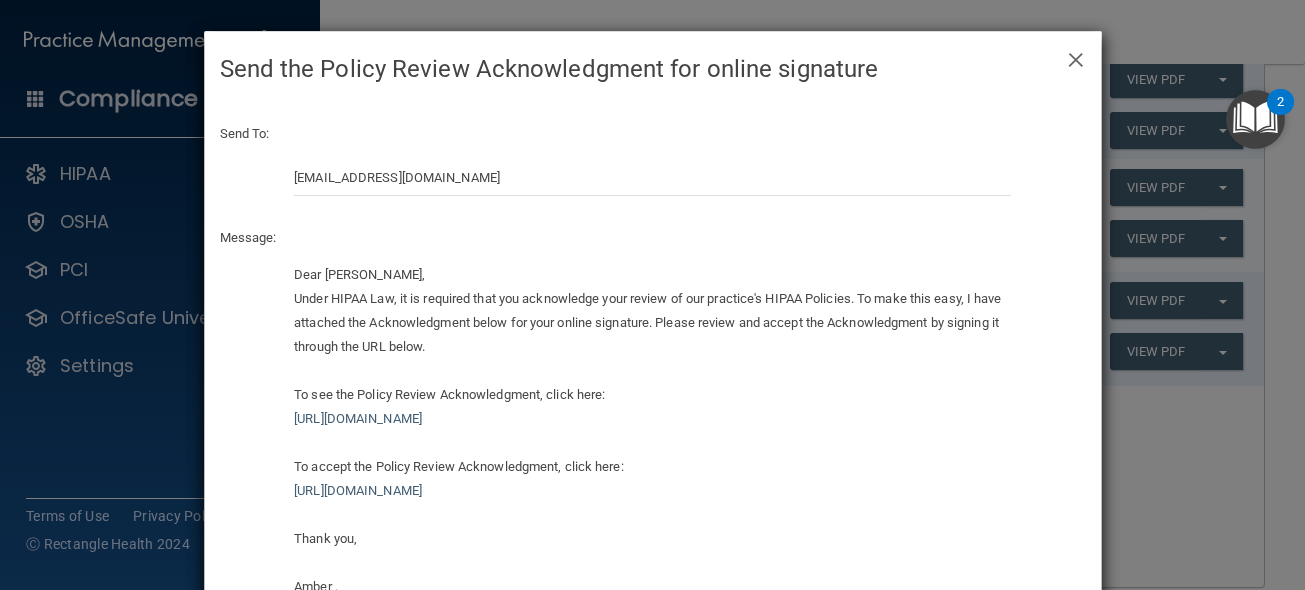 scroll, scrollTop: 140, scrollLeft: 0, axis: vertical 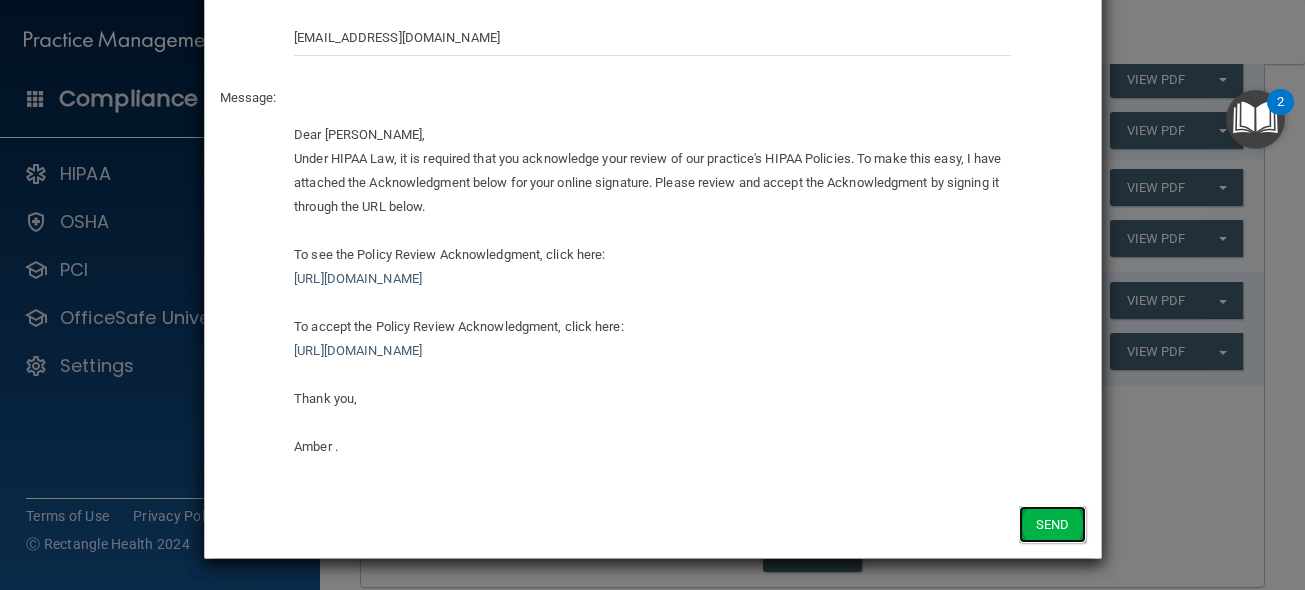 click on "Send" at bounding box center (1052, 524) 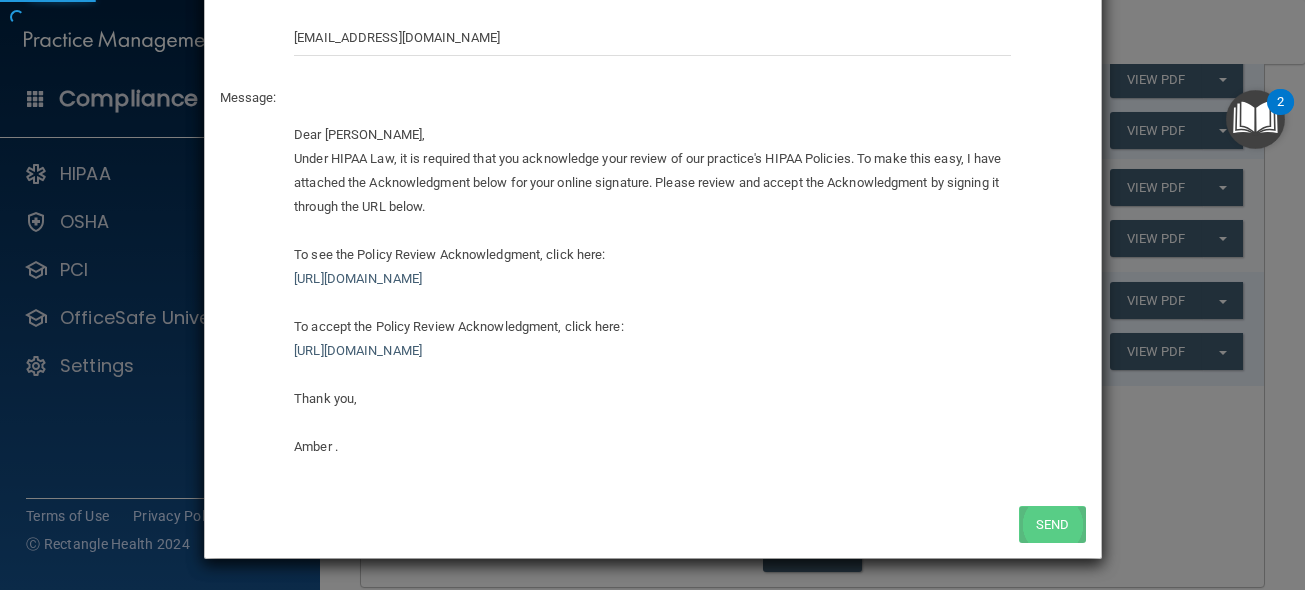scroll, scrollTop: 0, scrollLeft: 0, axis: both 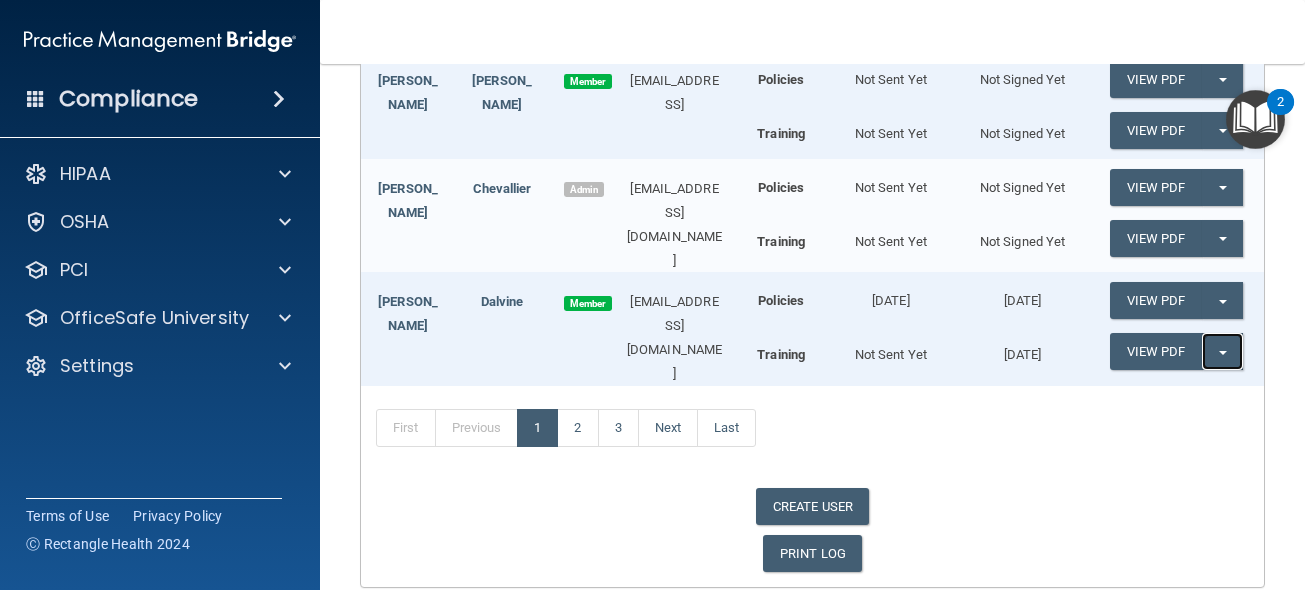 click at bounding box center [1223, 353] 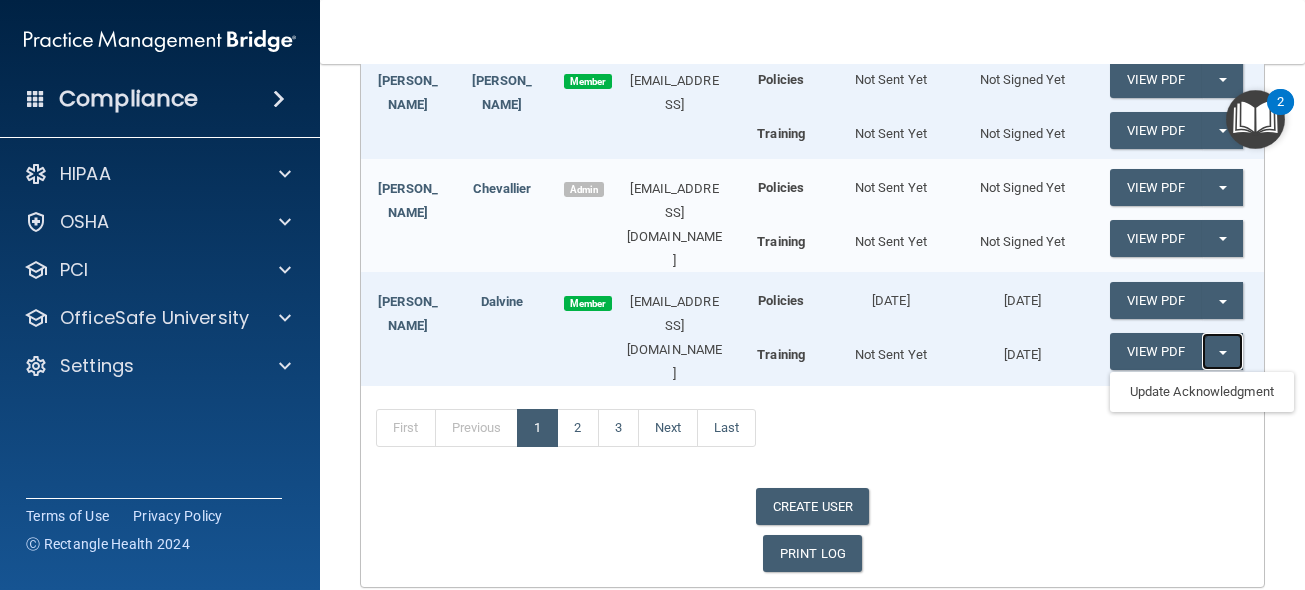 click on "Split button!" at bounding box center (1222, 351) 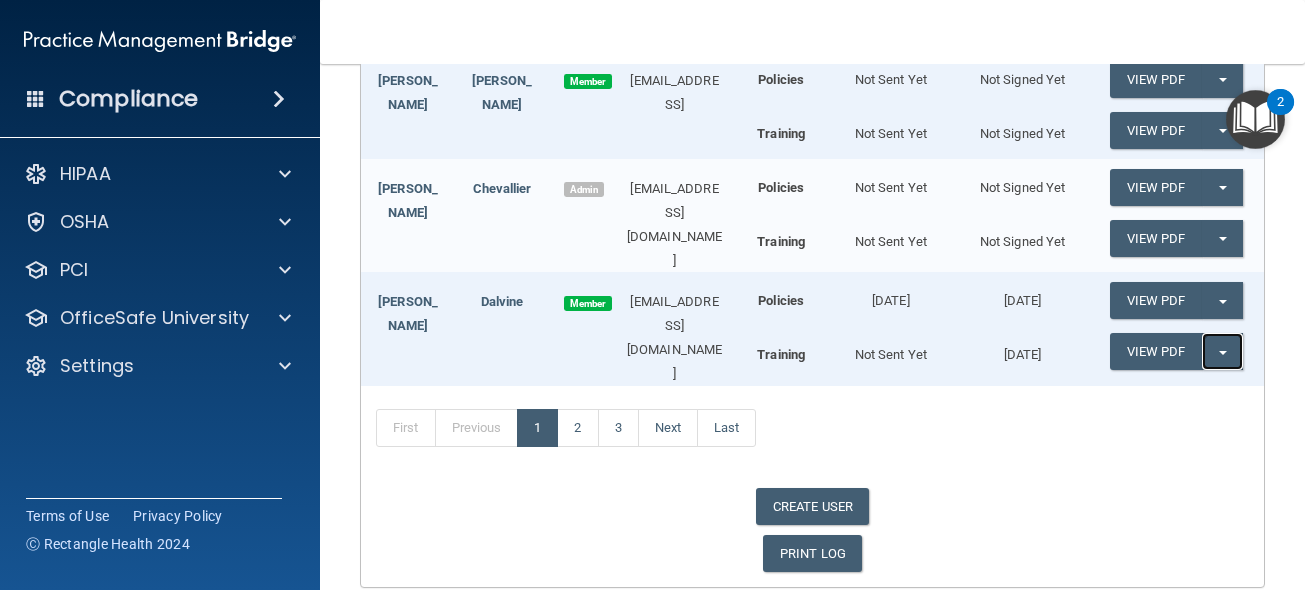 click on "Split button!" at bounding box center [1222, 351] 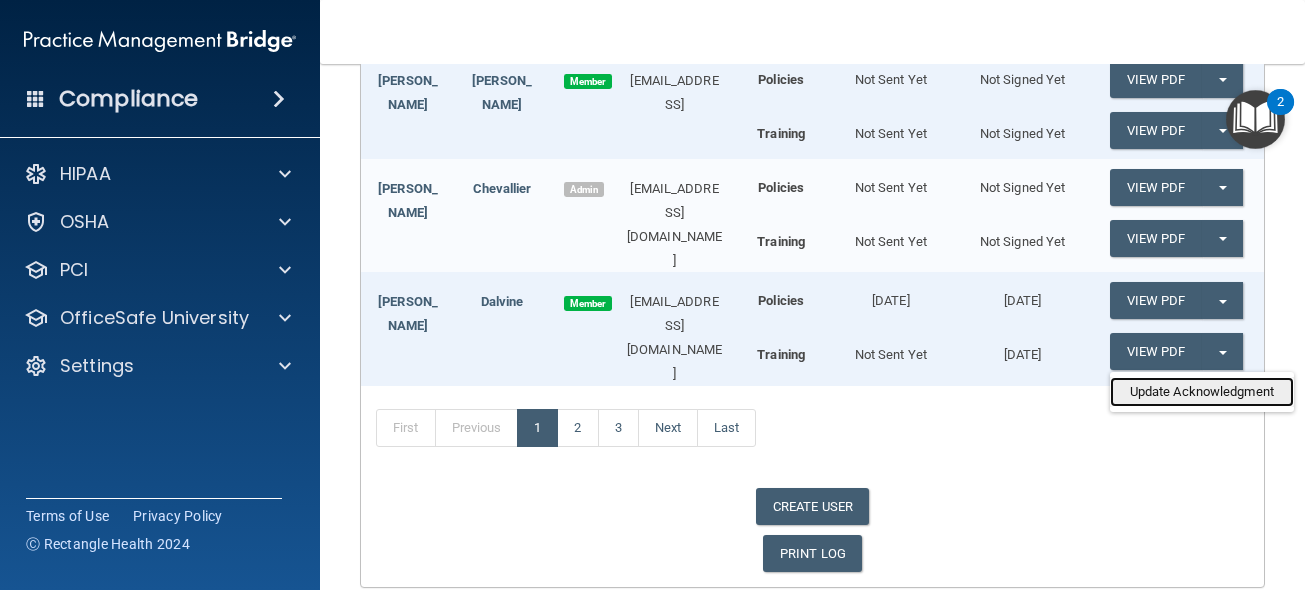 click on "Update Acknowledgment" at bounding box center [1202, 392] 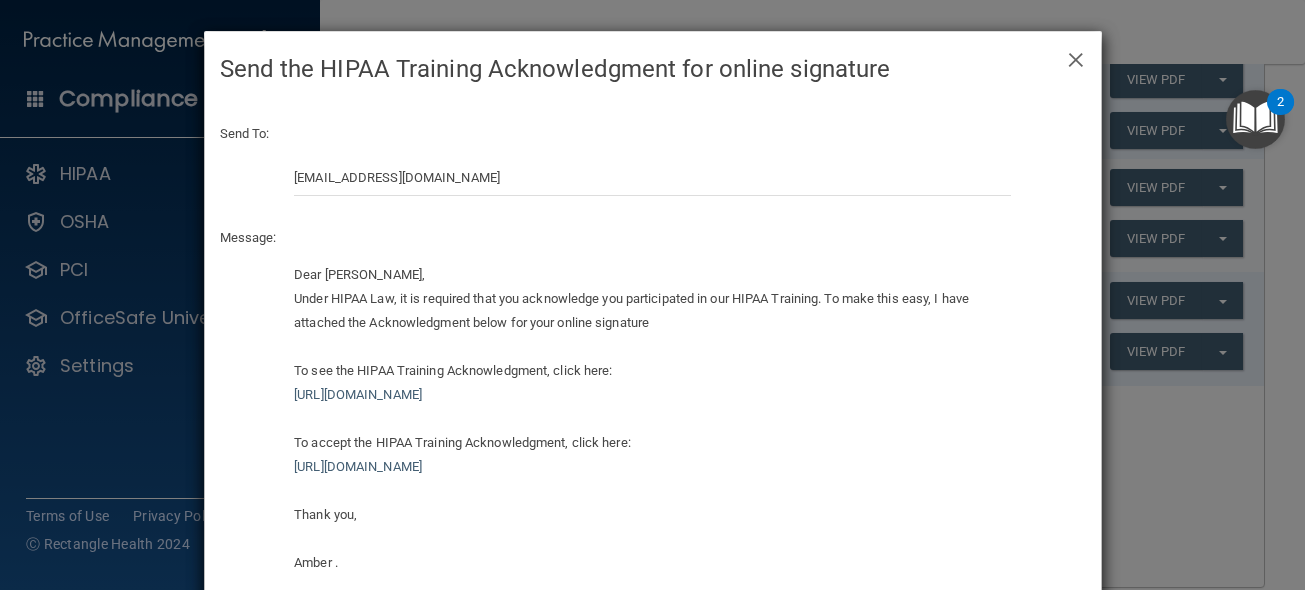 scroll, scrollTop: 116, scrollLeft: 0, axis: vertical 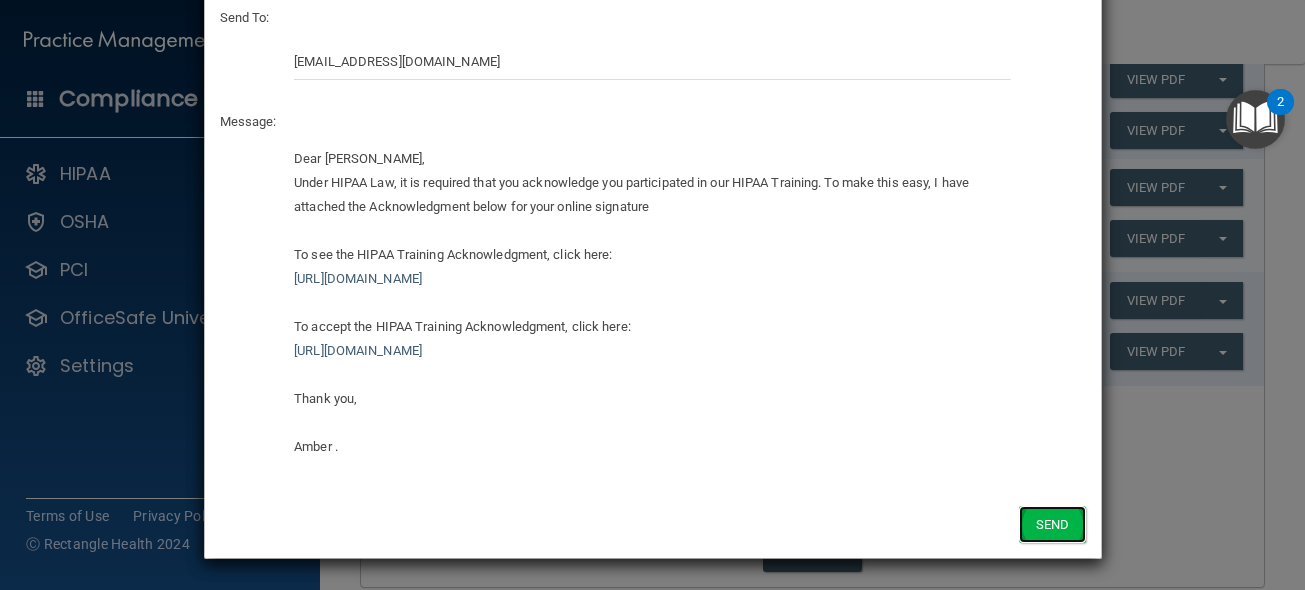 click on "Send" at bounding box center [1052, 524] 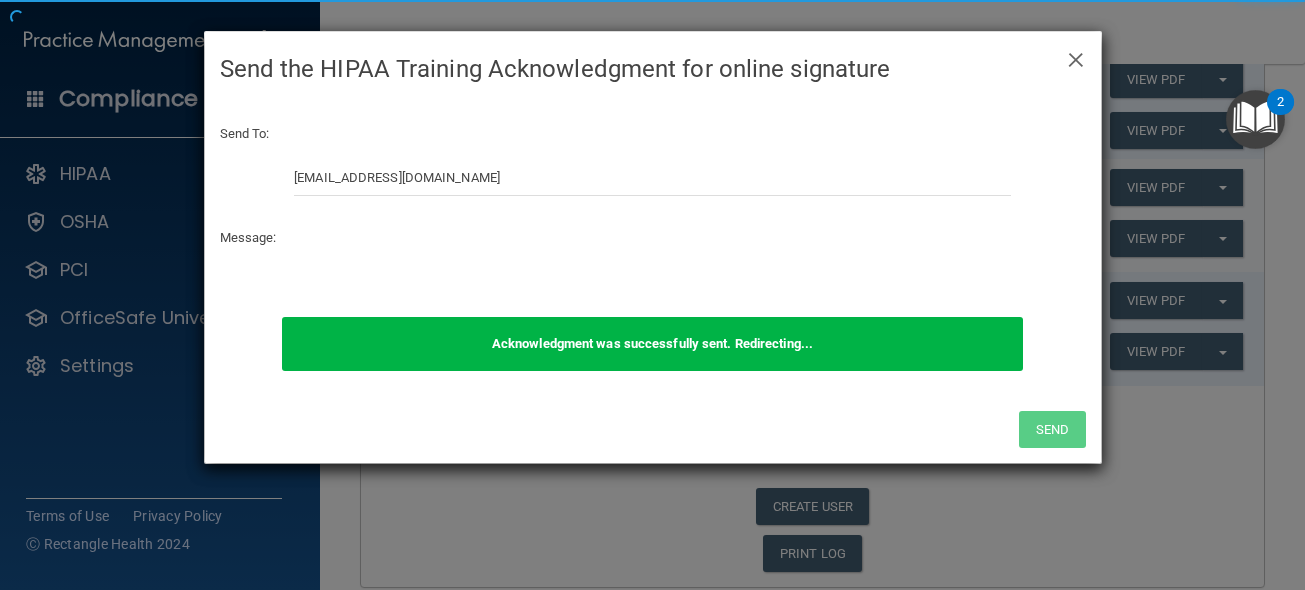 scroll, scrollTop: 0, scrollLeft: 0, axis: both 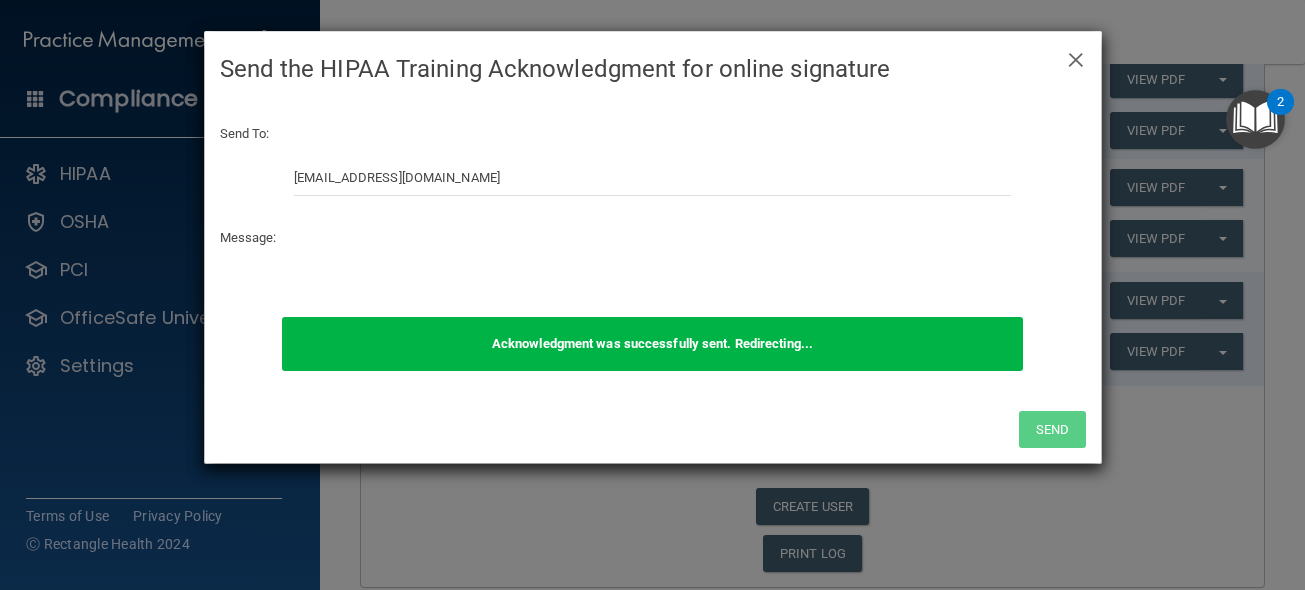 click on "Acknowledgment was successfully sent. Redirecting..." at bounding box center [652, 343] 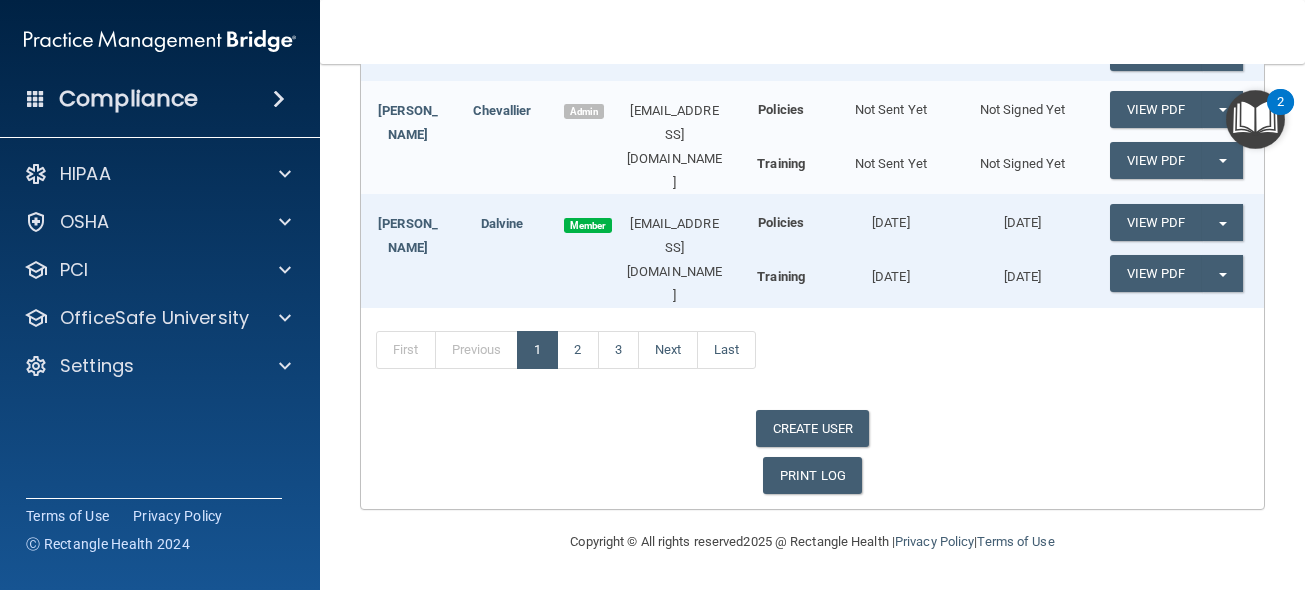 scroll, scrollTop: 806, scrollLeft: 0, axis: vertical 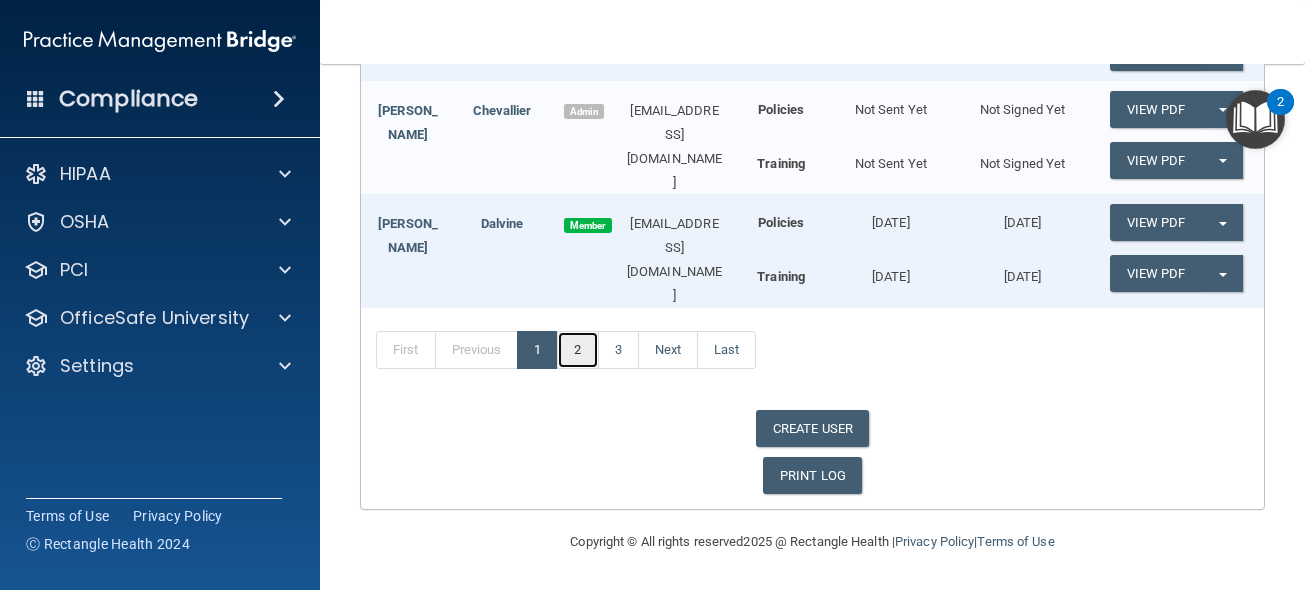 click on "2" at bounding box center [577, 350] 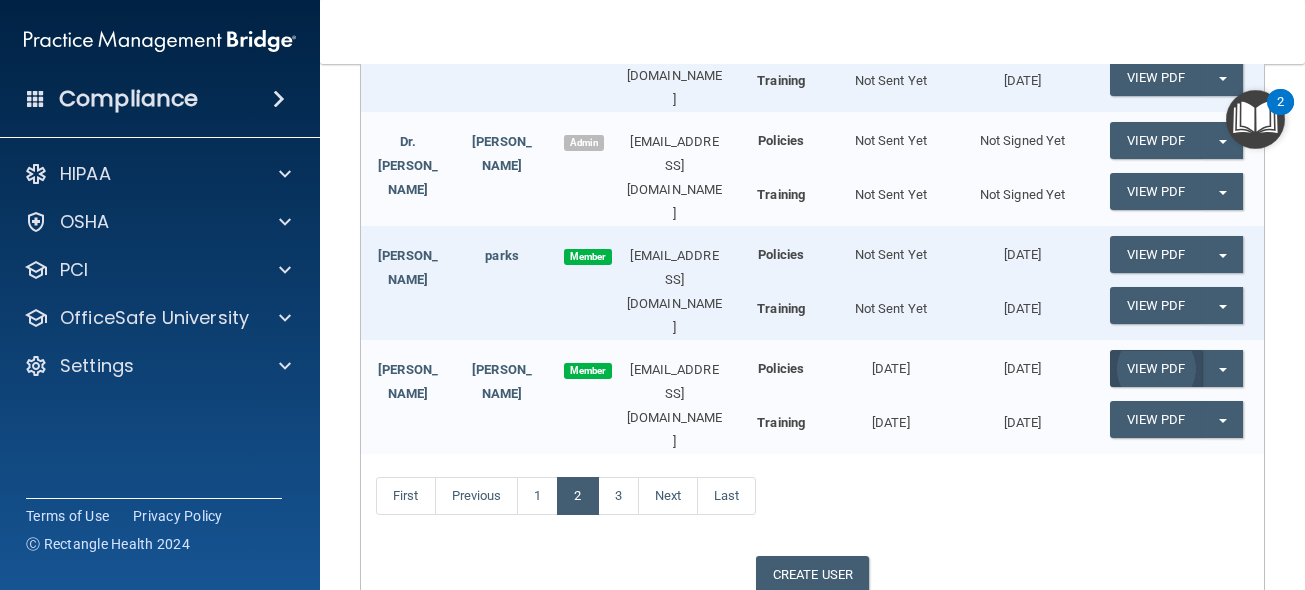 scroll, scrollTop: 1076, scrollLeft: 0, axis: vertical 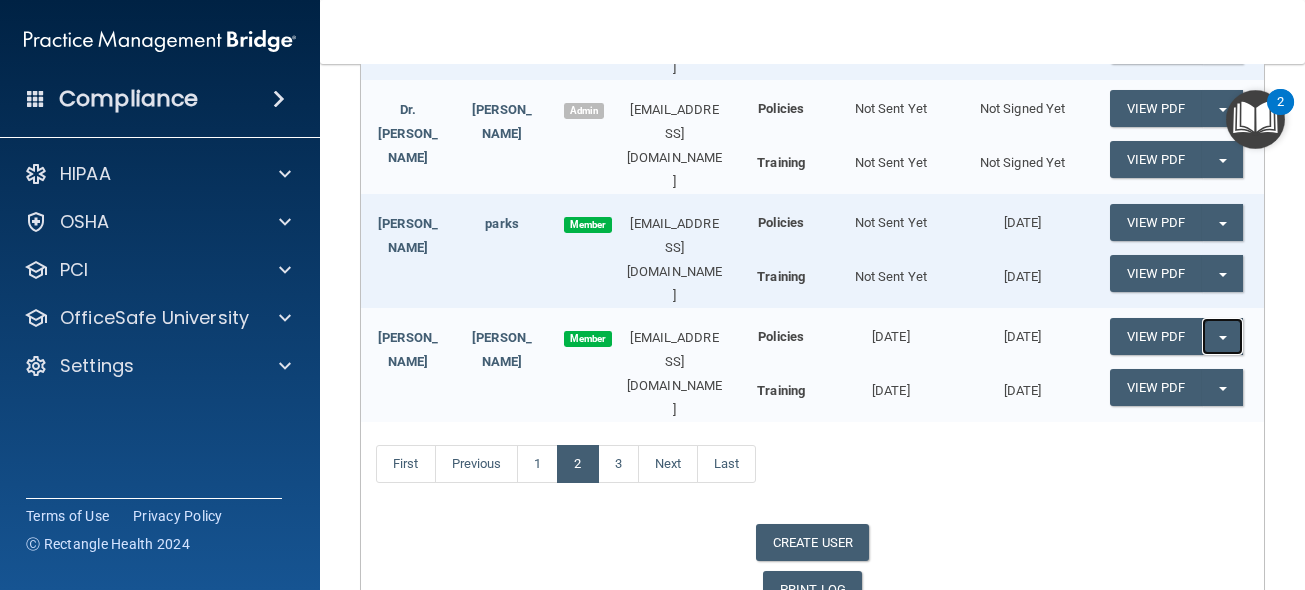 click on "Split button!" at bounding box center [1222, 336] 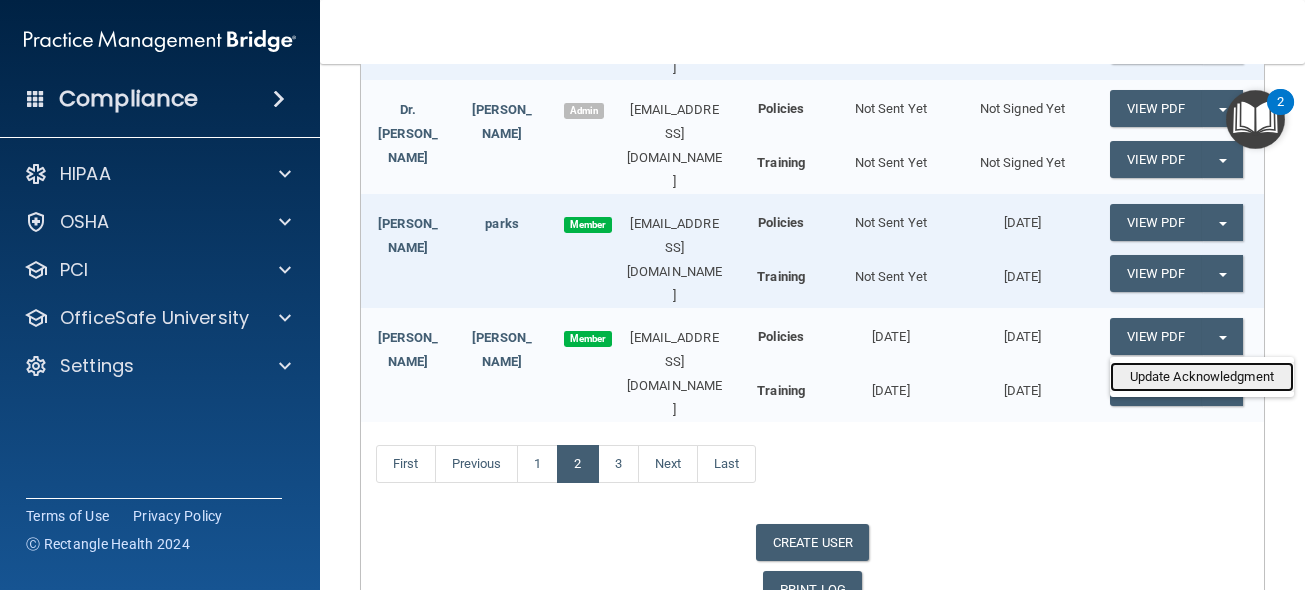 click on "Update Acknowledgment" at bounding box center [1202, 377] 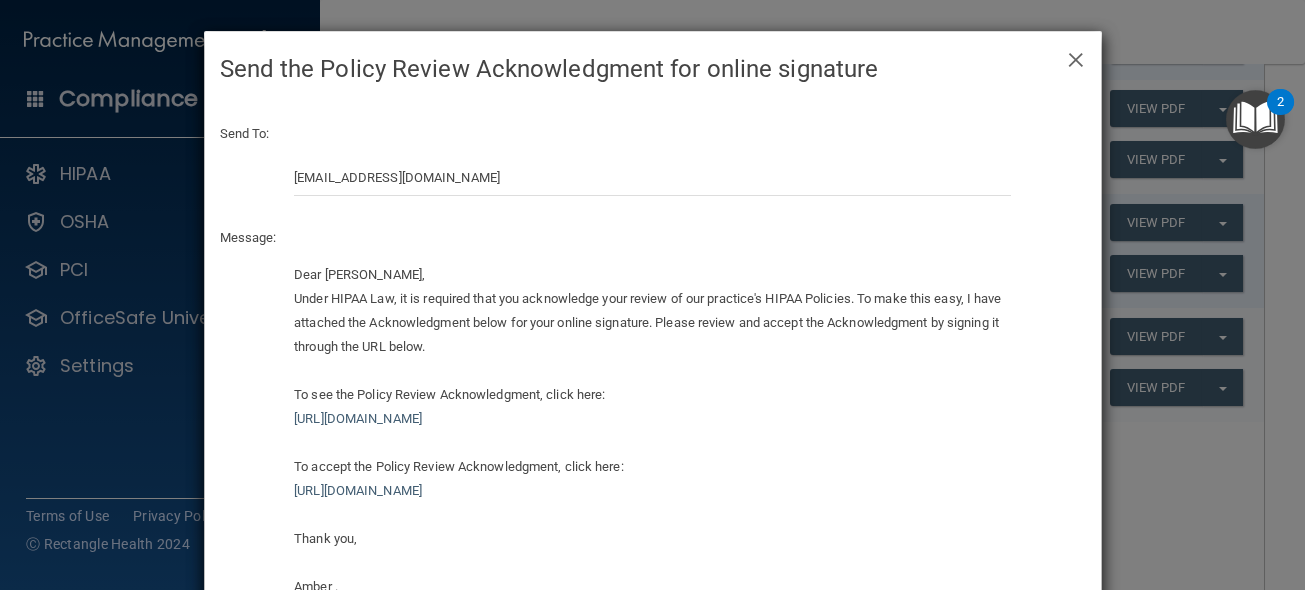 scroll, scrollTop: 140, scrollLeft: 0, axis: vertical 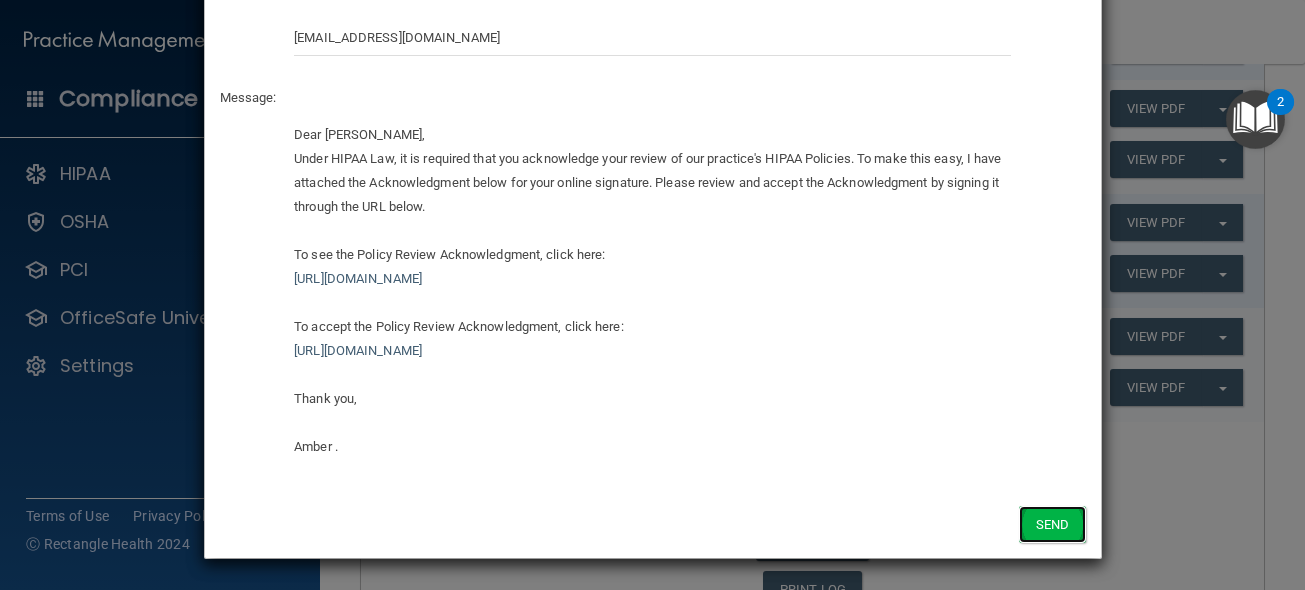 click on "Send" at bounding box center (1052, 524) 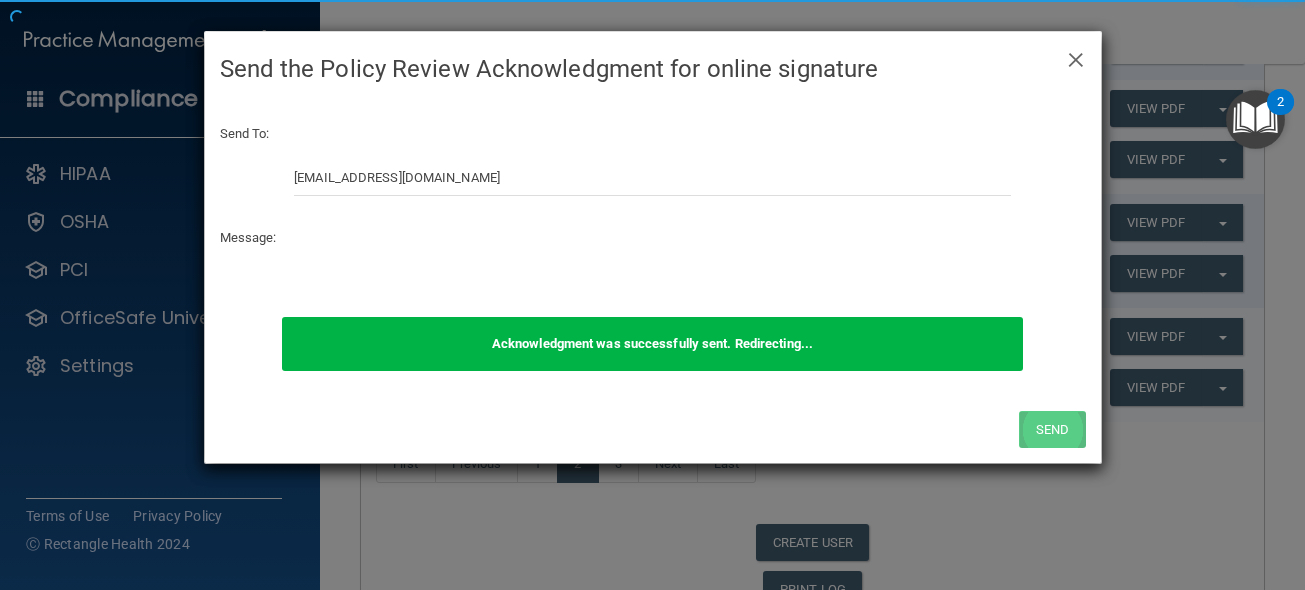 scroll, scrollTop: 0, scrollLeft: 0, axis: both 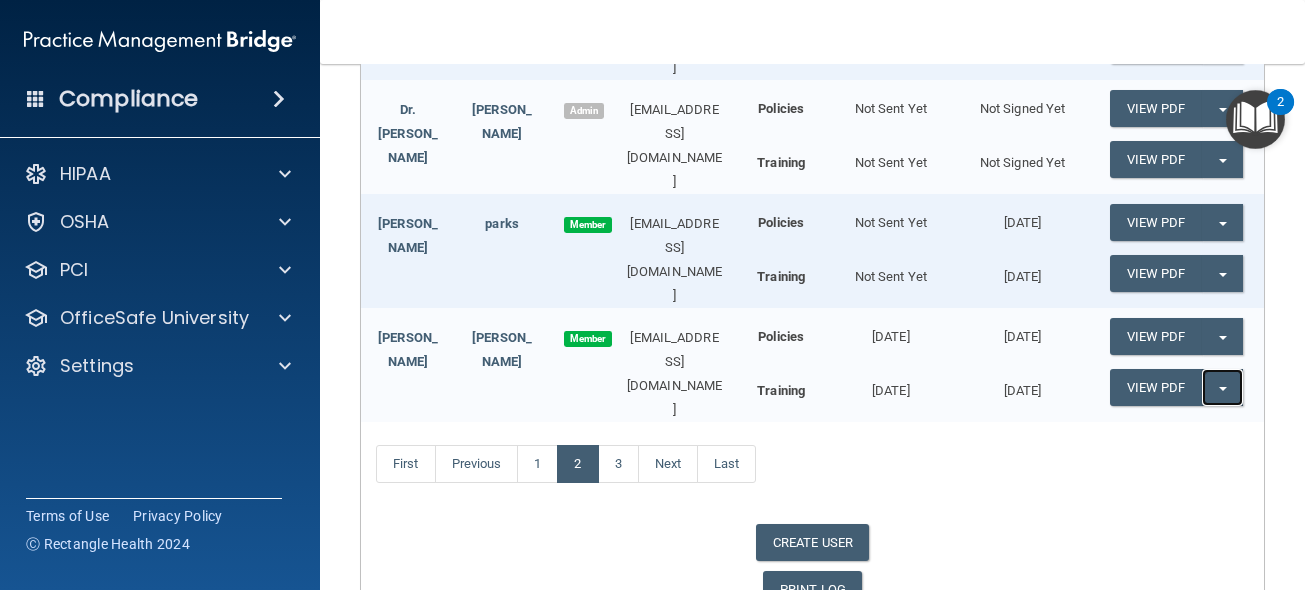 click on "Split button!" at bounding box center [1222, 387] 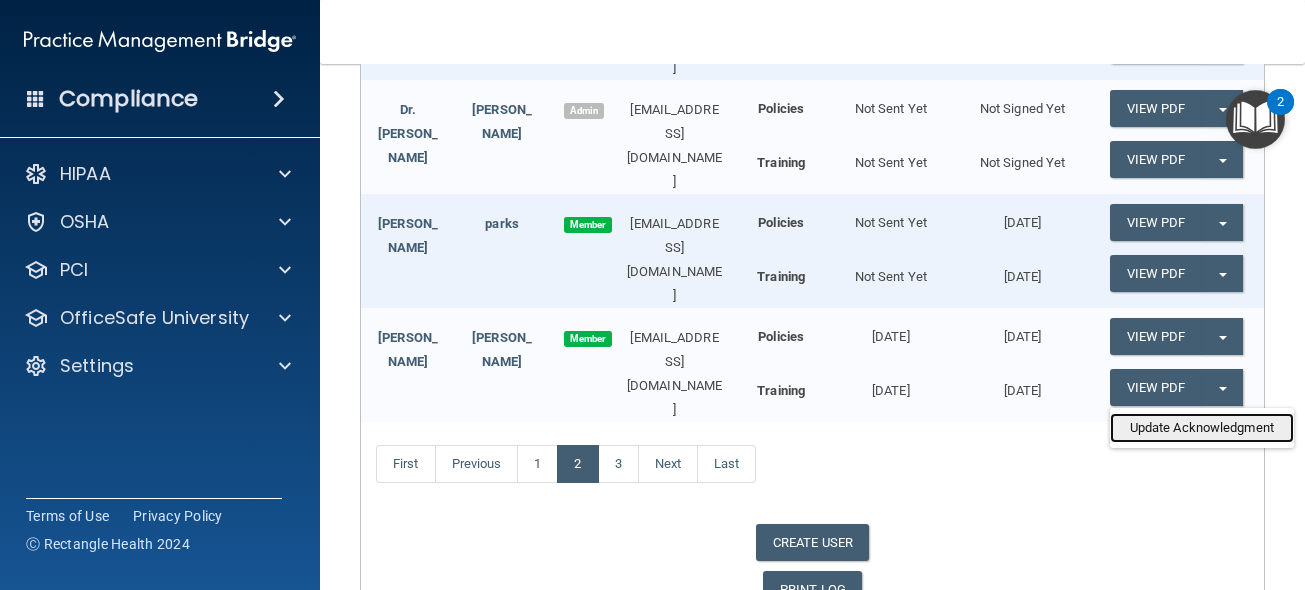 click on "Update Acknowledgment" at bounding box center (1202, 428) 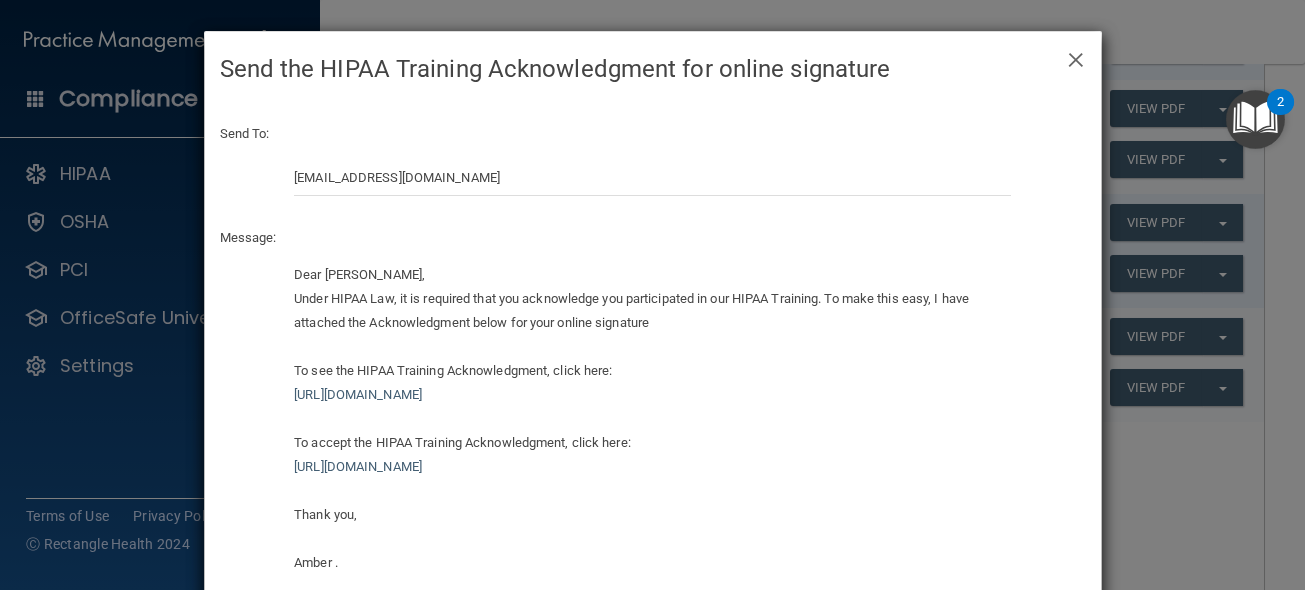 scroll, scrollTop: 116, scrollLeft: 0, axis: vertical 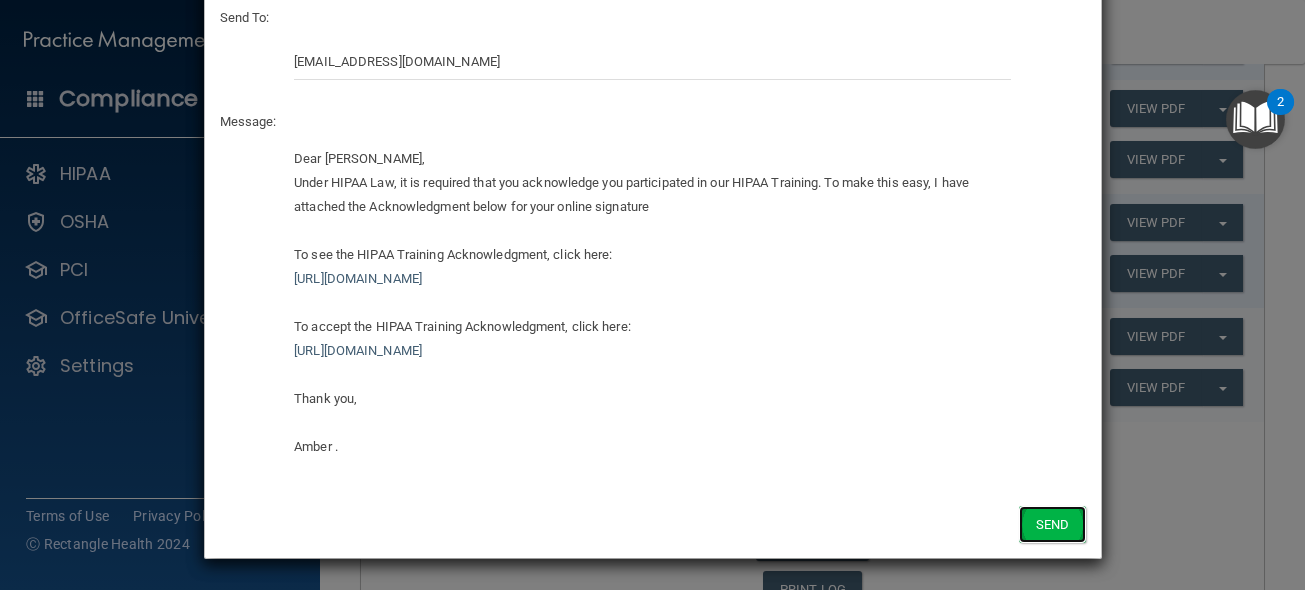 click on "Send" at bounding box center [1052, 524] 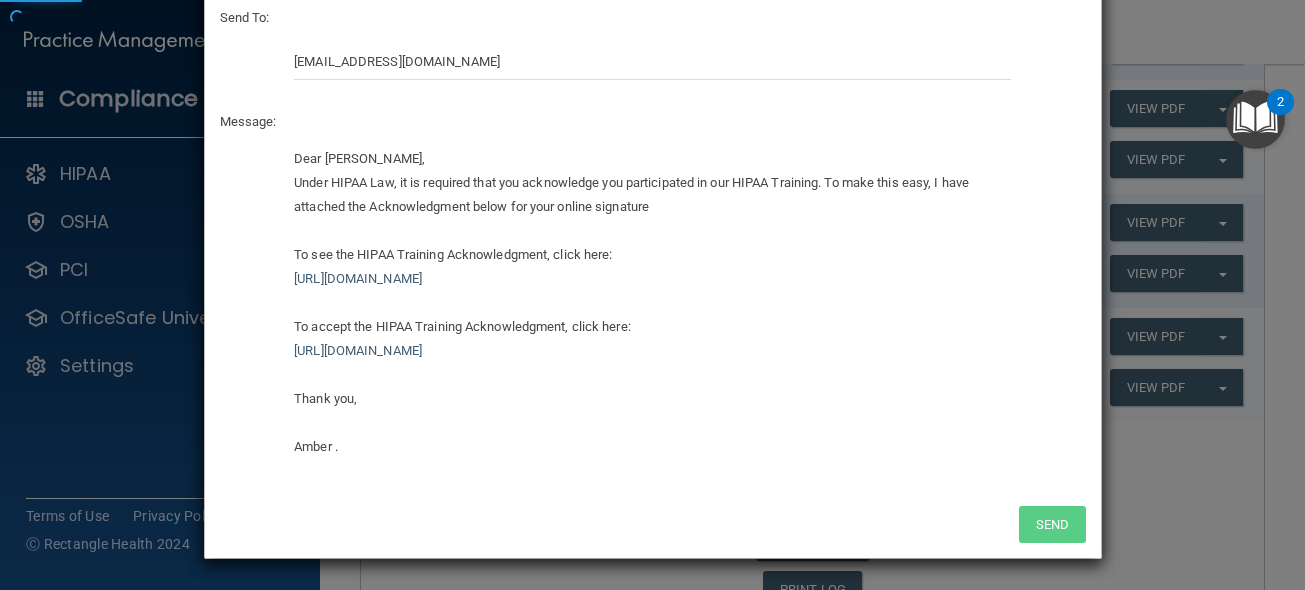 scroll, scrollTop: 0, scrollLeft: 0, axis: both 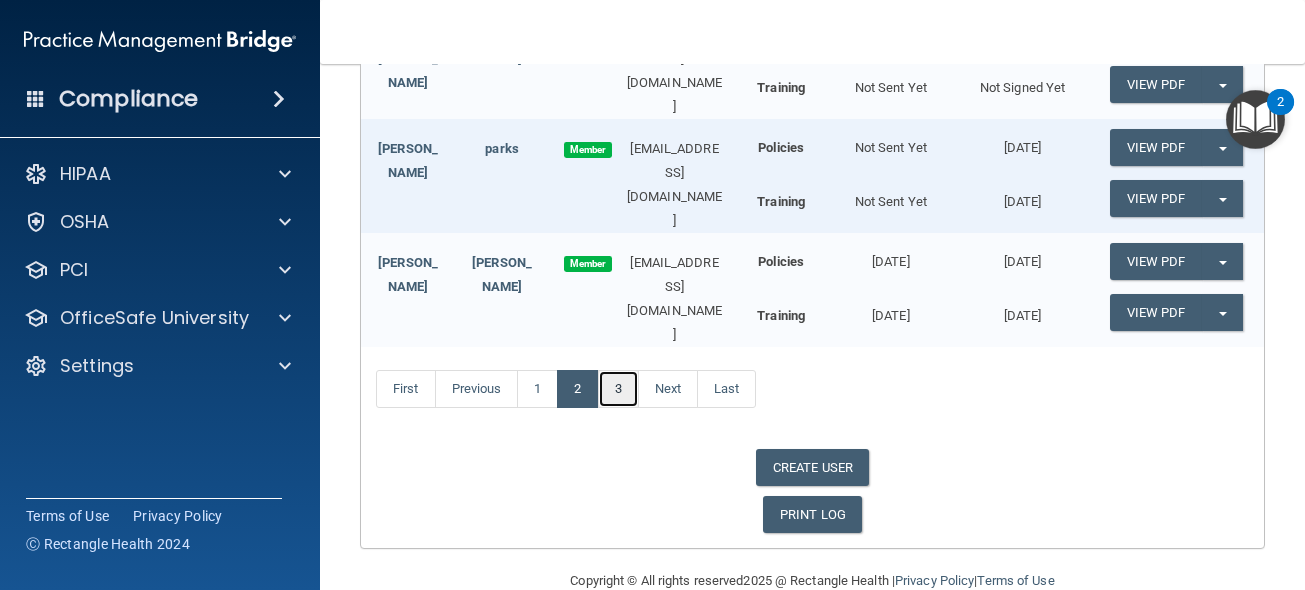 click on "3" at bounding box center (618, 389) 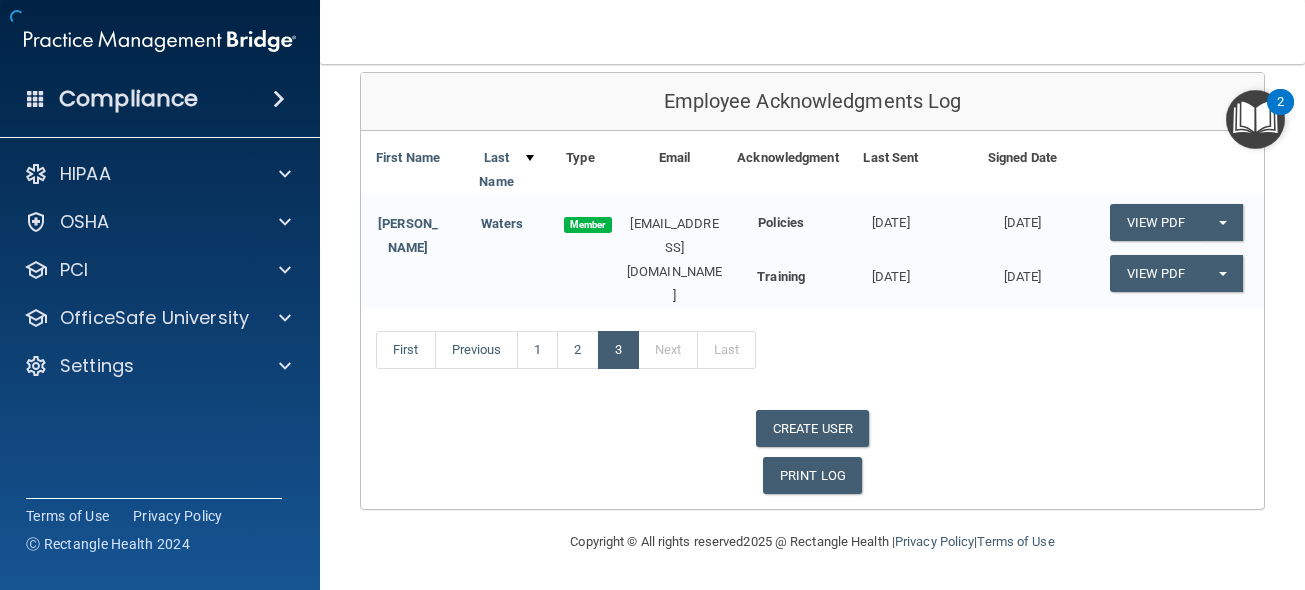 scroll, scrollTop: 231, scrollLeft: 0, axis: vertical 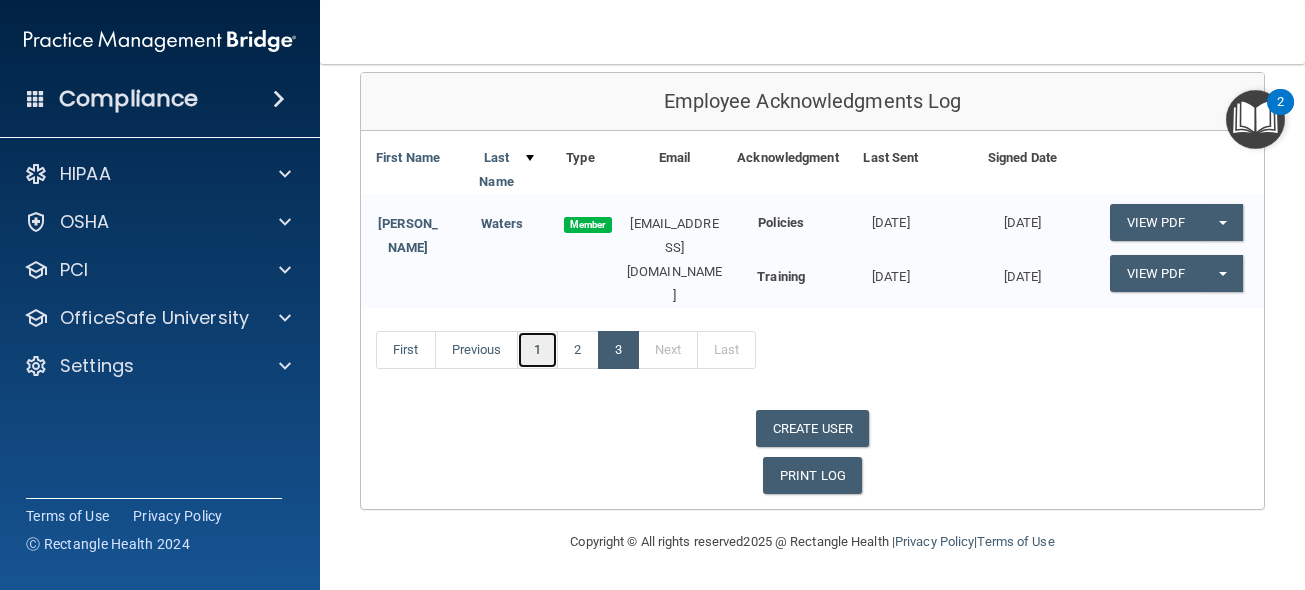 click on "1" at bounding box center (537, 350) 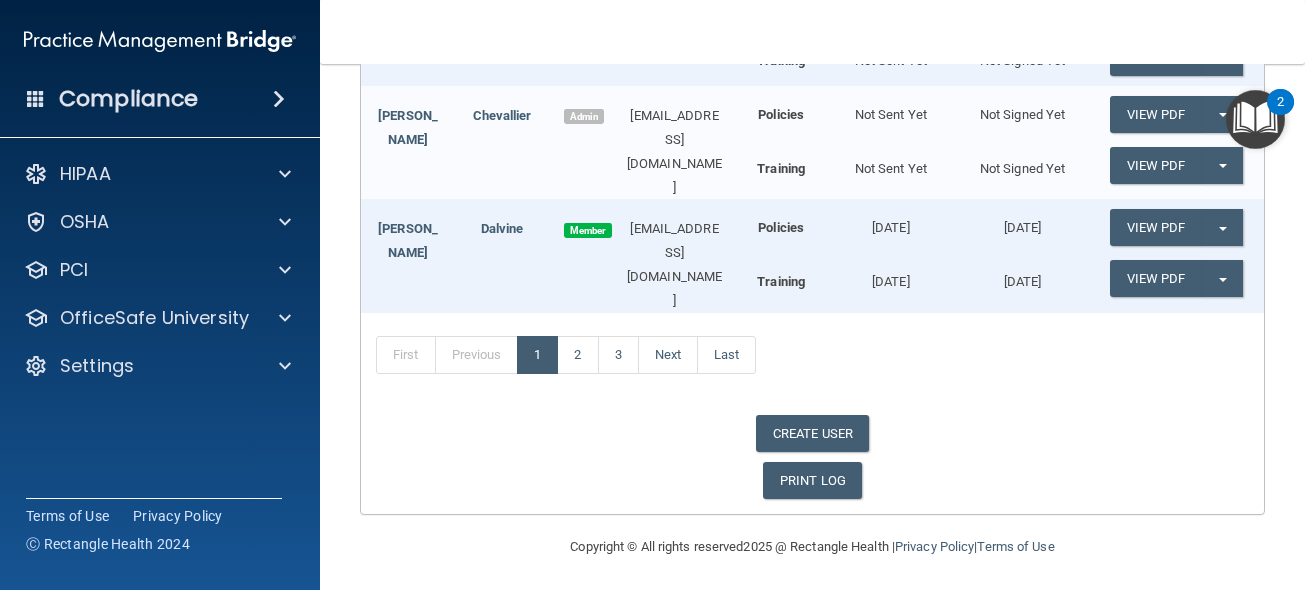 scroll, scrollTop: 806, scrollLeft: 0, axis: vertical 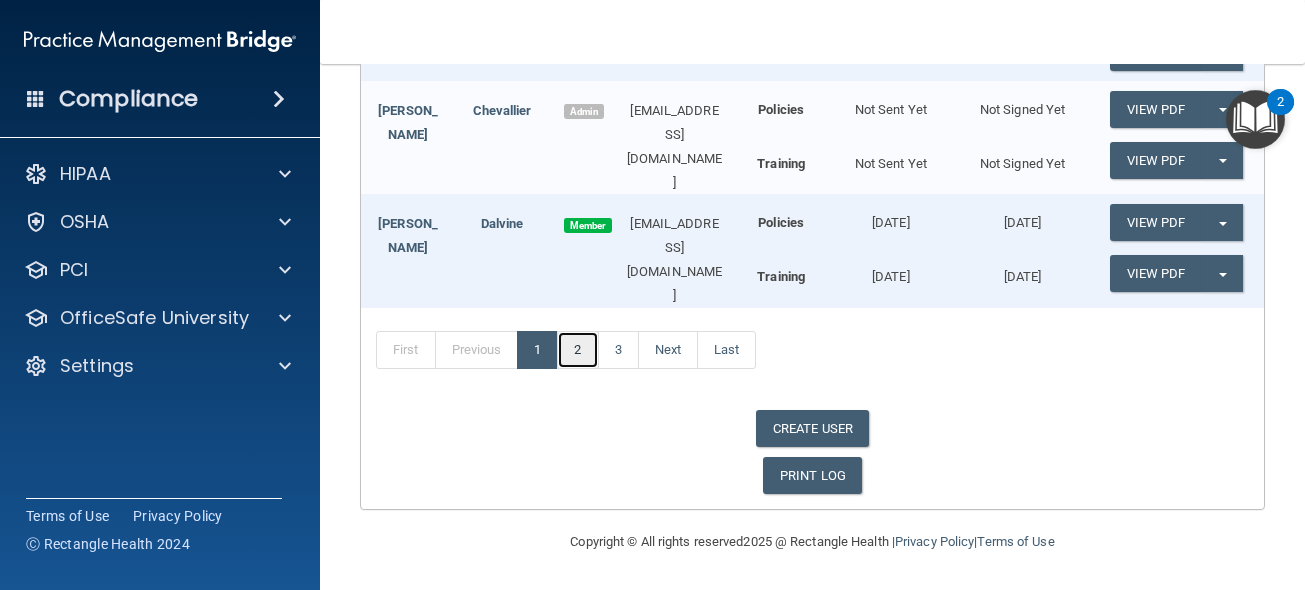 click on "2" at bounding box center [577, 350] 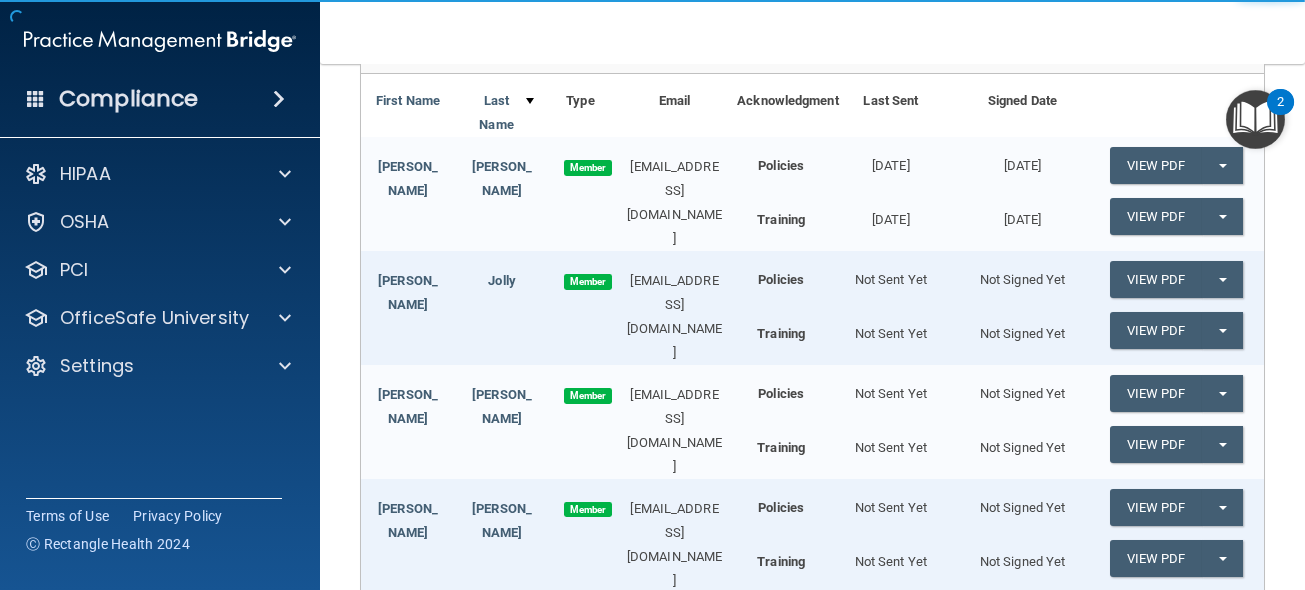 scroll, scrollTop: 266, scrollLeft: 0, axis: vertical 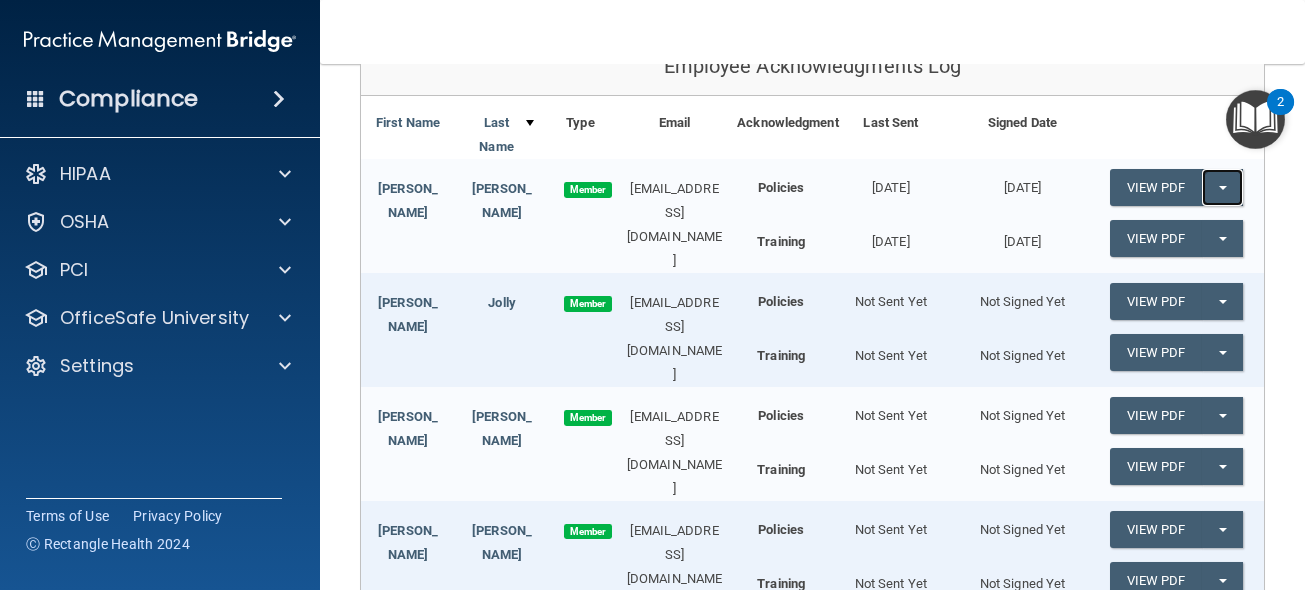 click on "Split button!" at bounding box center [1222, 187] 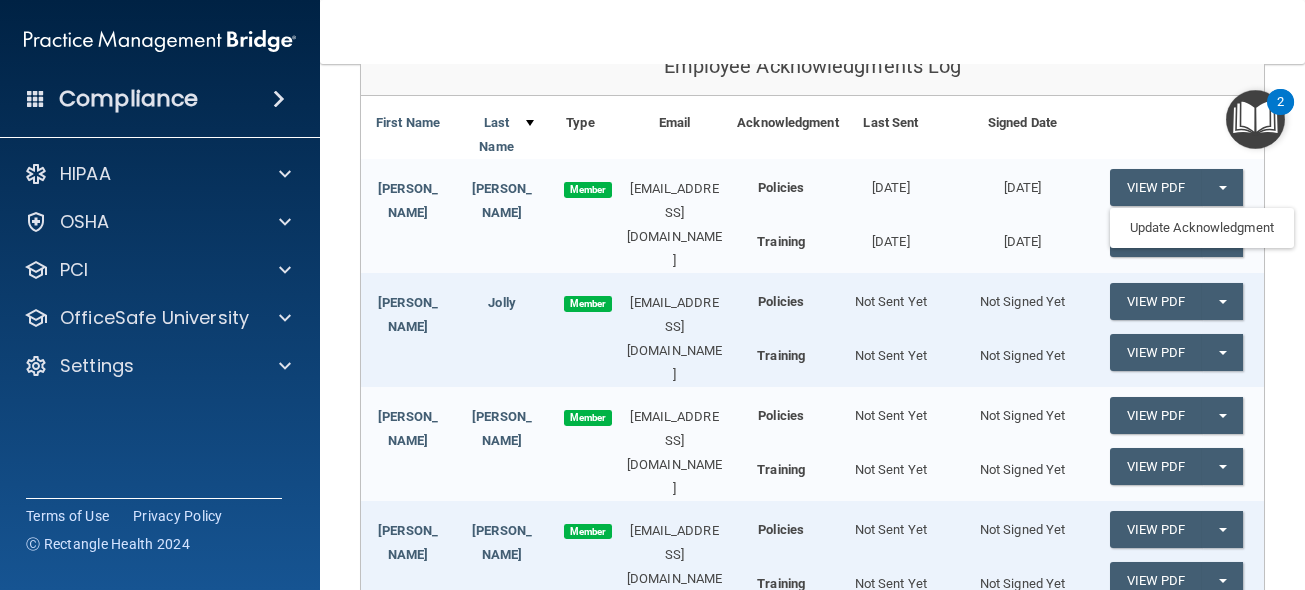 click on "First Name             Last Name           Type     Email             Acknowledgment     Last Sent     Signed Date" at bounding box center (812, 135) 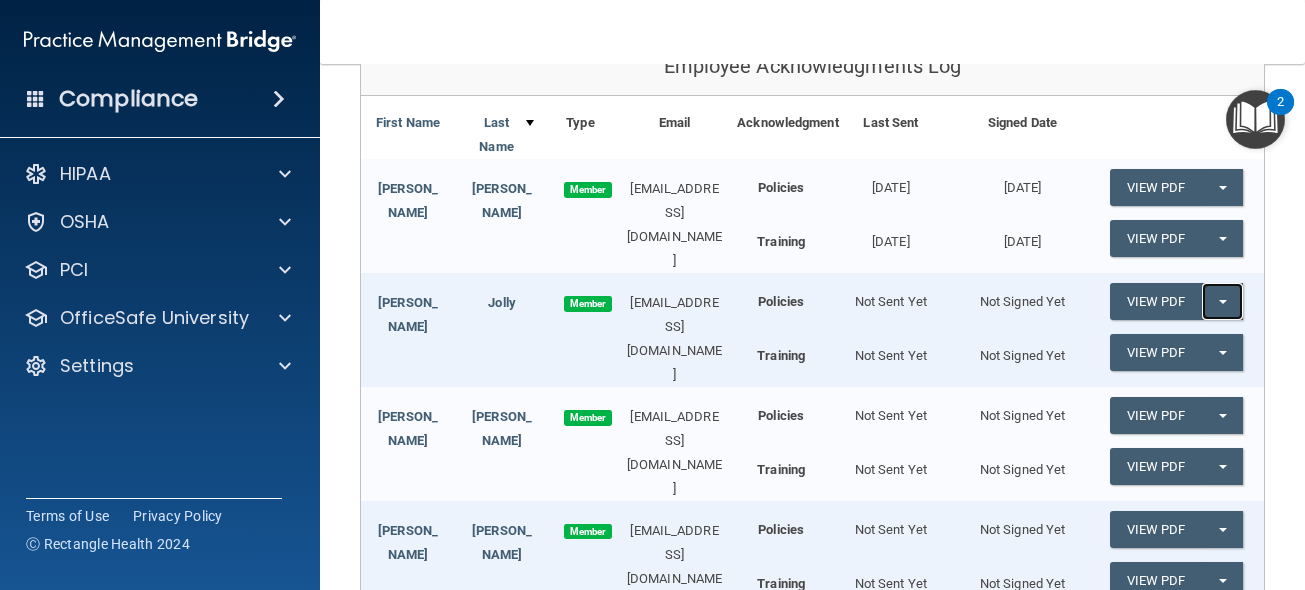 click on "Split button!" at bounding box center [1222, 301] 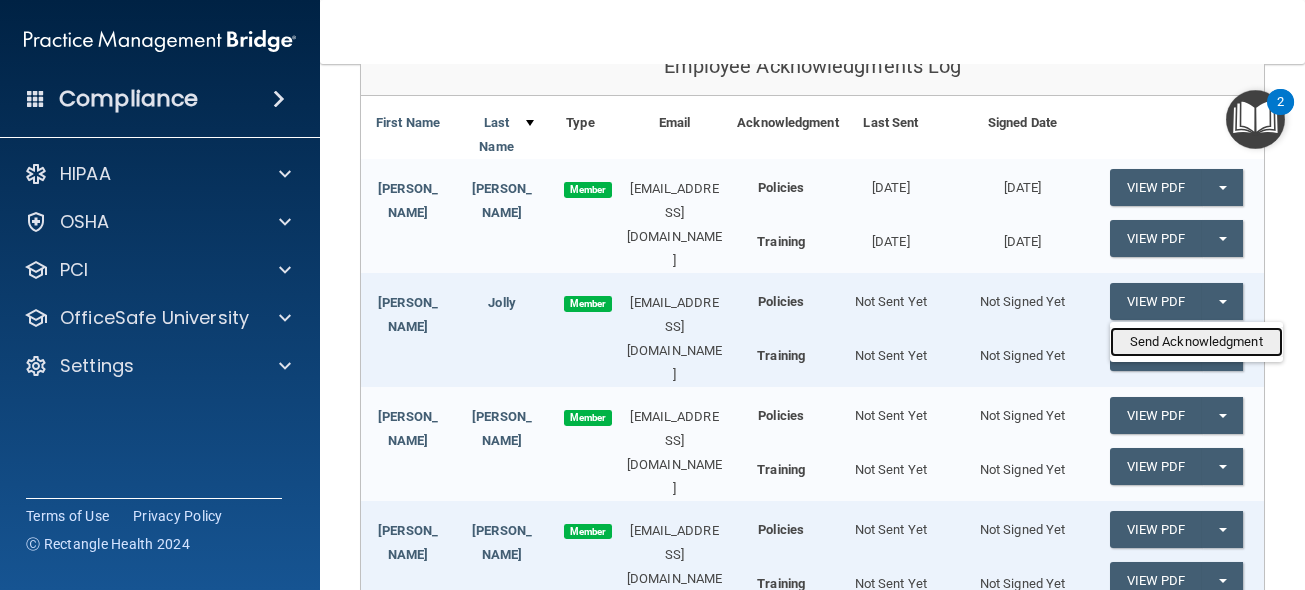 click on "Send Acknowledgment" at bounding box center [1196, 342] 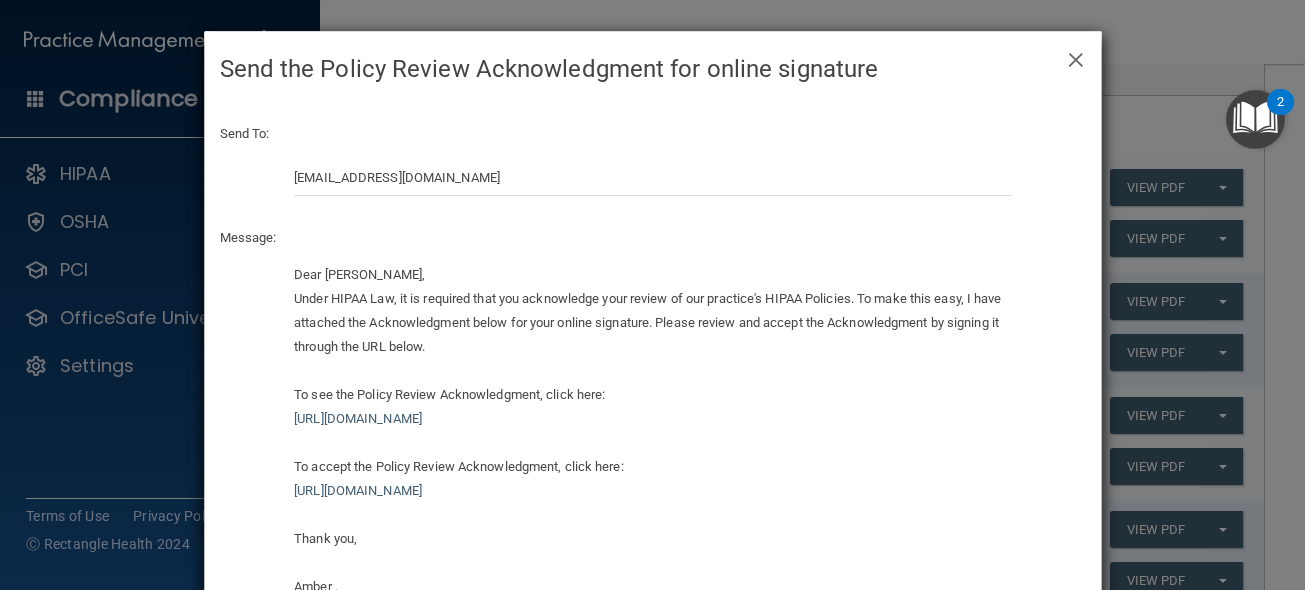 scroll, scrollTop: 140, scrollLeft: 0, axis: vertical 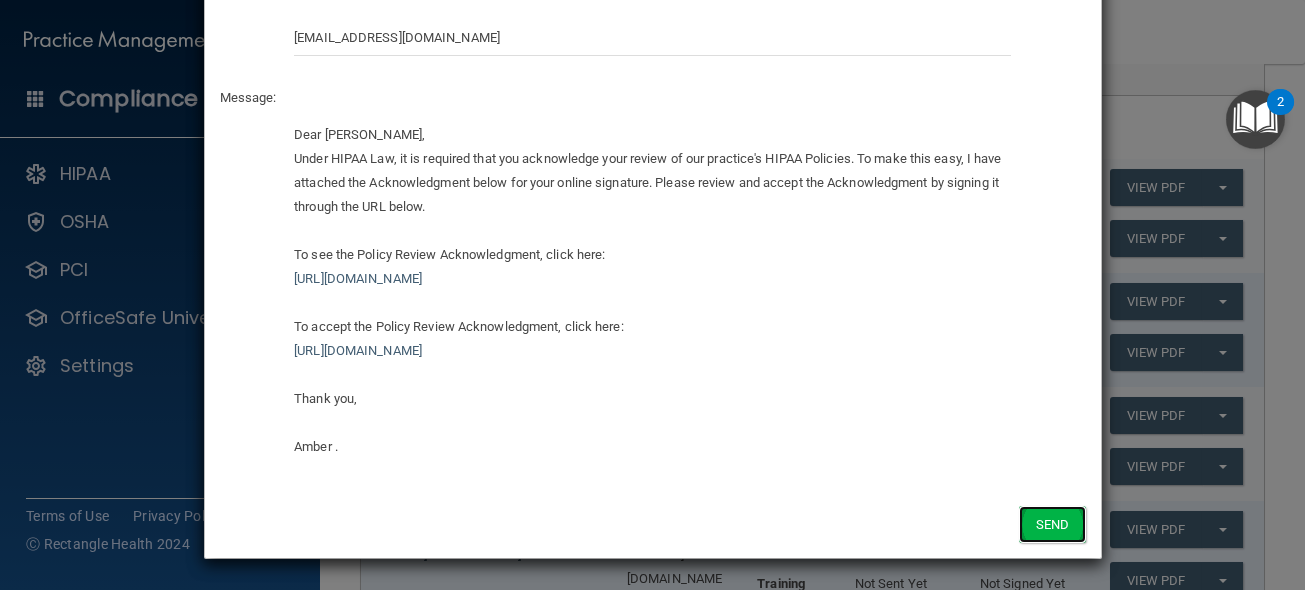 click on "Send" at bounding box center [1052, 524] 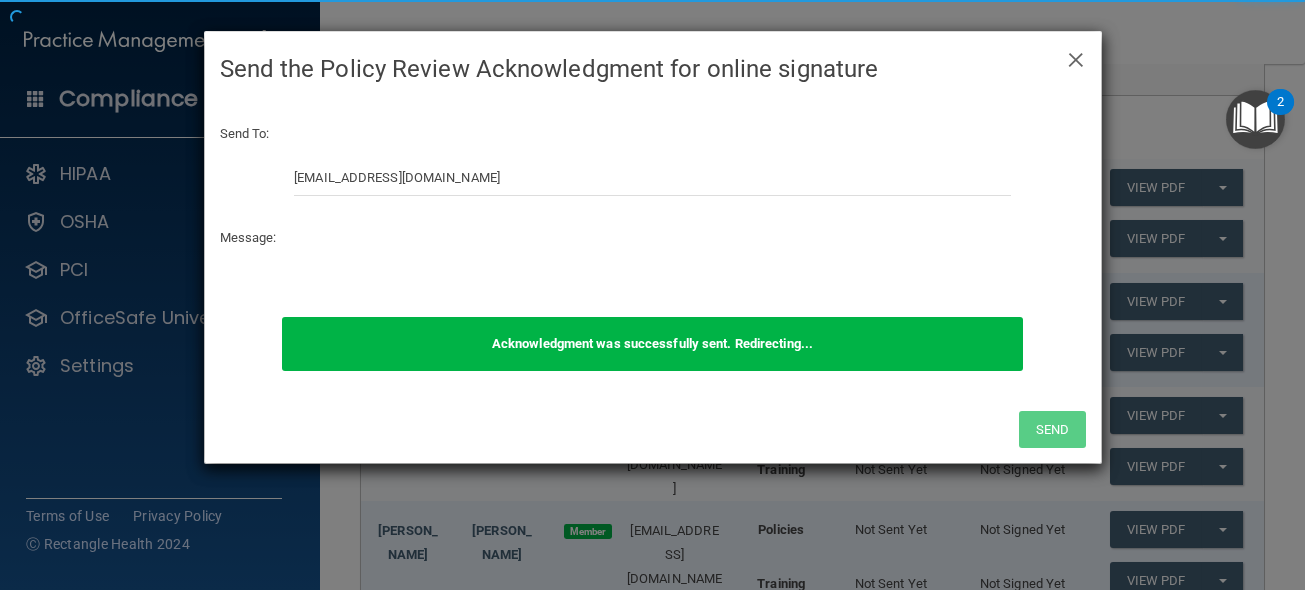 scroll, scrollTop: 0, scrollLeft: 0, axis: both 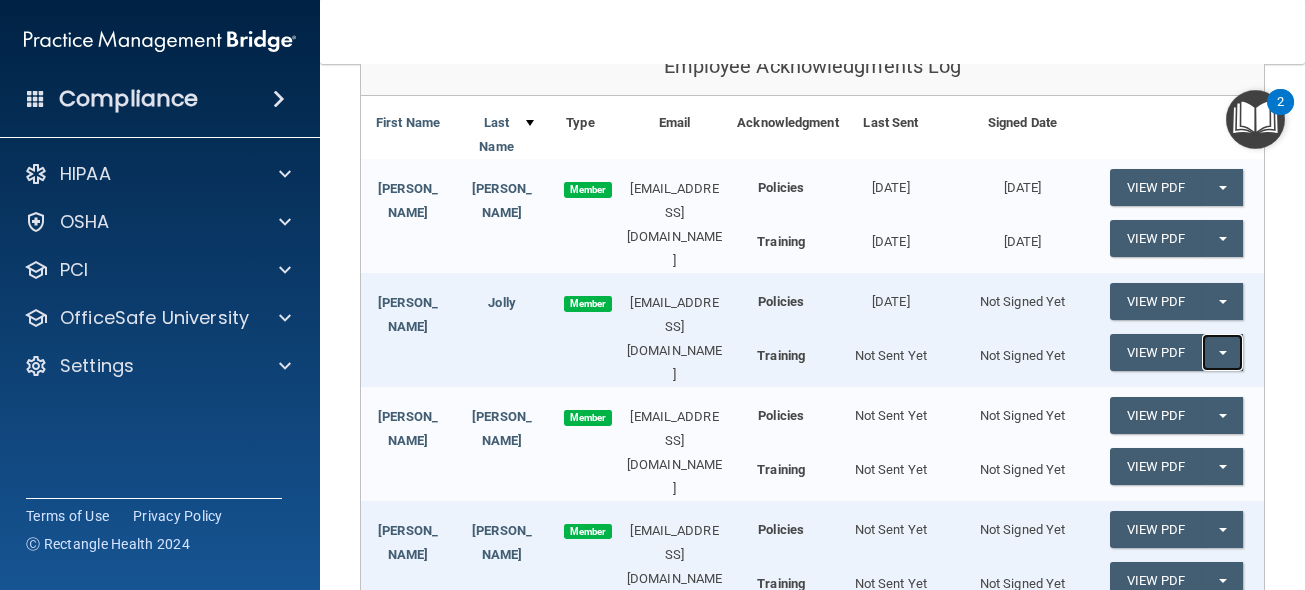 click on "Split button!" at bounding box center (1222, 352) 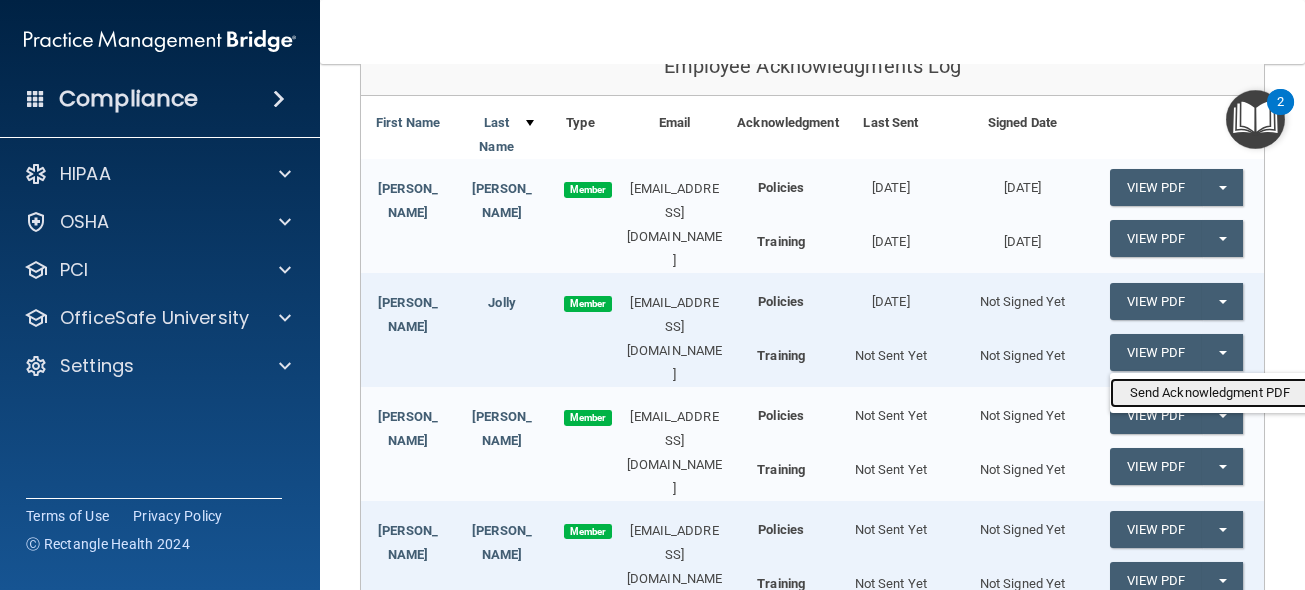 click on "Send Acknowledgment PDF" at bounding box center (1210, 393) 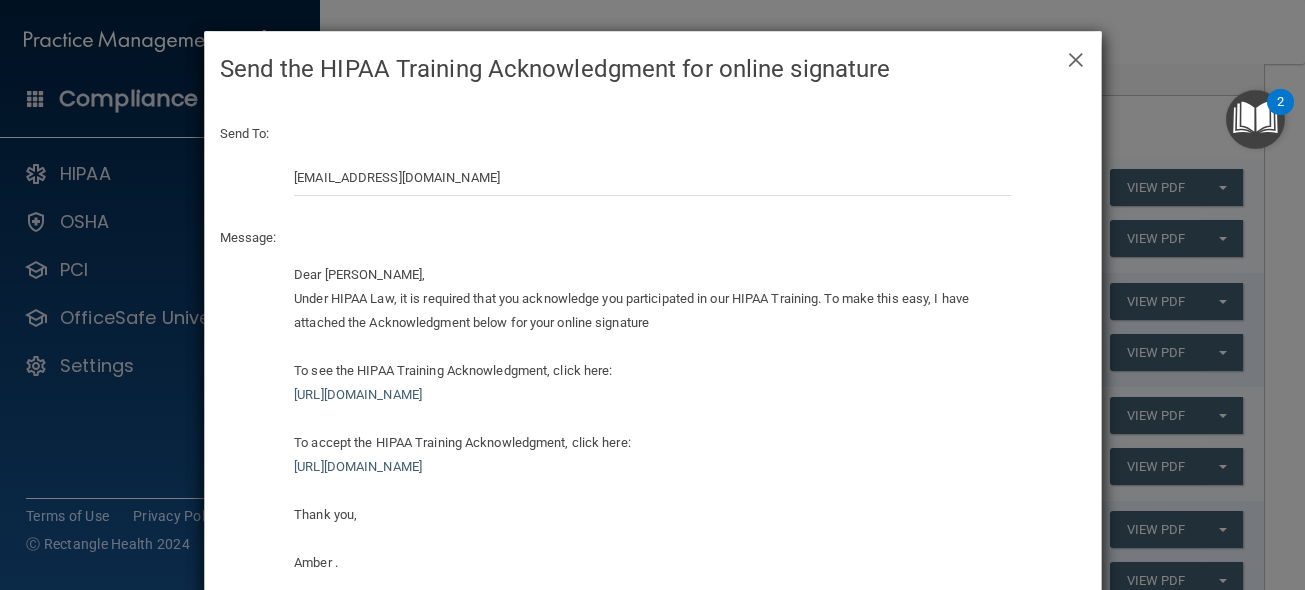 scroll, scrollTop: 116, scrollLeft: 0, axis: vertical 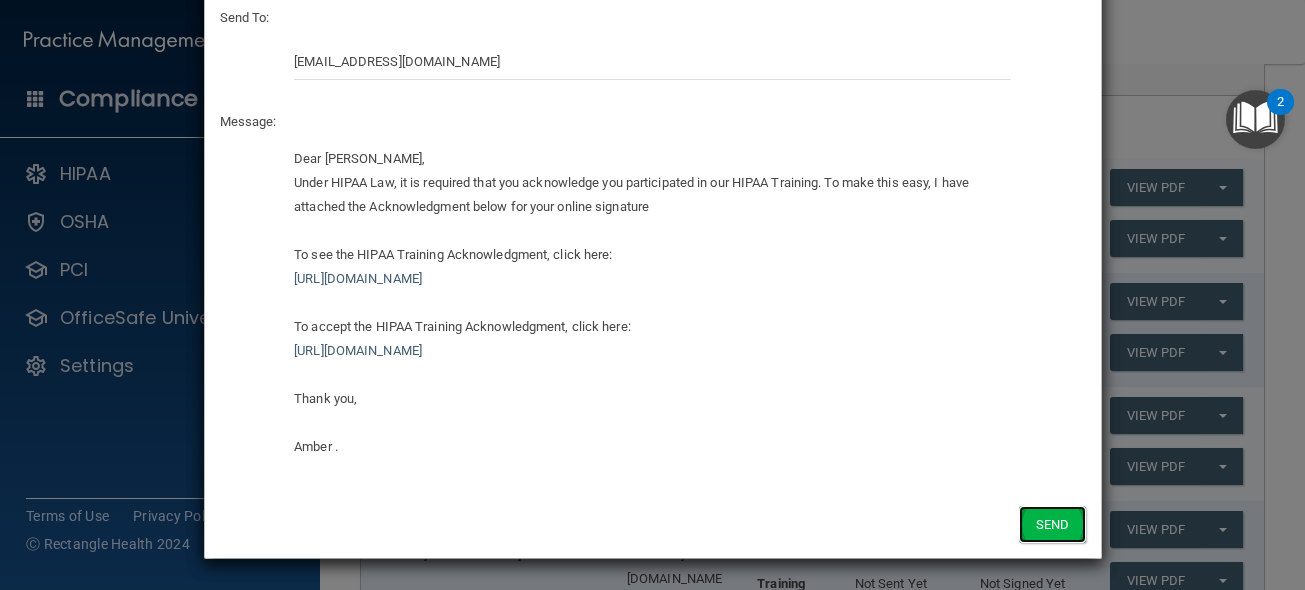click on "Send" at bounding box center [1052, 524] 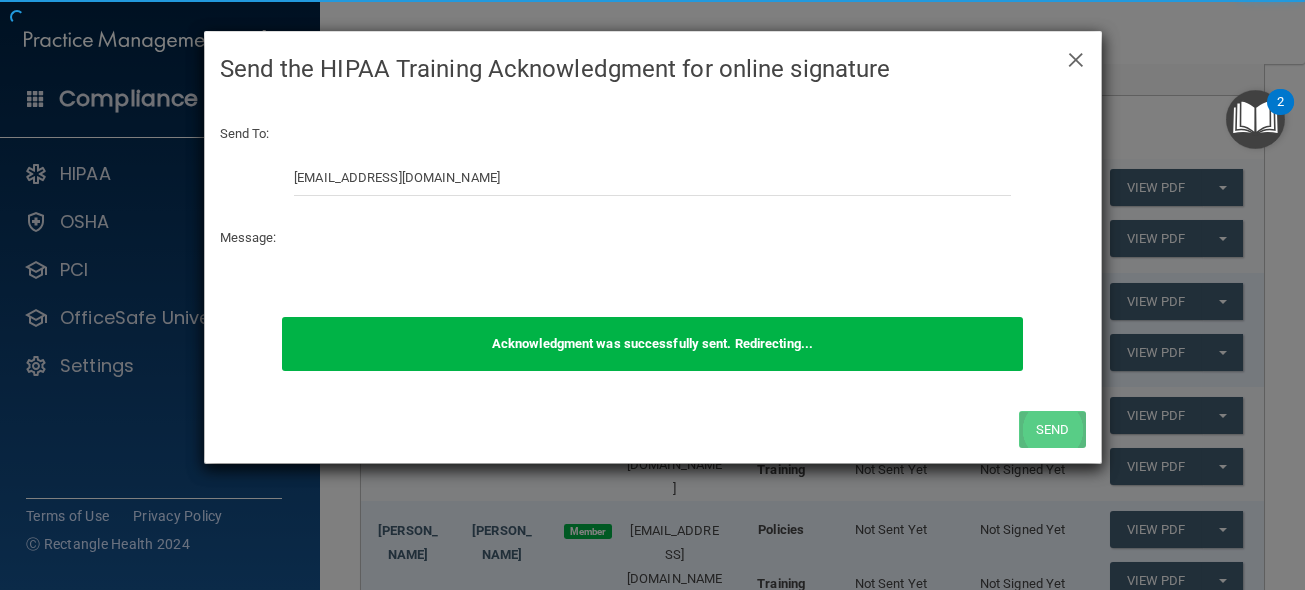 scroll, scrollTop: 0, scrollLeft: 0, axis: both 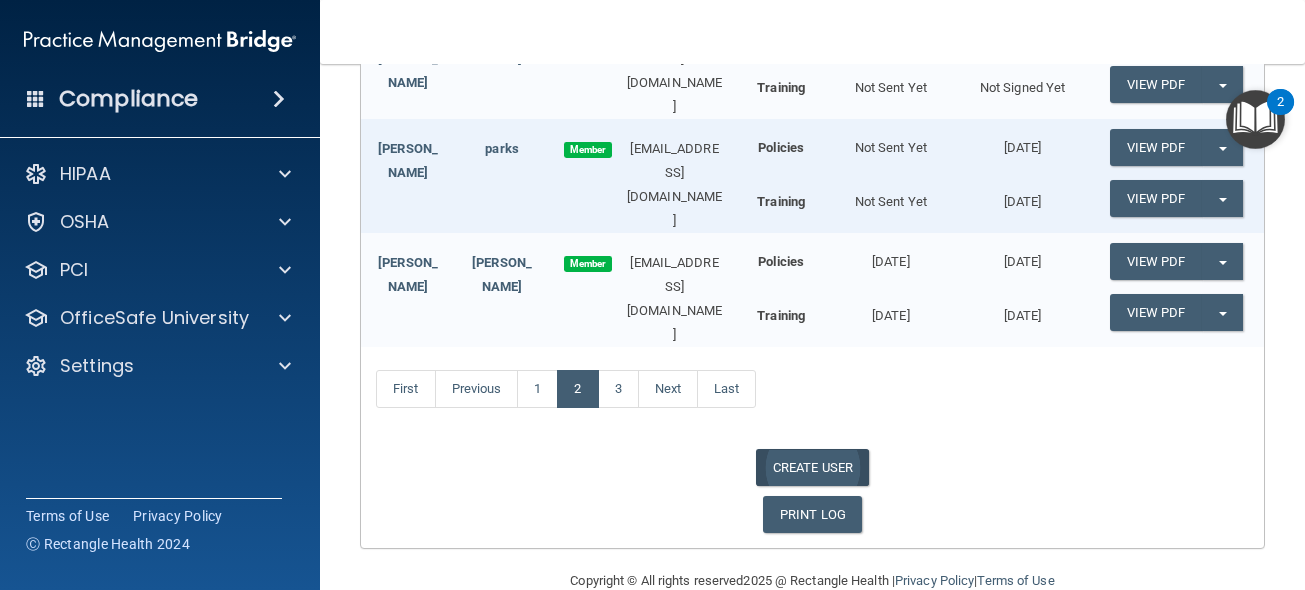 click on "CREATE USER" at bounding box center [812, 467] 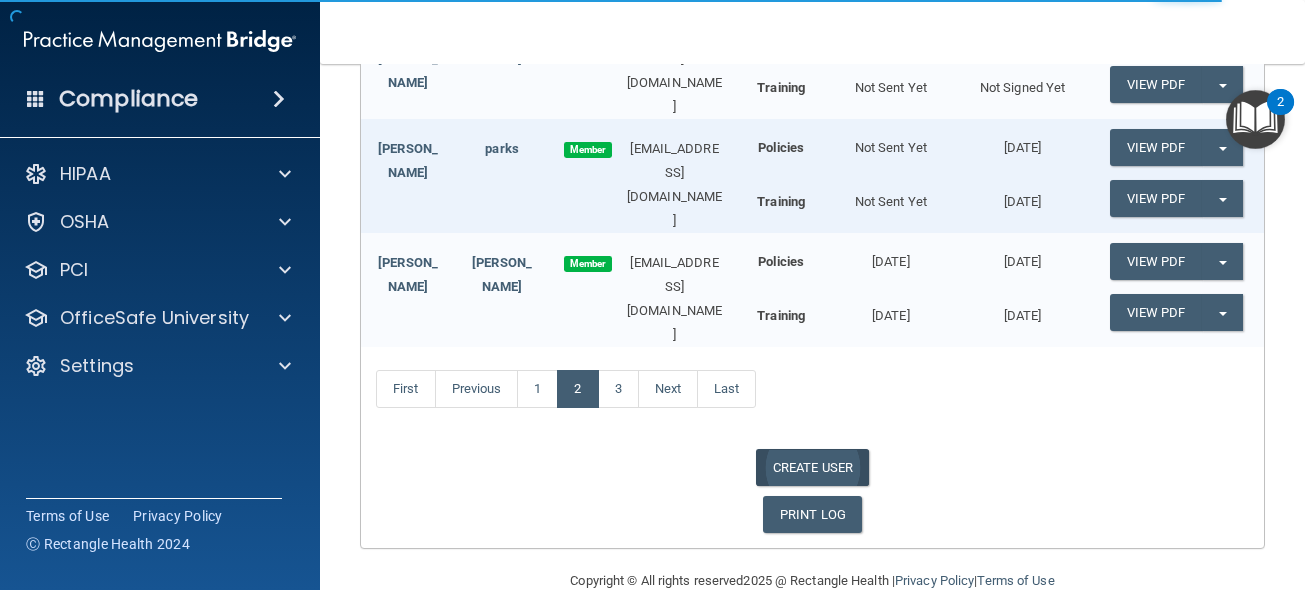 select on "practice_admin" 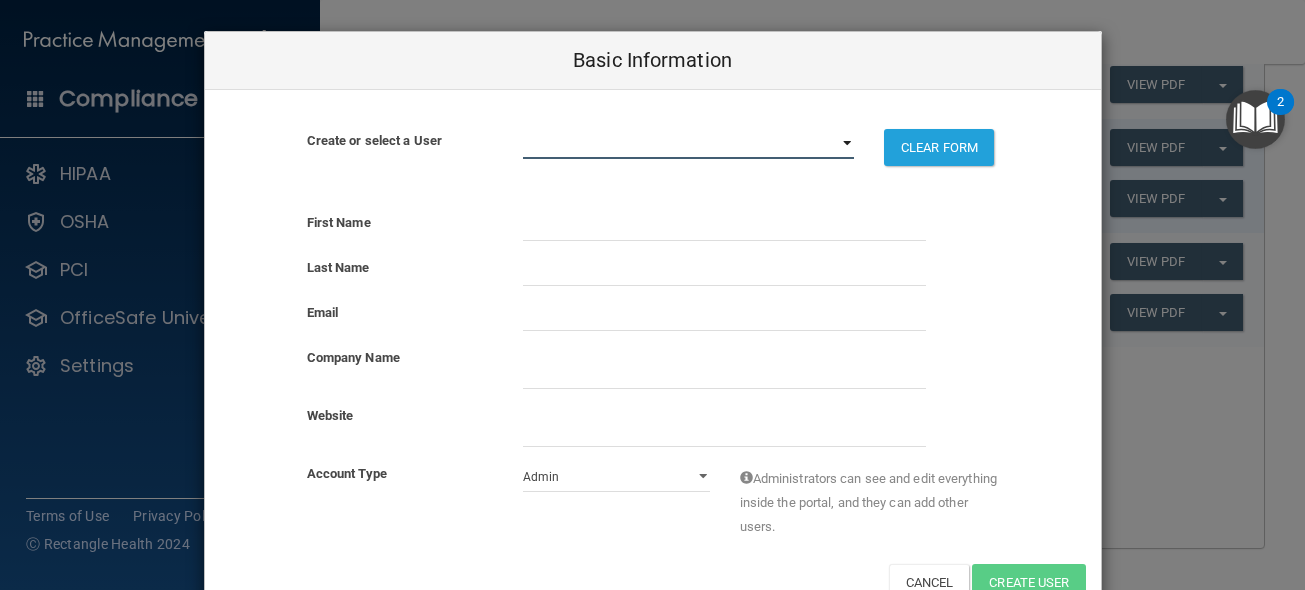 click on "[EMAIL_ADDRESS][DOMAIN_NAME] [EMAIL_ADDRESS][DOMAIN_NAME] [EMAIL_ADDRESS][DOMAIN_NAME] [EMAIL_ADDRESS][DOMAIN_NAME] [EMAIL_ADDRESS][DOMAIN_NAME] [EMAIL_ADDRESS][DOMAIN_NAME] [EMAIL_ADDRESS][DOMAIN_NAME] [EMAIL_ADDRESS][DOMAIN_NAME] [EMAIL_ADDRESS][DOMAIN_NAME] [DOMAIN_NAME][EMAIL_ADDRESS][DOMAIN_NAME] [EMAIL_ADDRESS][DOMAIN_NAME] [DOMAIN_NAME][EMAIL_ADDRESS][PERSON_NAME][DOMAIN_NAME] [EMAIL_ADDRESS][DOMAIN_NAME] [DOMAIN_NAME][EMAIL_ADDRESS][DOMAIN_NAME] [EMAIL_ADDRESS][DOMAIN_NAME] [EMAIL_ADDRESS][DOMAIN_NAME] [PERSON_NAME][EMAIL_ADDRESS][DOMAIN_NAME] [EMAIL_ADDRESS][DOMAIN_NAME] [EMAIL_ADDRESS][DOMAIN_NAME] [EMAIL_ADDRESS] [EMAIL_ADDRESS][DOMAIN_NAME] [EMAIL_ADDRESS][DOMAIN_NAME] [EMAIL_ADDRESS][DOMAIN_NAME]" at bounding box center [688, 144] 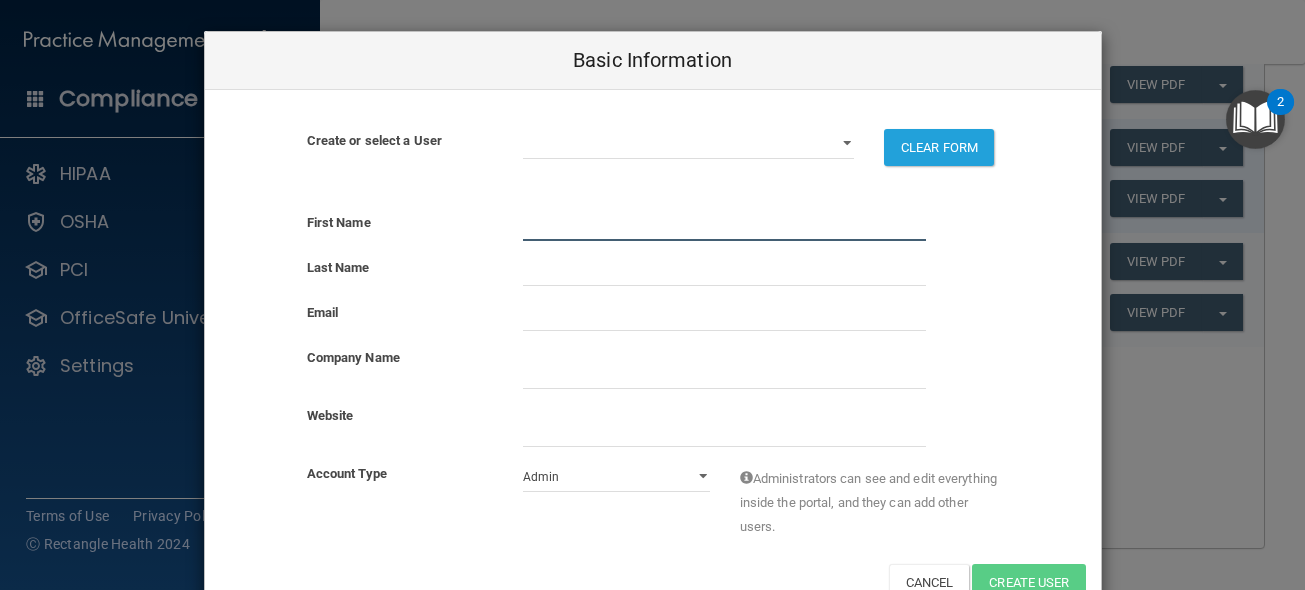 click at bounding box center [724, 226] 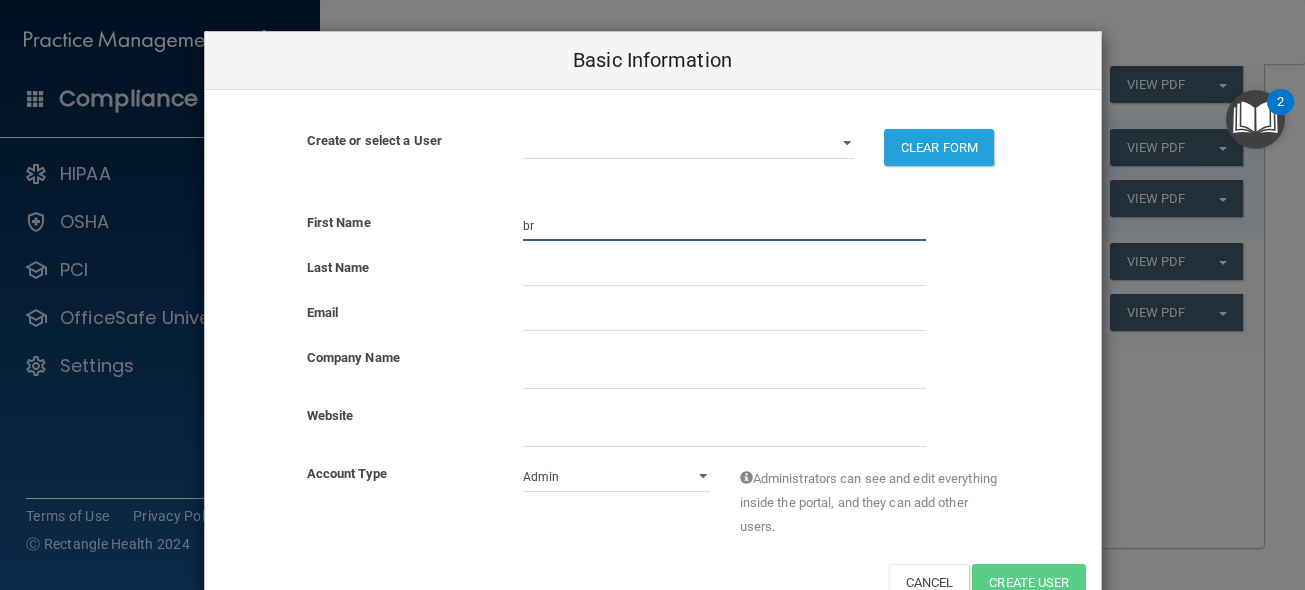 type on "b" 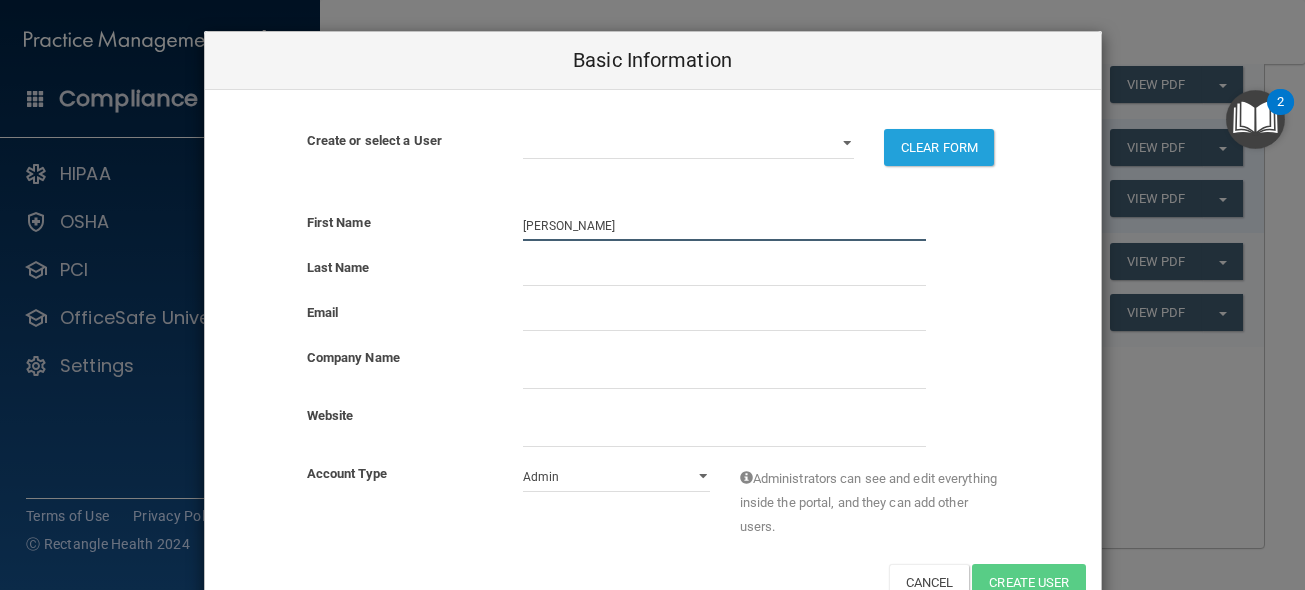 type on "[PERSON_NAME]" 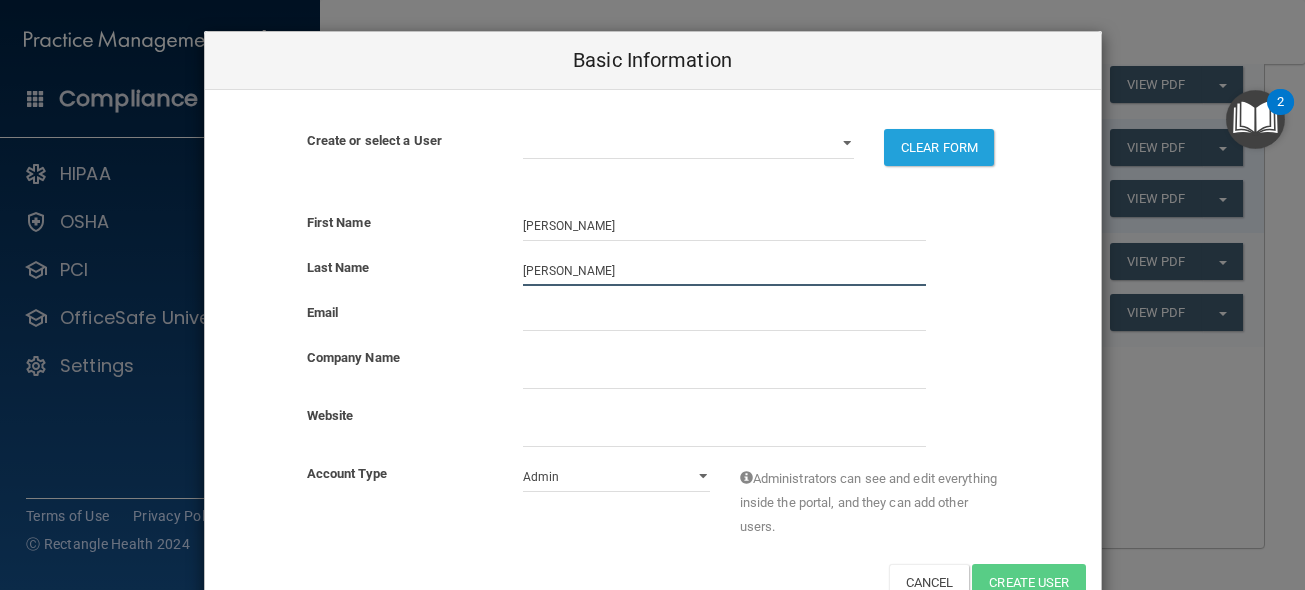 type on "[PERSON_NAME]" 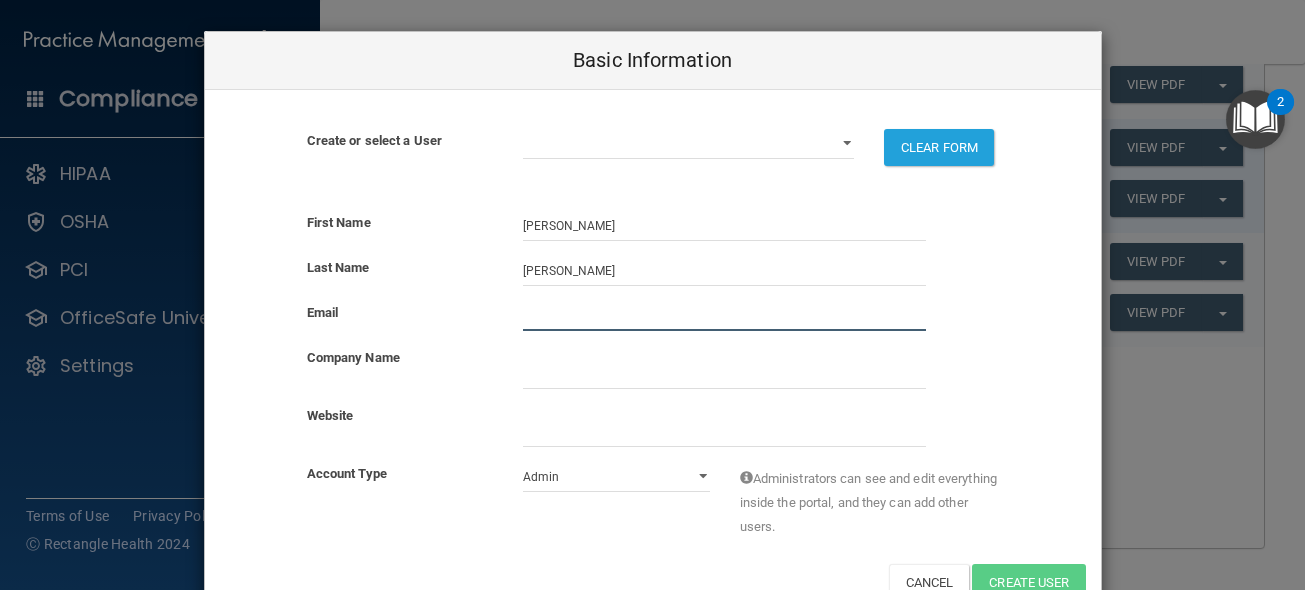 click at bounding box center [724, 316] 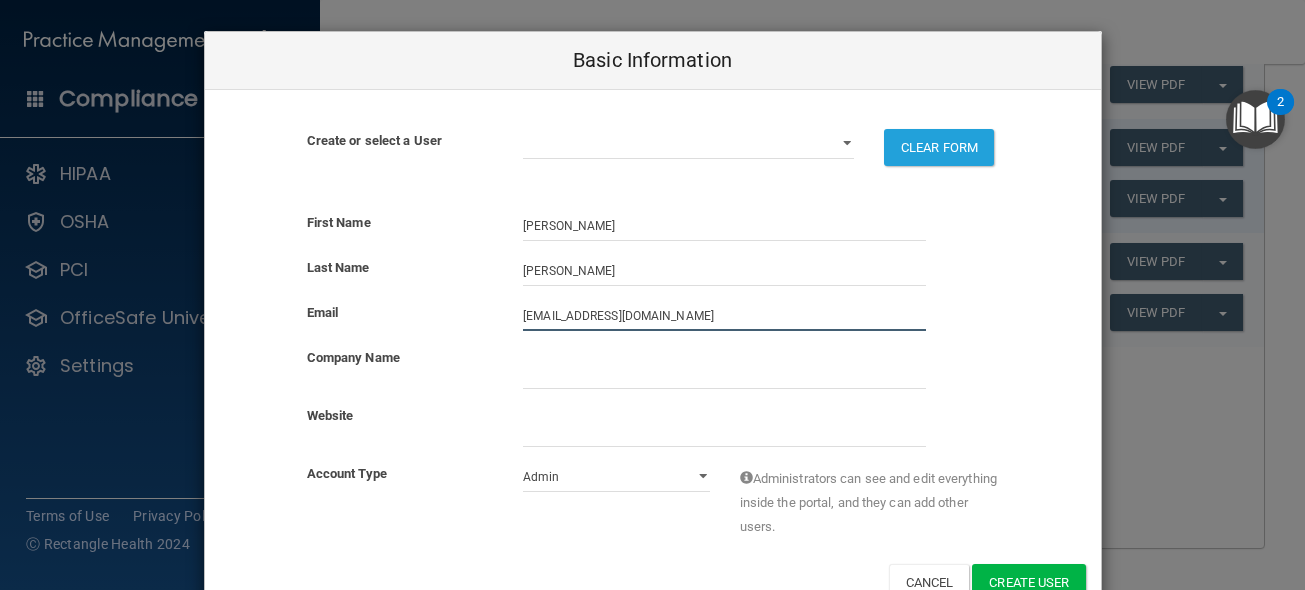 scroll, scrollTop: 58, scrollLeft: 0, axis: vertical 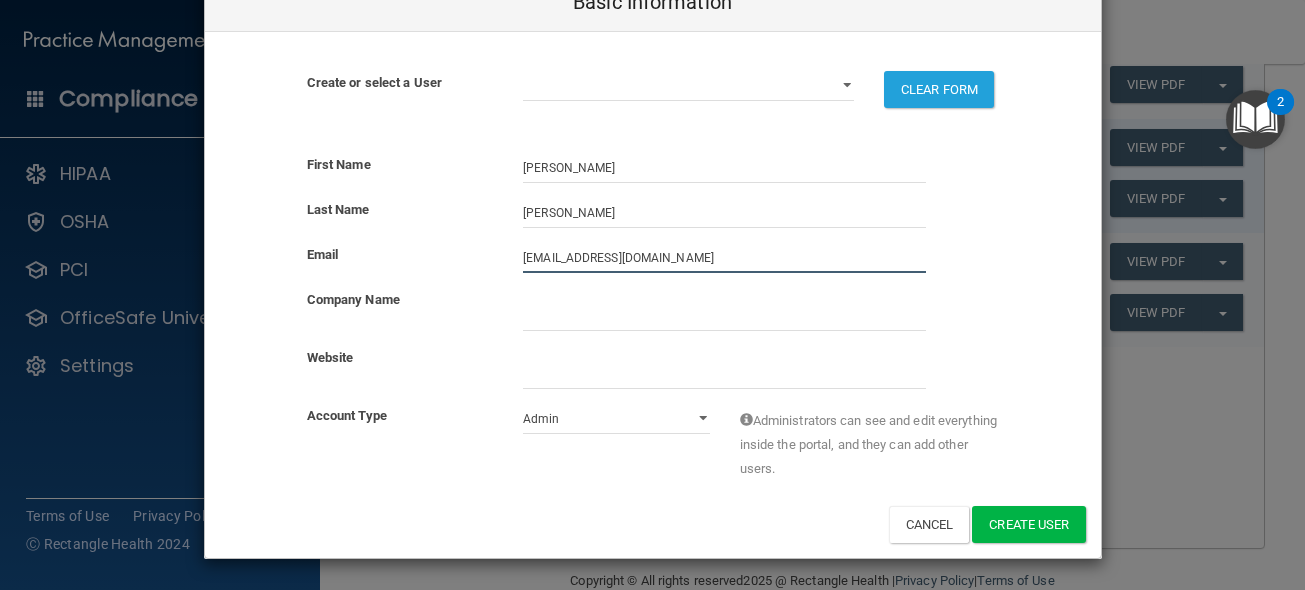 type on "[EMAIL_ADDRESS][DOMAIN_NAME]" 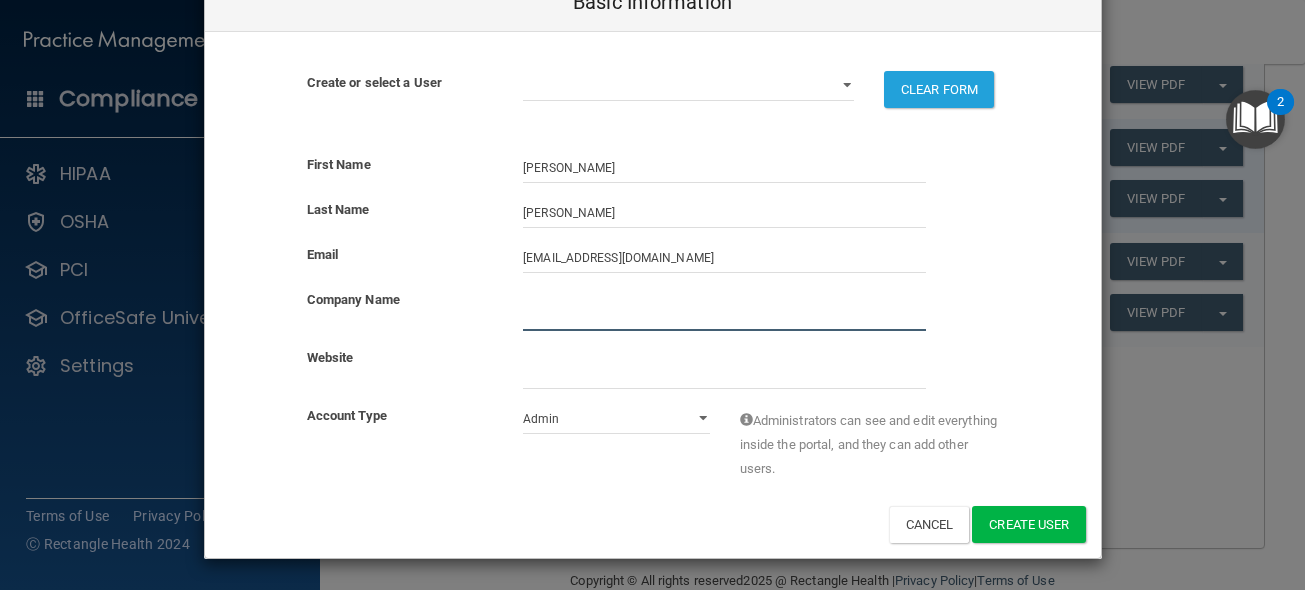 click at bounding box center (724, 316) 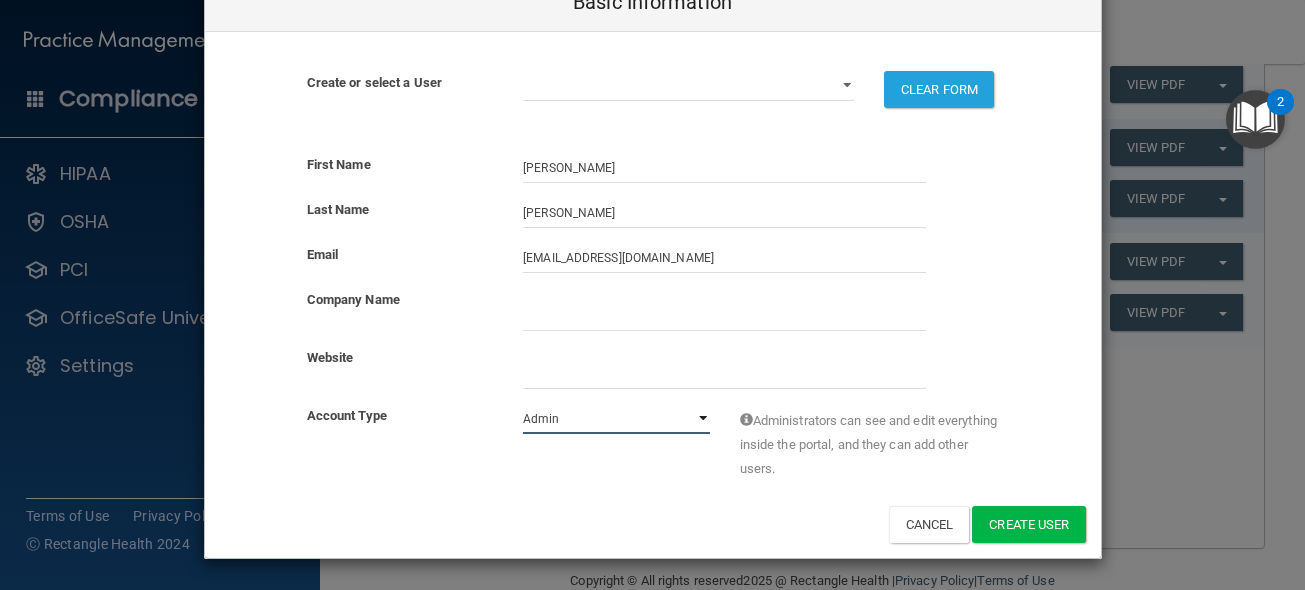 select on "practice_member" 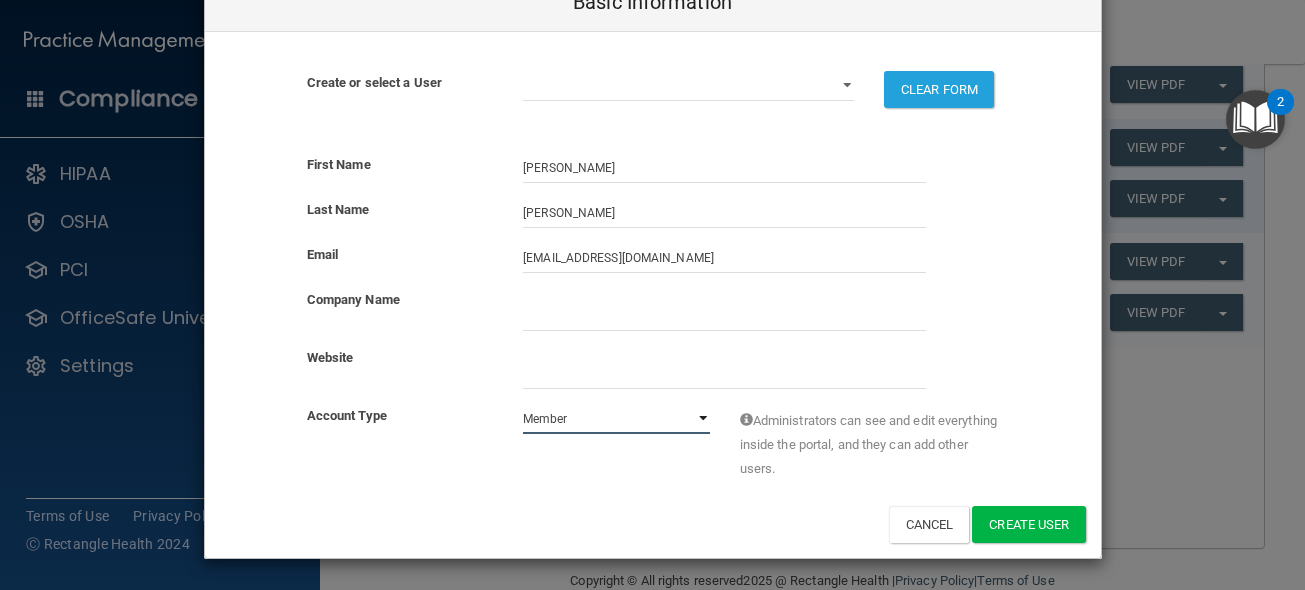 click on "Member" at bounding box center [0, 0] 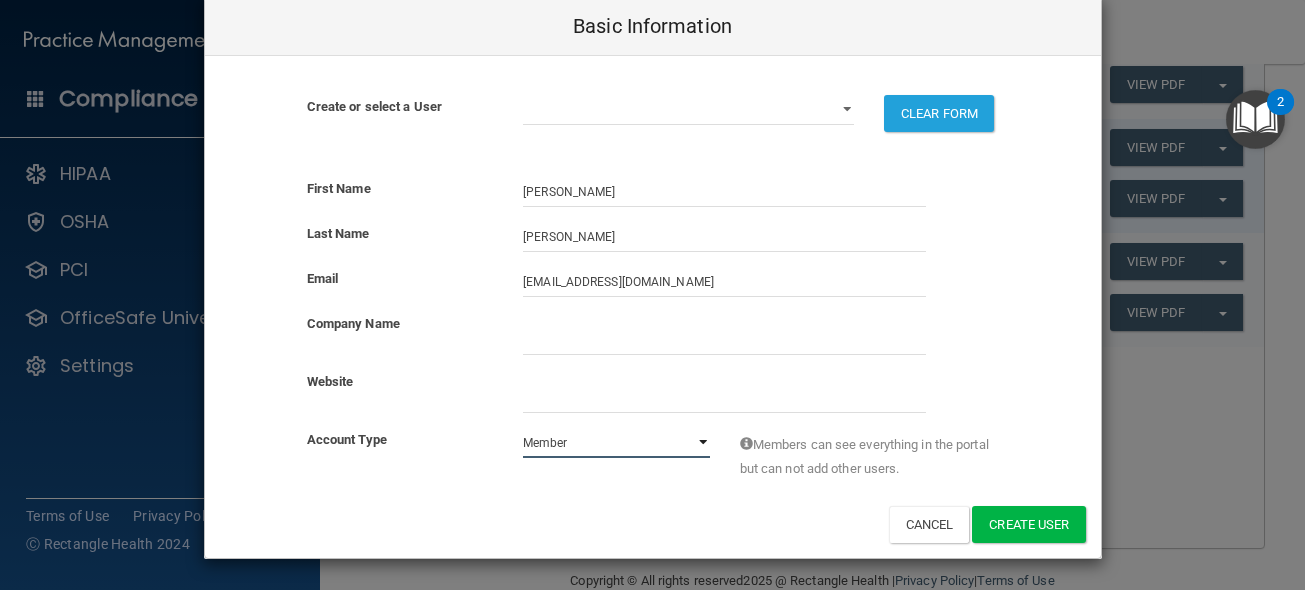 scroll, scrollTop: 13, scrollLeft: 0, axis: vertical 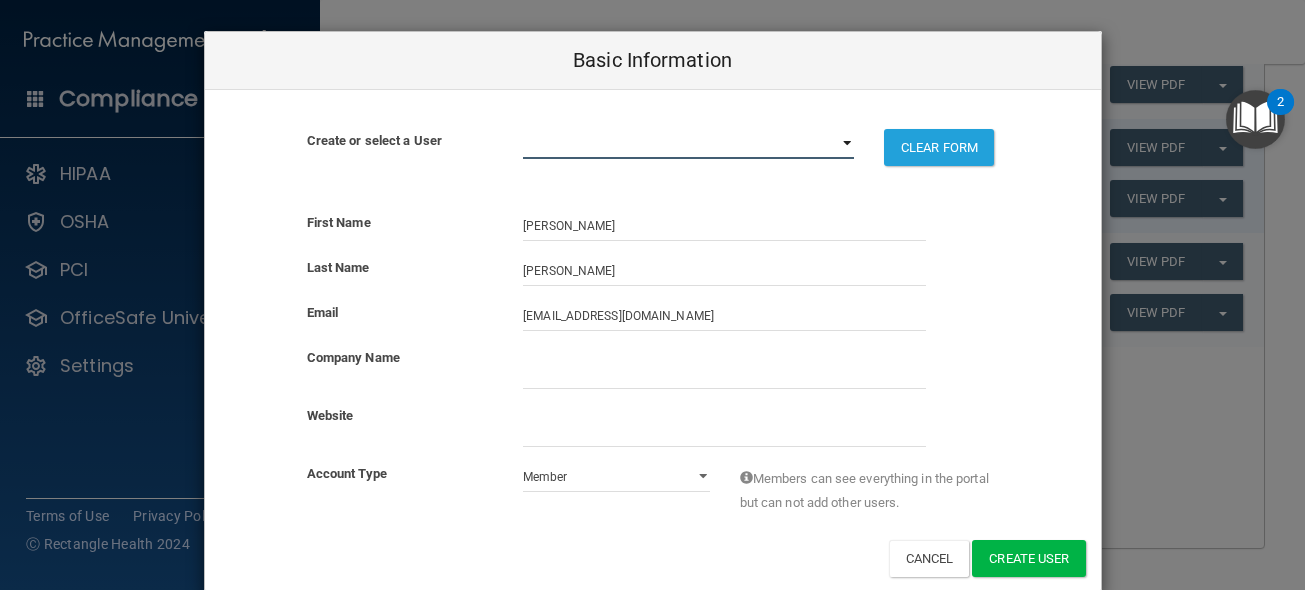 click on "[EMAIL_ADDRESS][DOMAIN_NAME] [EMAIL_ADDRESS][DOMAIN_NAME] [EMAIL_ADDRESS][DOMAIN_NAME] [EMAIL_ADDRESS][DOMAIN_NAME] [EMAIL_ADDRESS][DOMAIN_NAME] [EMAIL_ADDRESS][DOMAIN_NAME] [EMAIL_ADDRESS][DOMAIN_NAME] [EMAIL_ADDRESS][DOMAIN_NAME] [EMAIL_ADDRESS][DOMAIN_NAME] [DOMAIN_NAME][EMAIL_ADDRESS][DOMAIN_NAME] [EMAIL_ADDRESS][DOMAIN_NAME] [DOMAIN_NAME][EMAIL_ADDRESS][PERSON_NAME][DOMAIN_NAME] [EMAIL_ADDRESS][DOMAIN_NAME] [DOMAIN_NAME][EMAIL_ADDRESS][DOMAIN_NAME] [EMAIL_ADDRESS][DOMAIN_NAME] [EMAIL_ADDRESS][DOMAIN_NAME] [PERSON_NAME][EMAIL_ADDRESS][DOMAIN_NAME] [EMAIL_ADDRESS][DOMAIN_NAME] [EMAIL_ADDRESS][DOMAIN_NAME] [EMAIL_ADDRESS] [EMAIL_ADDRESS][DOMAIN_NAME] [EMAIL_ADDRESS][DOMAIN_NAME] [EMAIL_ADDRESS][DOMAIN_NAME]" at bounding box center (688, 144) 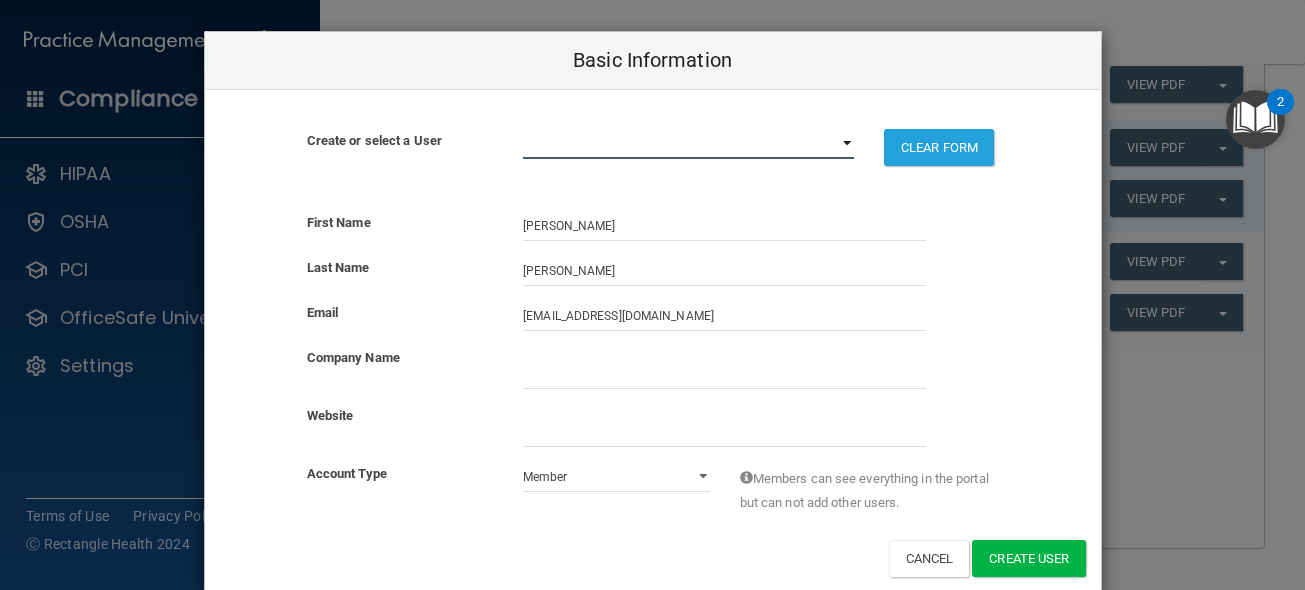 click on "[EMAIL_ADDRESS][DOMAIN_NAME] [EMAIL_ADDRESS][DOMAIN_NAME] [EMAIL_ADDRESS][DOMAIN_NAME] [EMAIL_ADDRESS][DOMAIN_NAME] [EMAIL_ADDRESS][DOMAIN_NAME] [EMAIL_ADDRESS][DOMAIN_NAME] [EMAIL_ADDRESS][DOMAIN_NAME] [EMAIL_ADDRESS][DOMAIN_NAME] [EMAIL_ADDRESS][DOMAIN_NAME] [DOMAIN_NAME][EMAIL_ADDRESS][DOMAIN_NAME] [EMAIL_ADDRESS][DOMAIN_NAME] [DOMAIN_NAME][EMAIL_ADDRESS][PERSON_NAME][DOMAIN_NAME] [EMAIL_ADDRESS][DOMAIN_NAME] [DOMAIN_NAME][EMAIL_ADDRESS][DOMAIN_NAME] [EMAIL_ADDRESS][DOMAIN_NAME] [EMAIL_ADDRESS][DOMAIN_NAME] [PERSON_NAME][EMAIL_ADDRESS][DOMAIN_NAME] [EMAIL_ADDRESS][DOMAIN_NAME] [EMAIL_ADDRESS][DOMAIN_NAME] [EMAIL_ADDRESS] [EMAIL_ADDRESS][DOMAIN_NAME] [EMAIL_ADDRESS][DOMAIN_NAME] [EMAIL_ADDRESS][DOMAIN_NAME]" at bounding box center (688, 144) 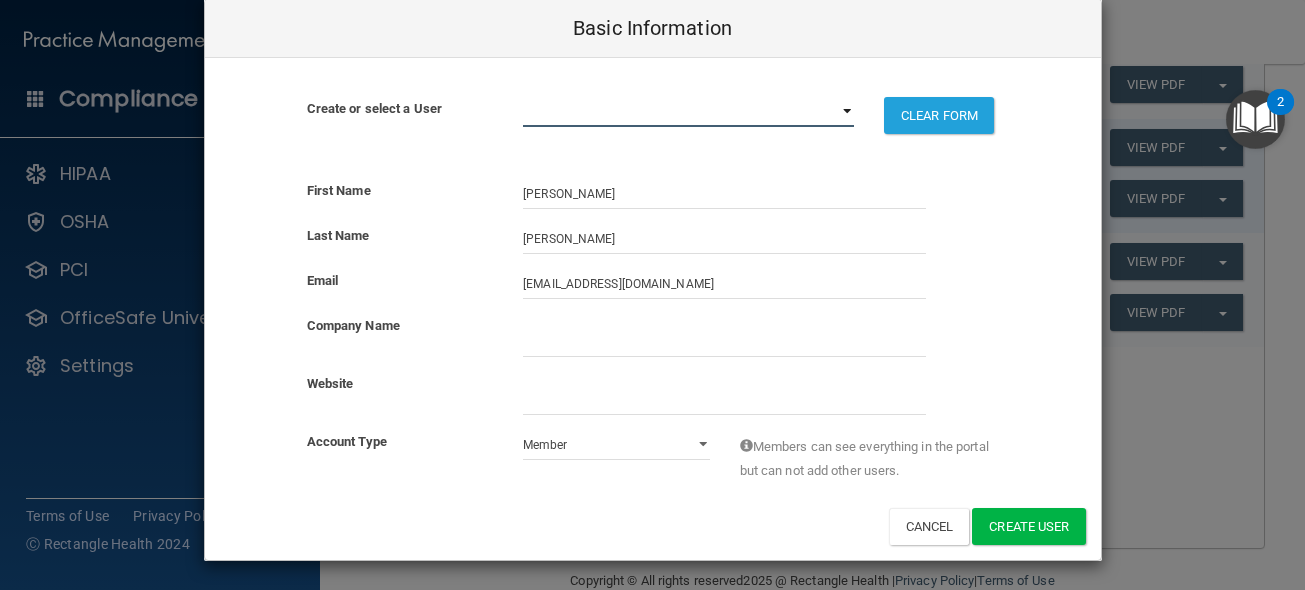 scroll, scrollTop: 34, scrollLeft: 0, axis: vertical 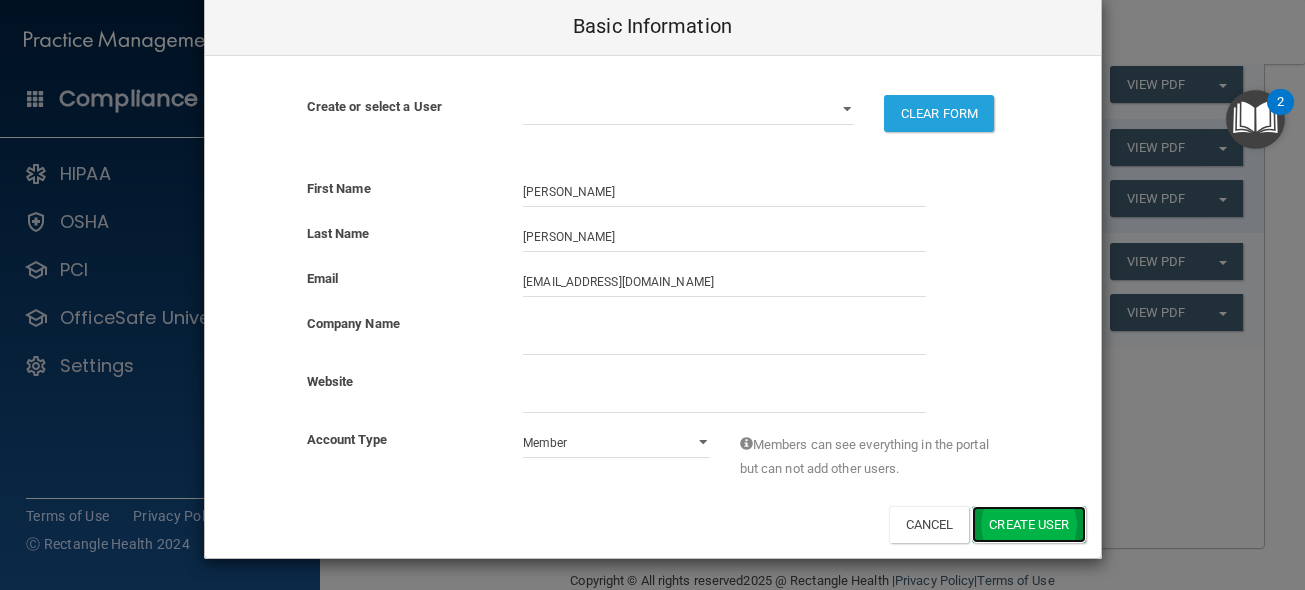 click on "Create User" at bounding box center (1028, 524) 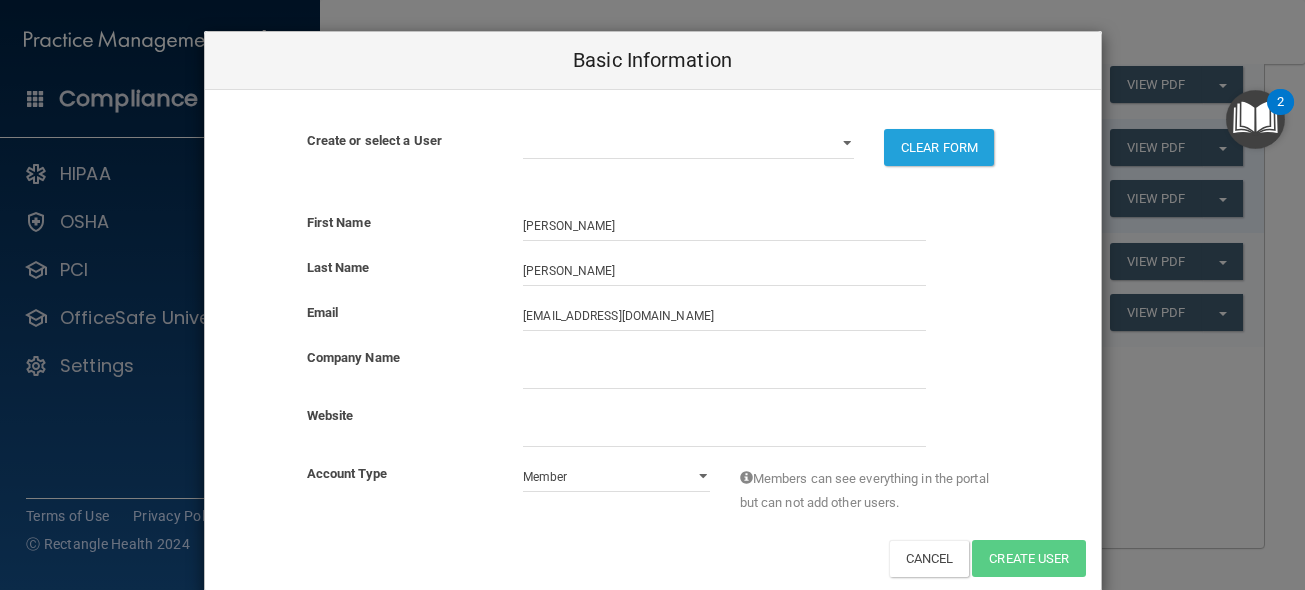 scroll, scrollTop: 34, scrollLeft: 0, axis: vertical 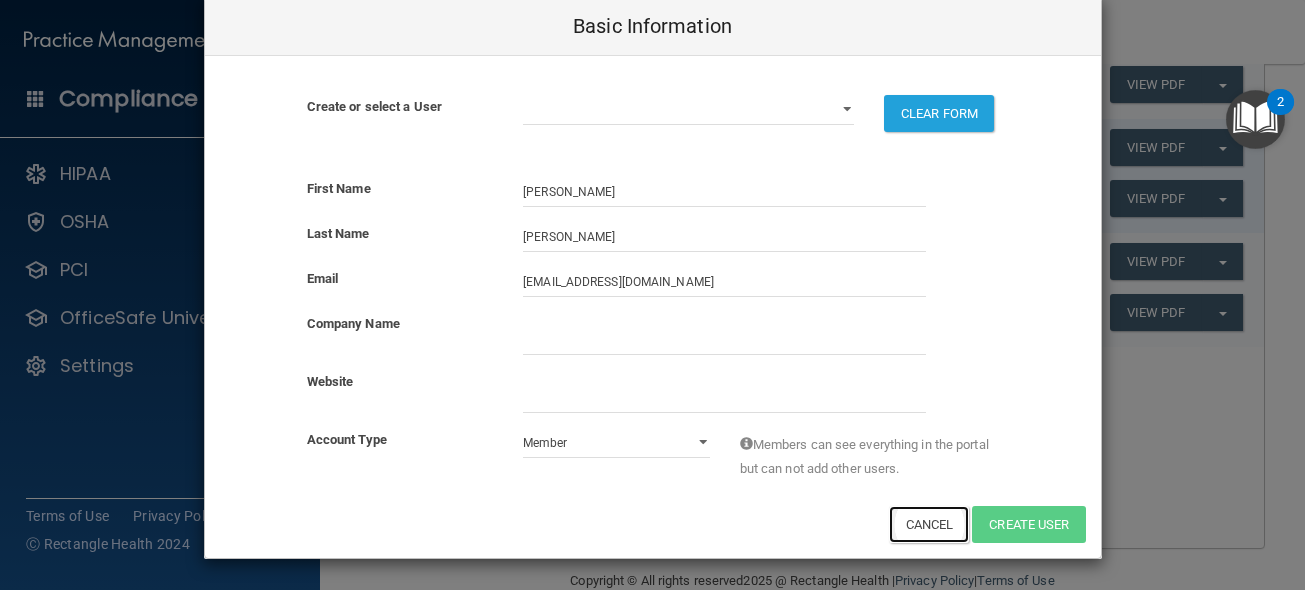 click on "Cancel" at bounding box center [929, 524] 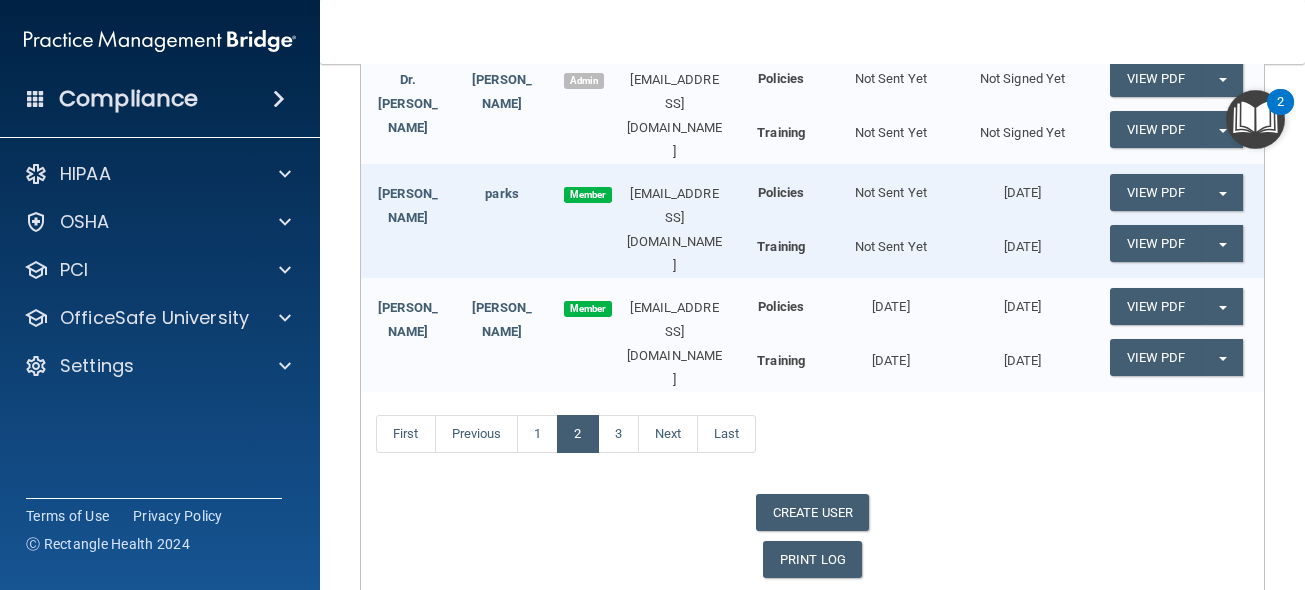 scroll, scrollTop: 1151, scrollLeft: 0, axis: vertical 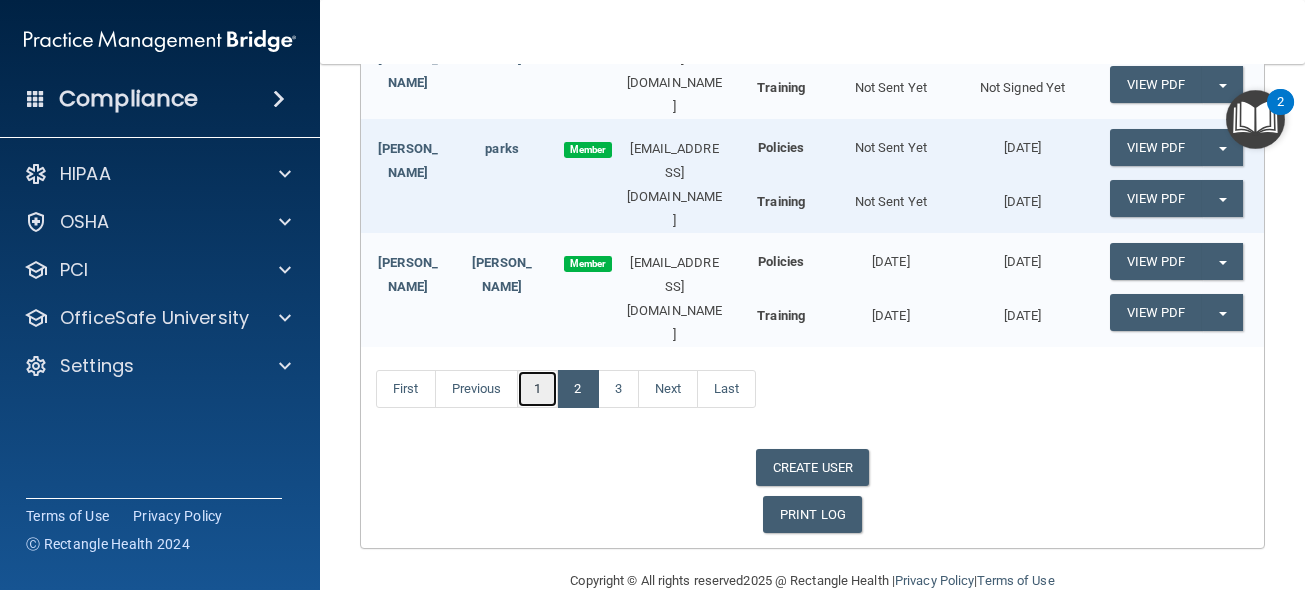 click on "1" at bounding box center [537, 389] 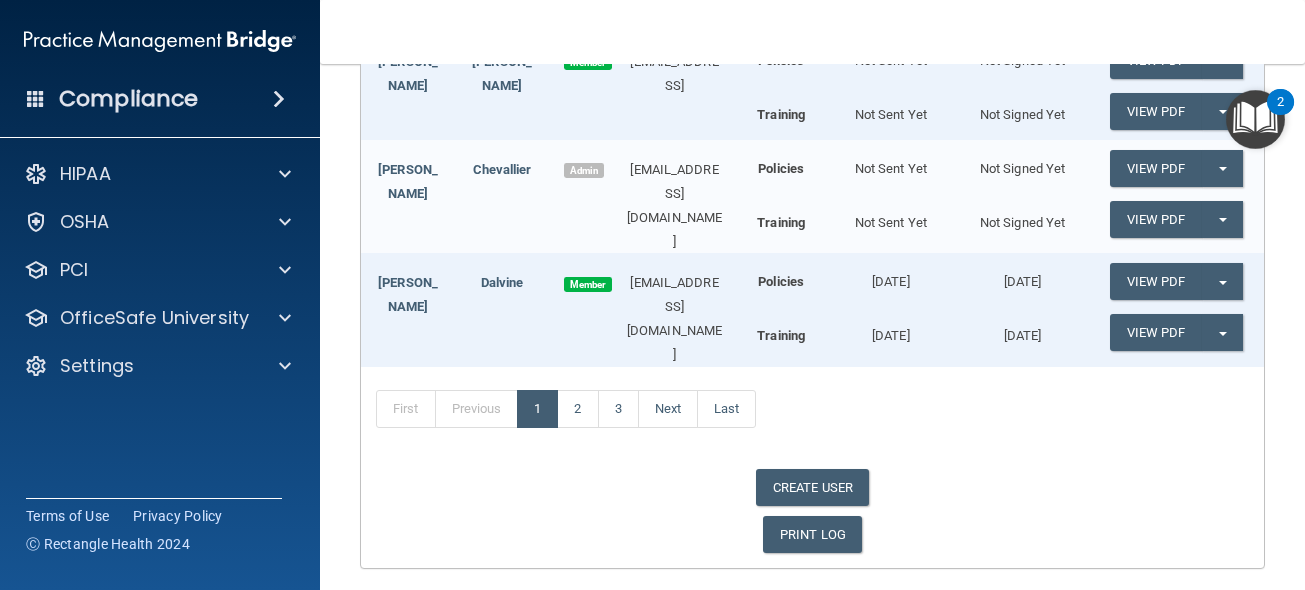 scroll, scrollTop: 806, scrollLeft: 0, axis: vertical 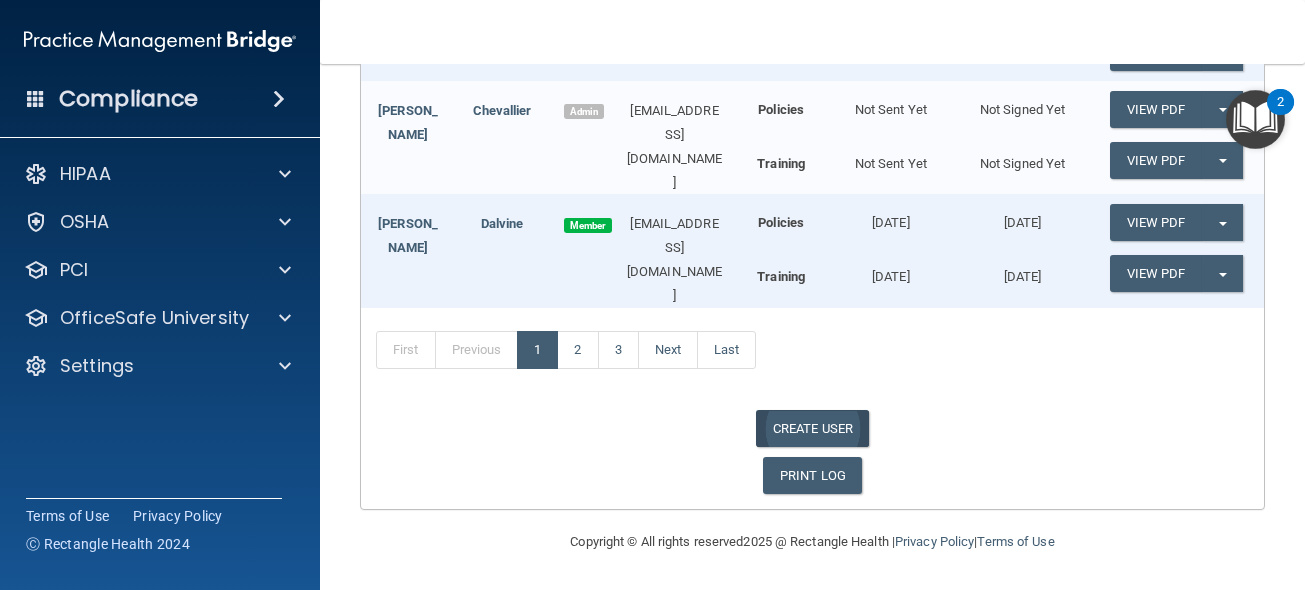 click on "CREATE USER" at bounding box center (812, 428) 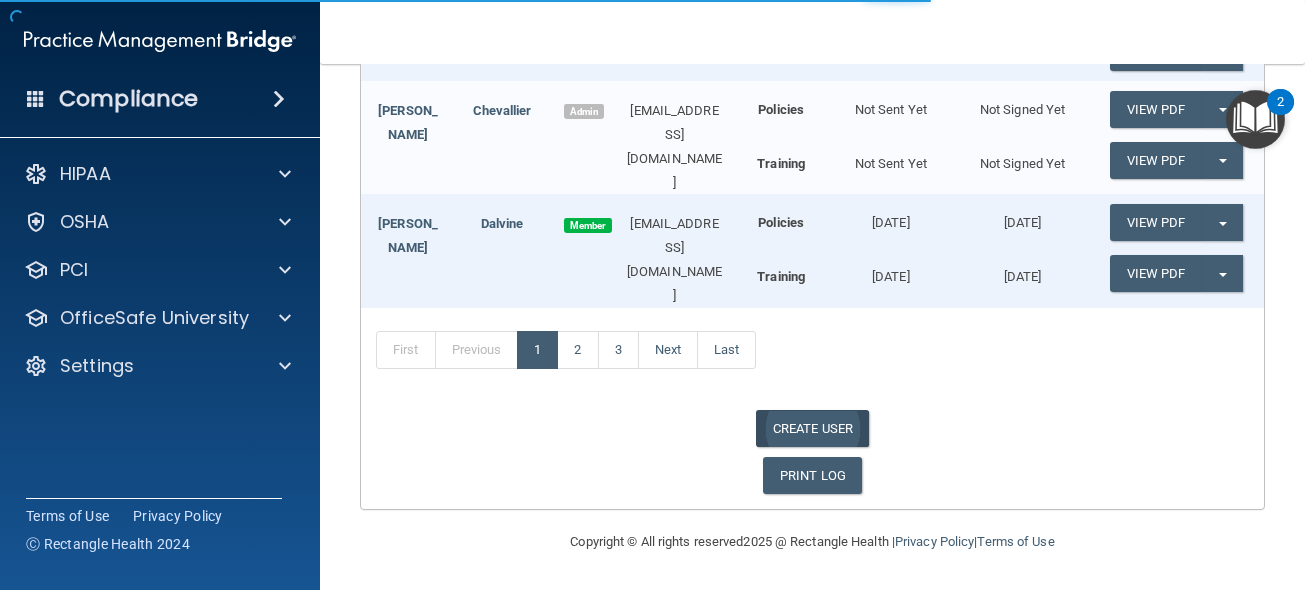 select on "practice_admin" 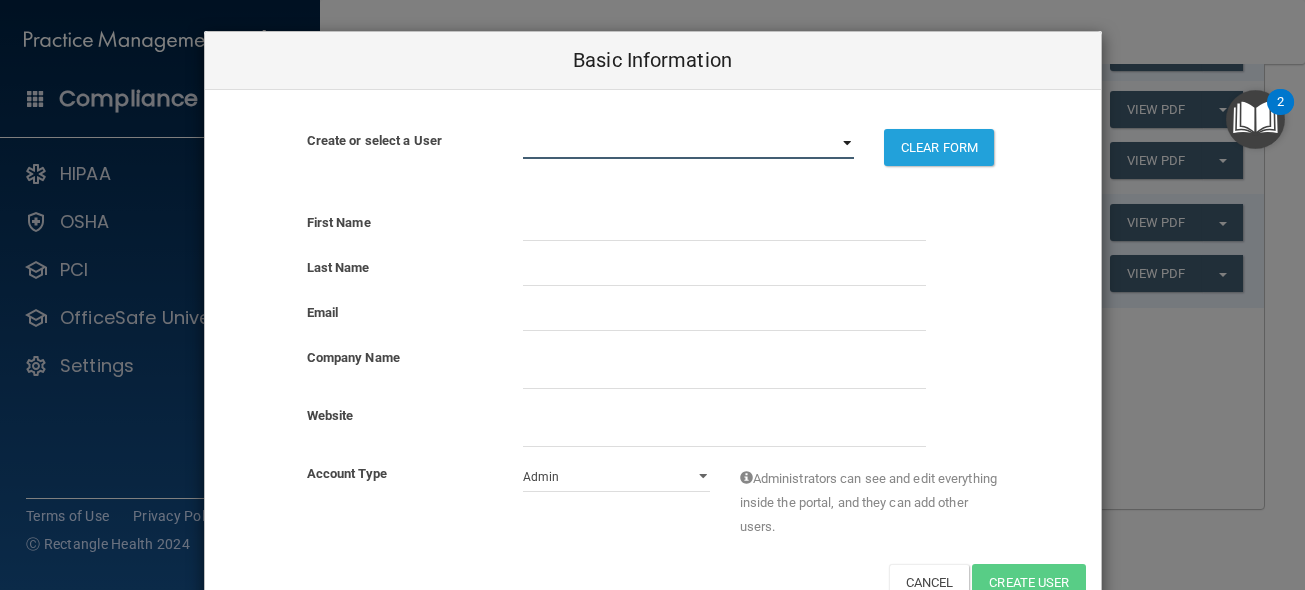 click at bounding box center (0, 0) 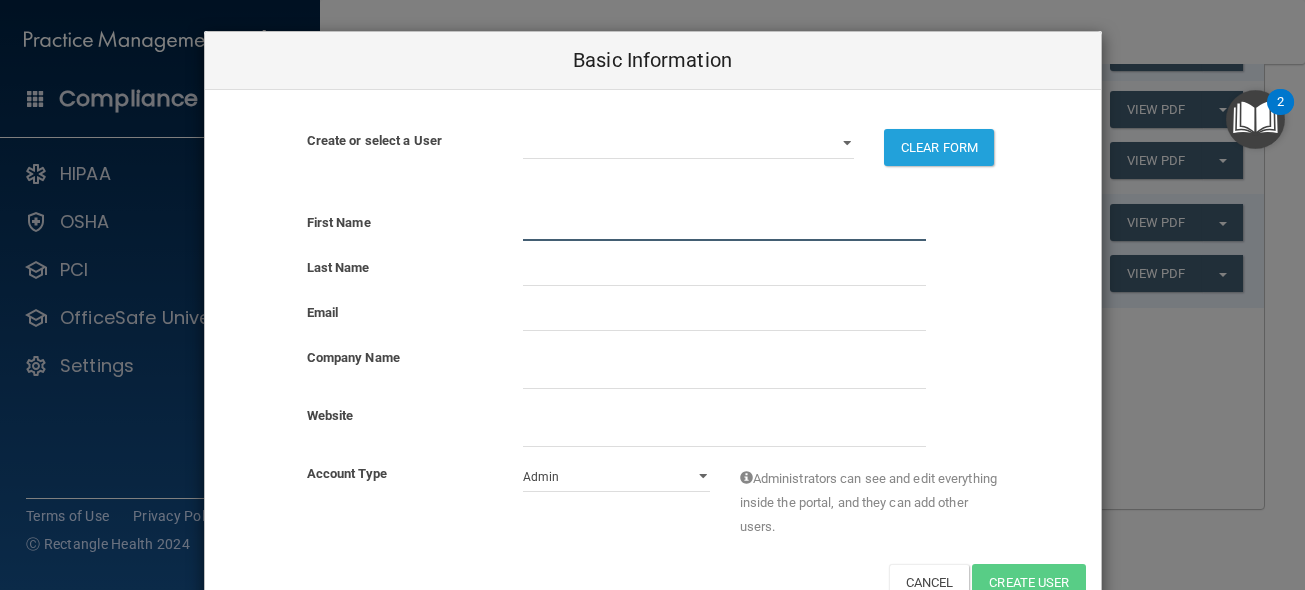 click at bounding box center (724, 226) 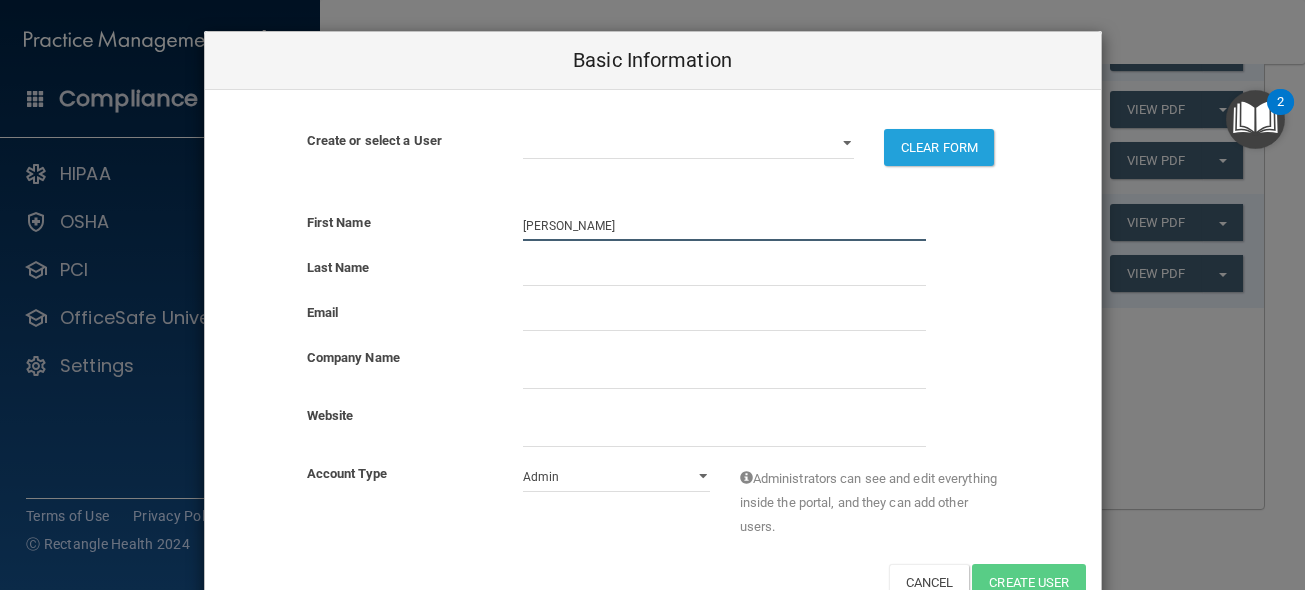 type on "[PERSON_NAME]" 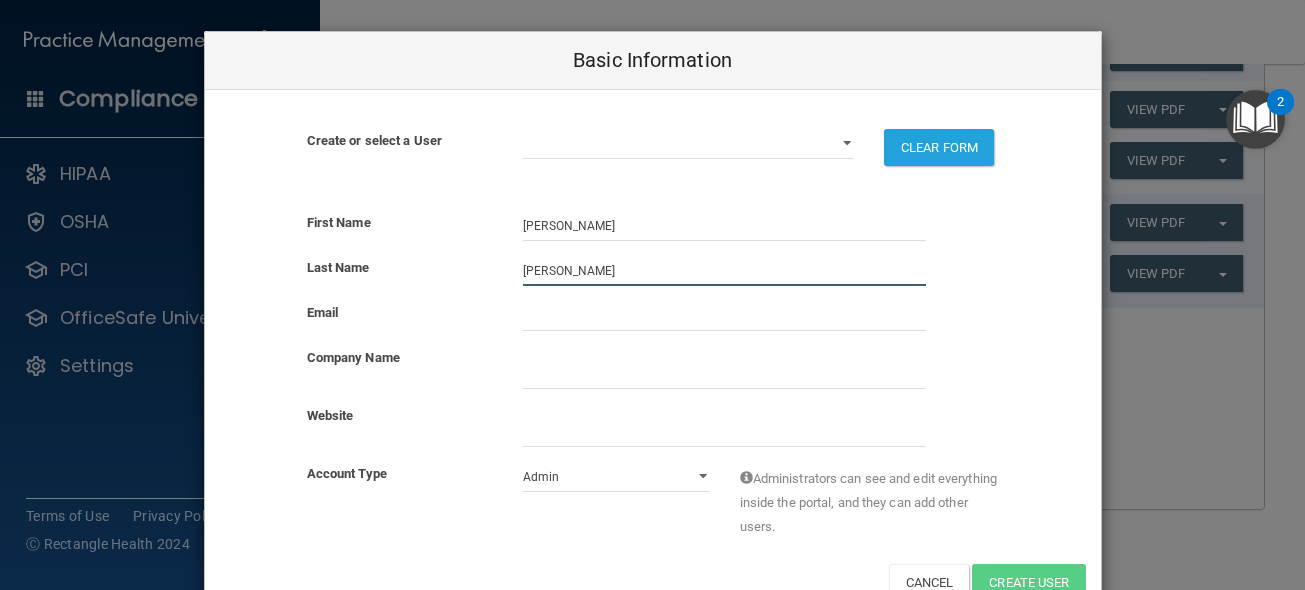 type on "[PERSON_NAME]" 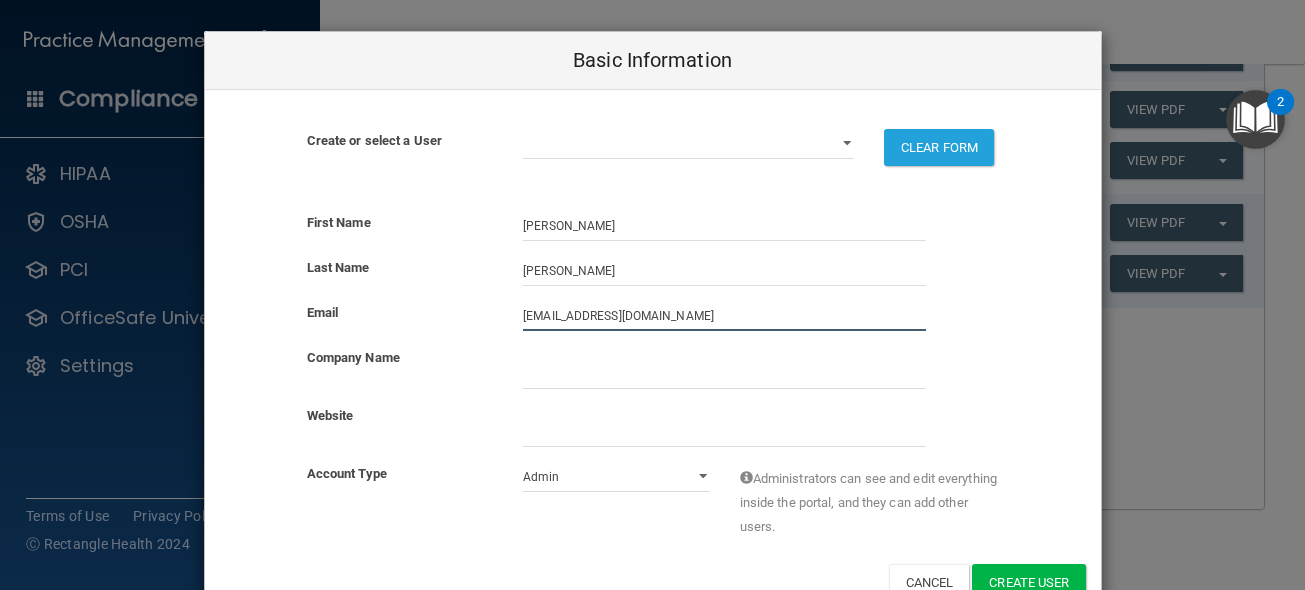 type on "[EMAIL_ADDRESS][DOMAIN_NAME]" 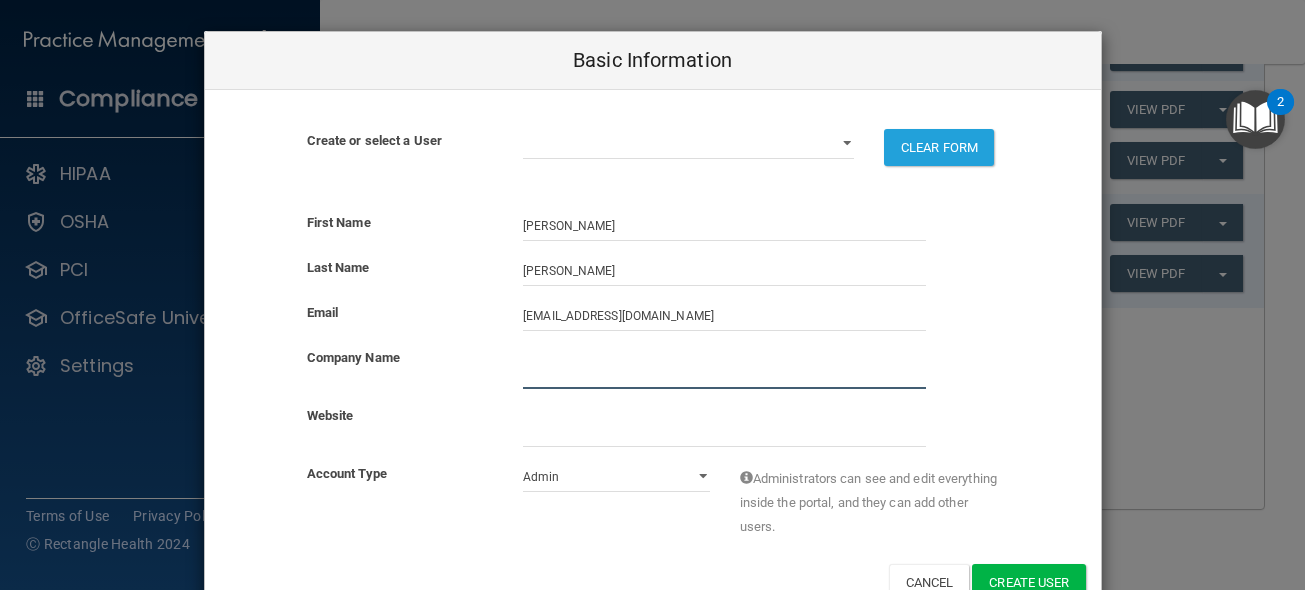click at bounding box center (724, 374) 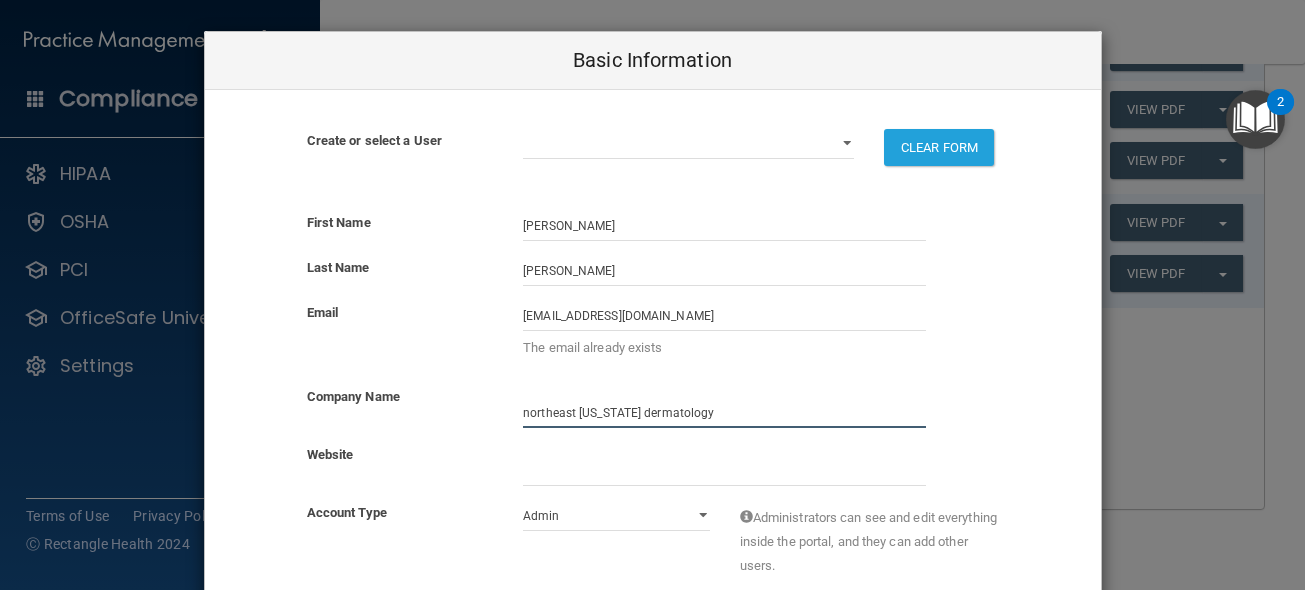 type on "northeast [US_STATE] dermatology" 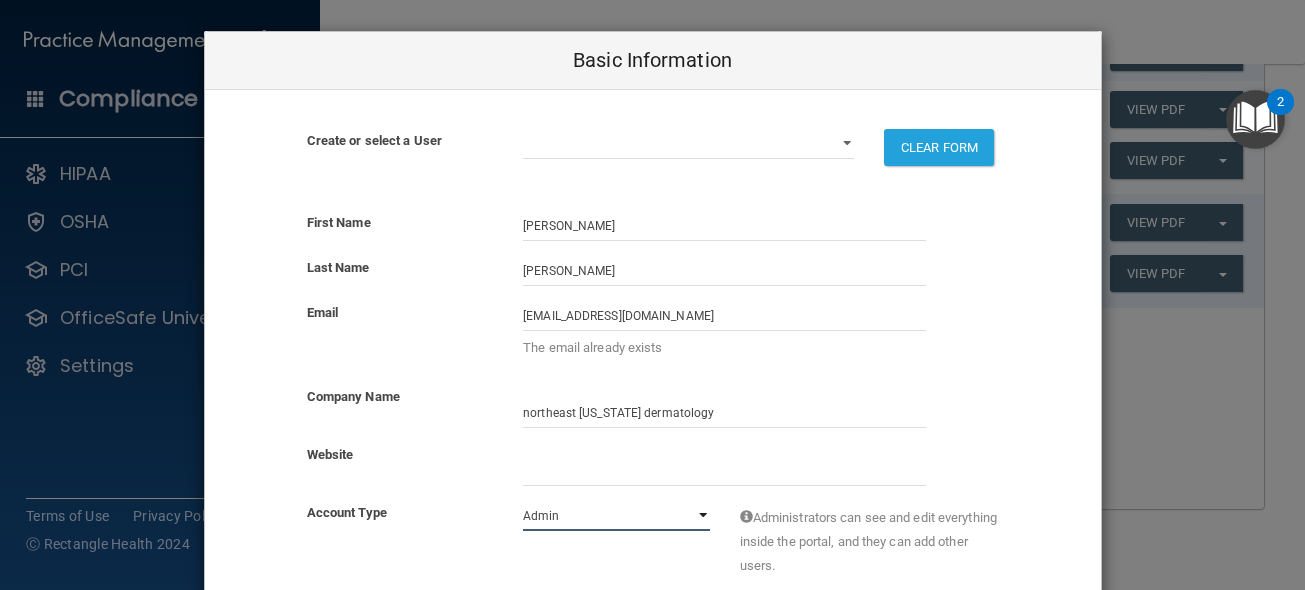 select on "practice_member" 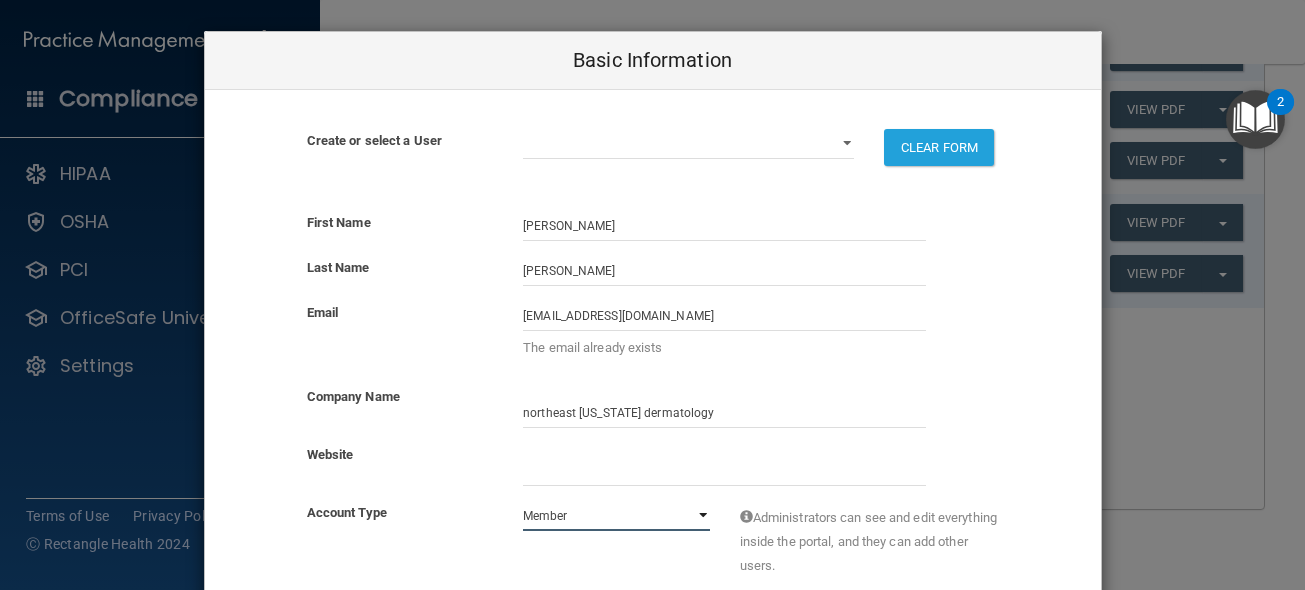 click on "Member" at bounding box center (0, 0) 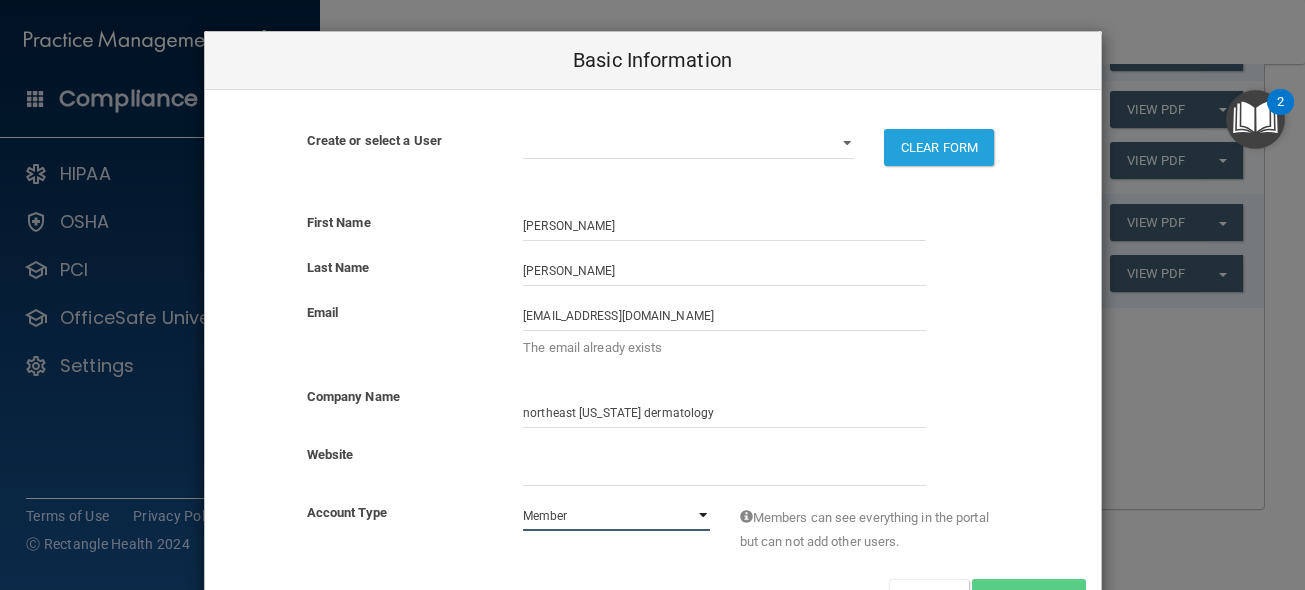scroll, scrollTop: 73, scrollLeft: 0, axis: vertical 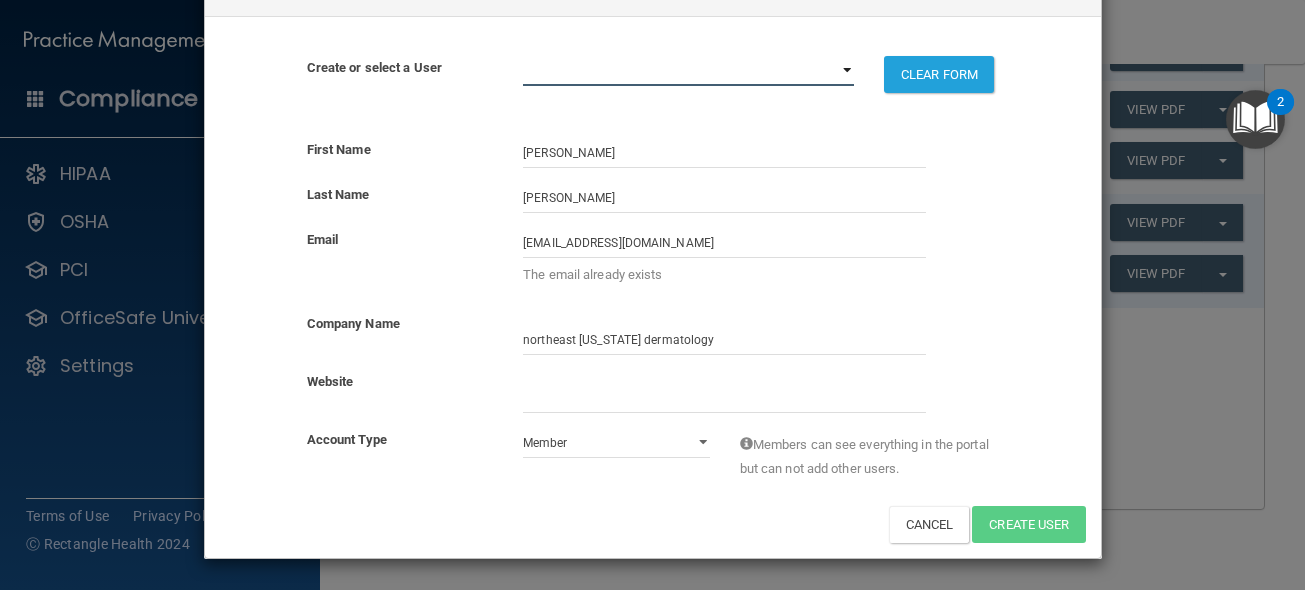 click on "[EMAIL_ADDRESS][DOMAIN_NAME] [EMAIL_ADDRESS][DOMAIN_NAME] [EMAIL_ADDRESS][DOMAIN_NAME] [EMAIL_ADDRESS][DOMAIN_NAME] [EMAIL_ADDRESS][DOMAIN_NAME] [EMAIL_ADDRESS][DOMAIN_NAME] [EMAIL_ADDRESS][DOMAIN_NAME] [EMAIL_ADDRESS][DOMAIN_NAME] [EMAIL_ADDRESS][DOMAIN_NAME] [EMAIL_ADDRESS][DOMAIN_NAME] [DOMAIN_NAME][EMAIL_ADDRESS][DOMAIN_NAME] [EMAIL_ADDRESS][DOMAIN_NAME] [DOMAIN_NAME][EMAIL_ADDRESS][PERSON_NAME][DOMAIN_NAME] [EMAIL_ADDRESS][DOMAIN_NAME] [DOMAIN_NAME][EMAIL_ADDRESS][DOMAIN_NAME] [EMAIL_ADDRESS][DOMAIN_NAME] [EMAIL_ADDRESS][DOMAIN_NAME] [PERSON_NAME][EMAIL_ADDRESS][DOMAIN_NAME] [EMAIL_ADDRESS][DOMAIN_NAME] [EMAIL_ADDRESS][DOMAIN_NAME] [EMAIL_ADDRESS] [EMAIL_ADDRESS][DOMAIN_NAME] [EMAIL_ADDRESS][DOMAIN_NAME] [EMAIL_ADDRESS][DOMAIN_NAME]" at bounding box center [688, 71] 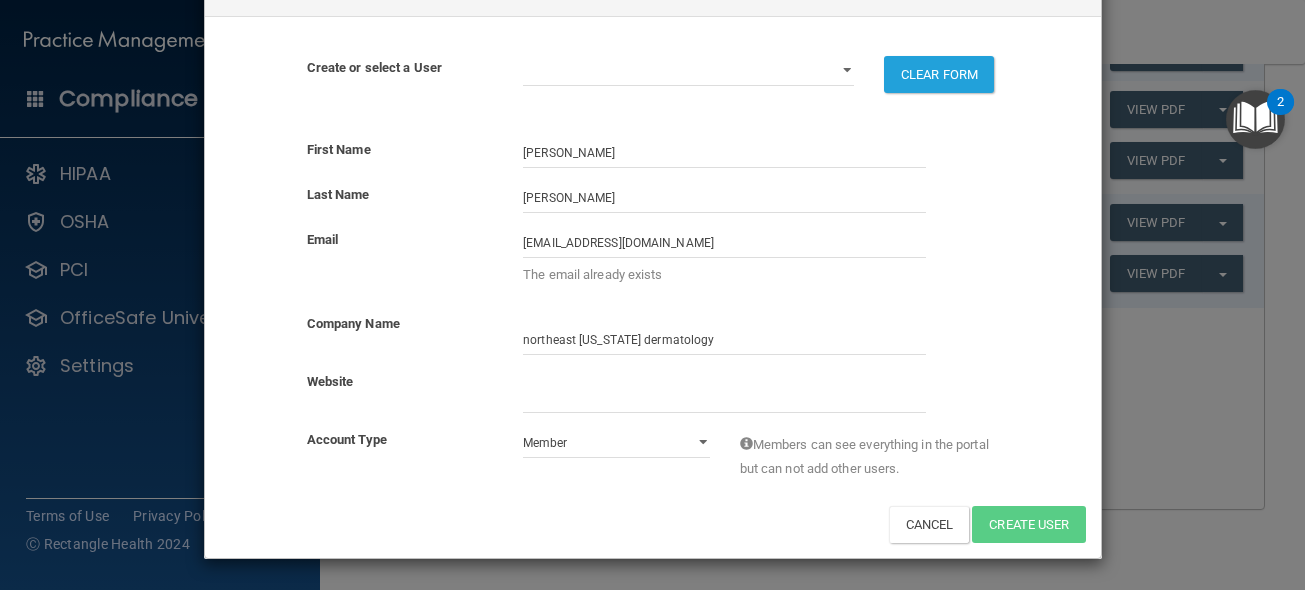 scroll, scrollTop: 0, scrollLeft: 0, axis: both 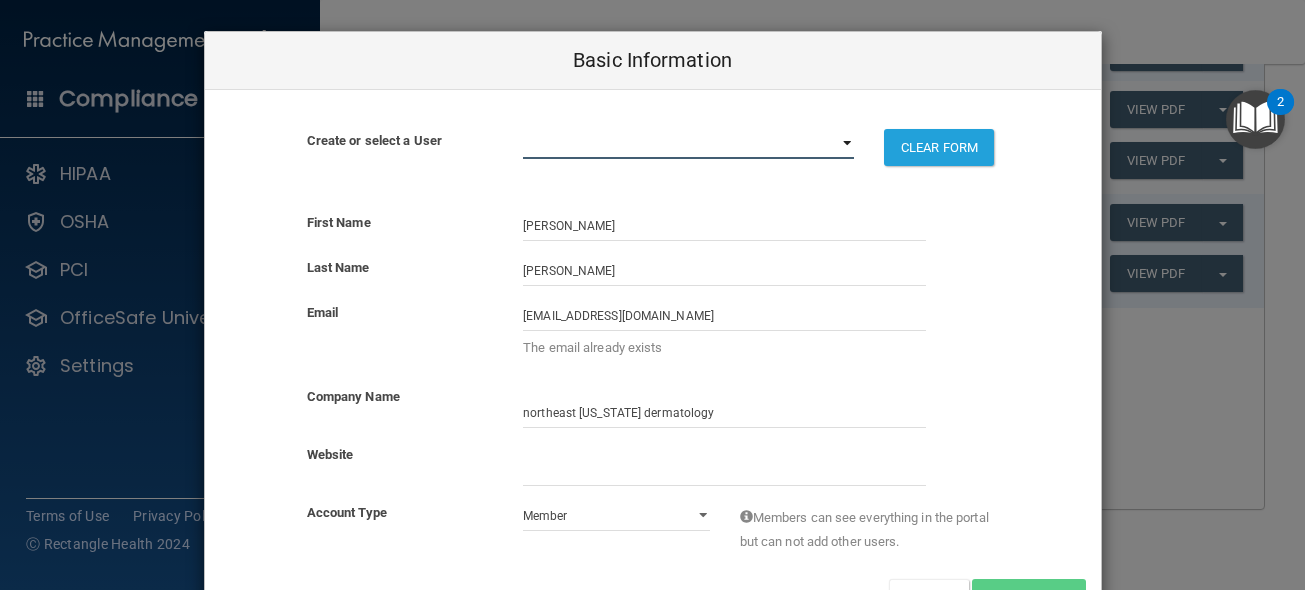 select on "2" 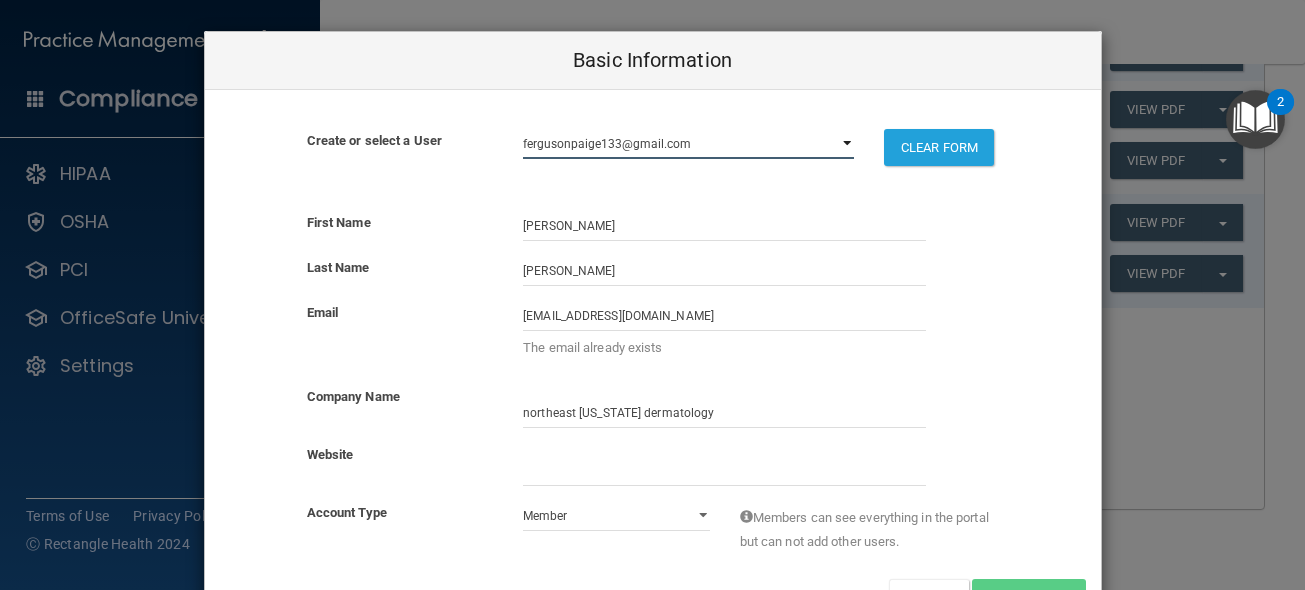click on "[EMAIL_ADDRESS][DOMAIN_NAME]" at bounding box center [0, 0] 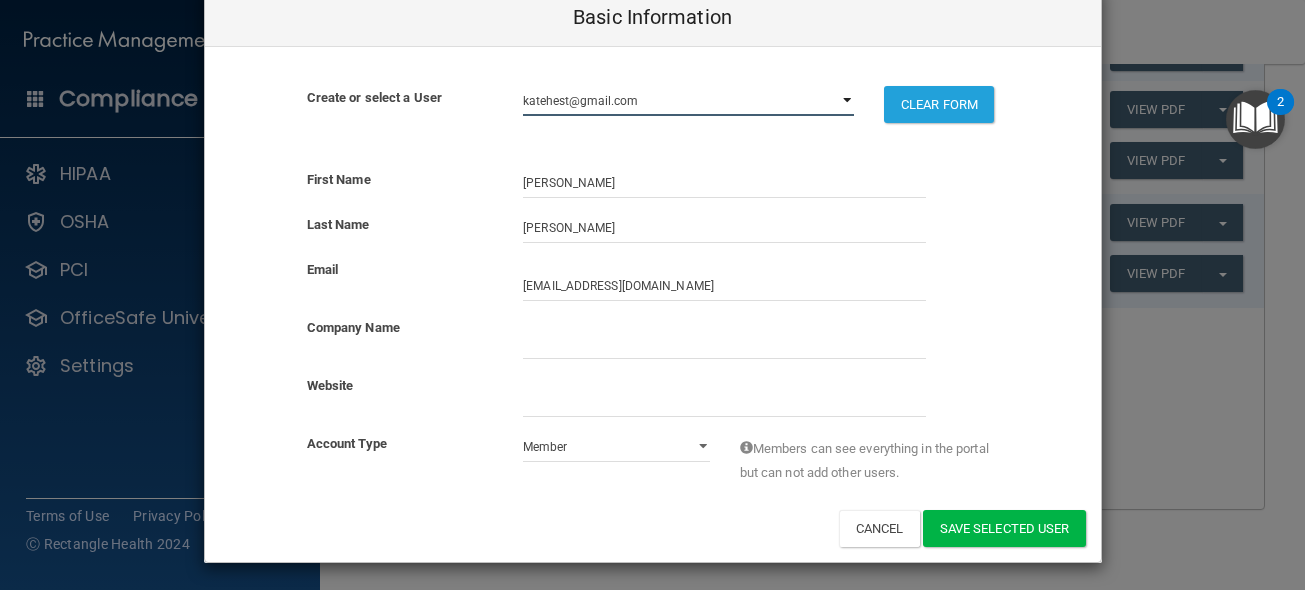 scroll, scrollTop: 47, scrollLeft: 0, axis: vertical 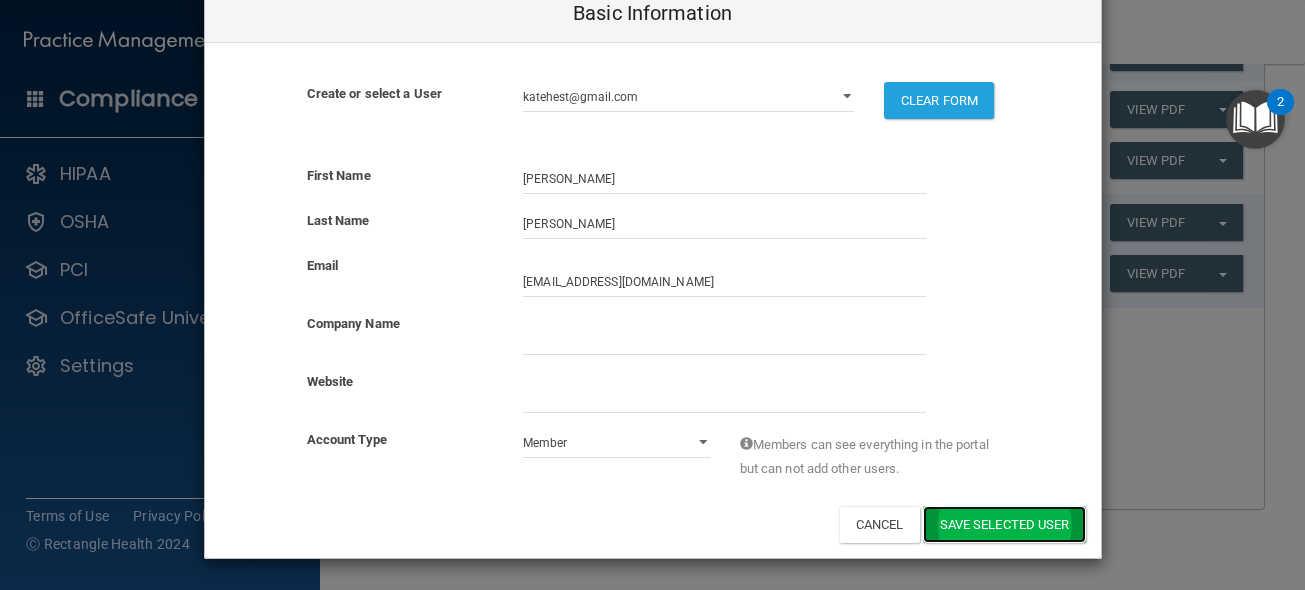 click on "Save selected User" at bounding box center (1004, 524) 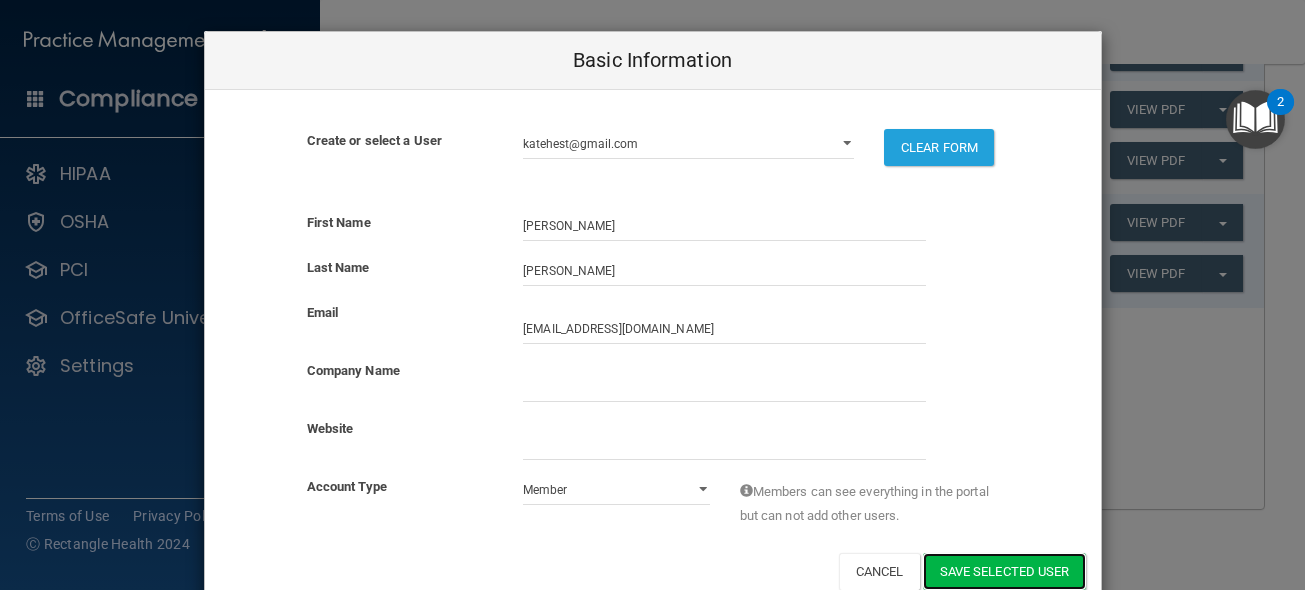 scroll, scrollTop: 47, scrollLeft: 0, axis: vertical 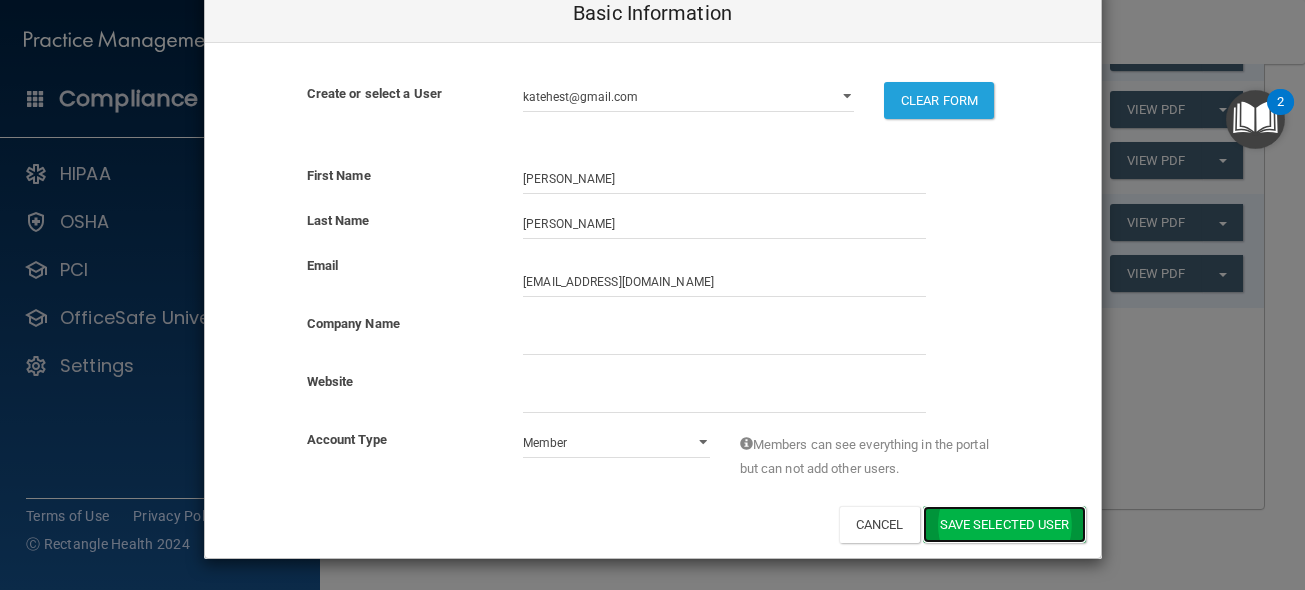 click on "Save selected User" at bounding box center [1004, 524] 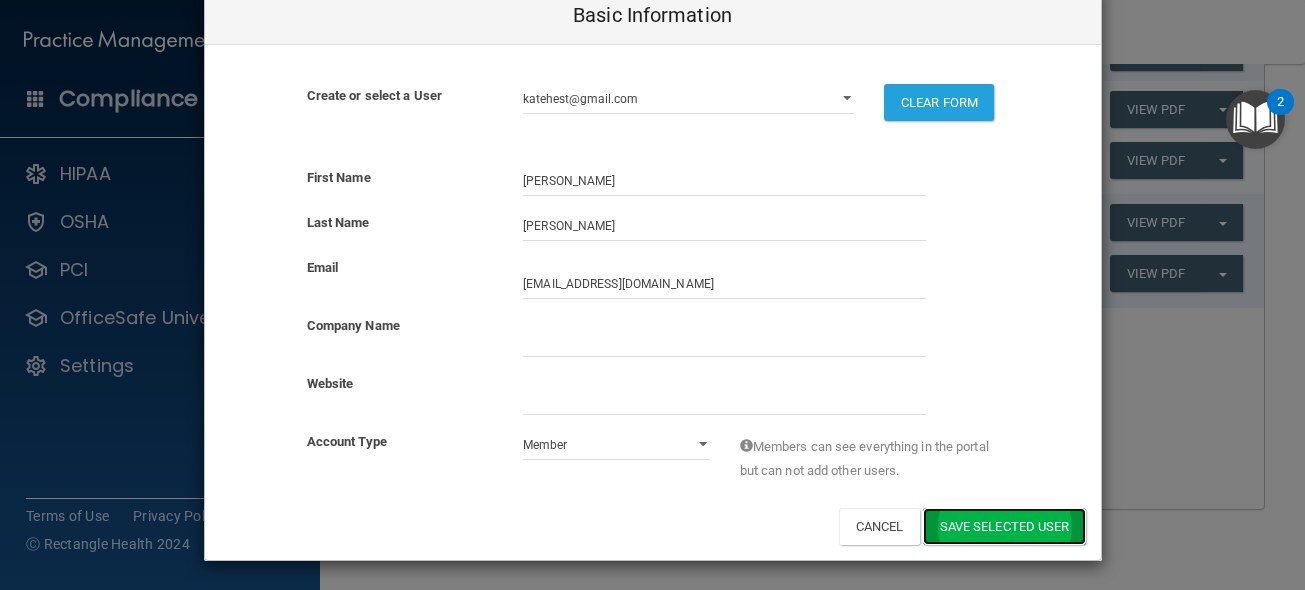 scroll, scrollTop: 47, scrollLeft: 0, axis: vertical 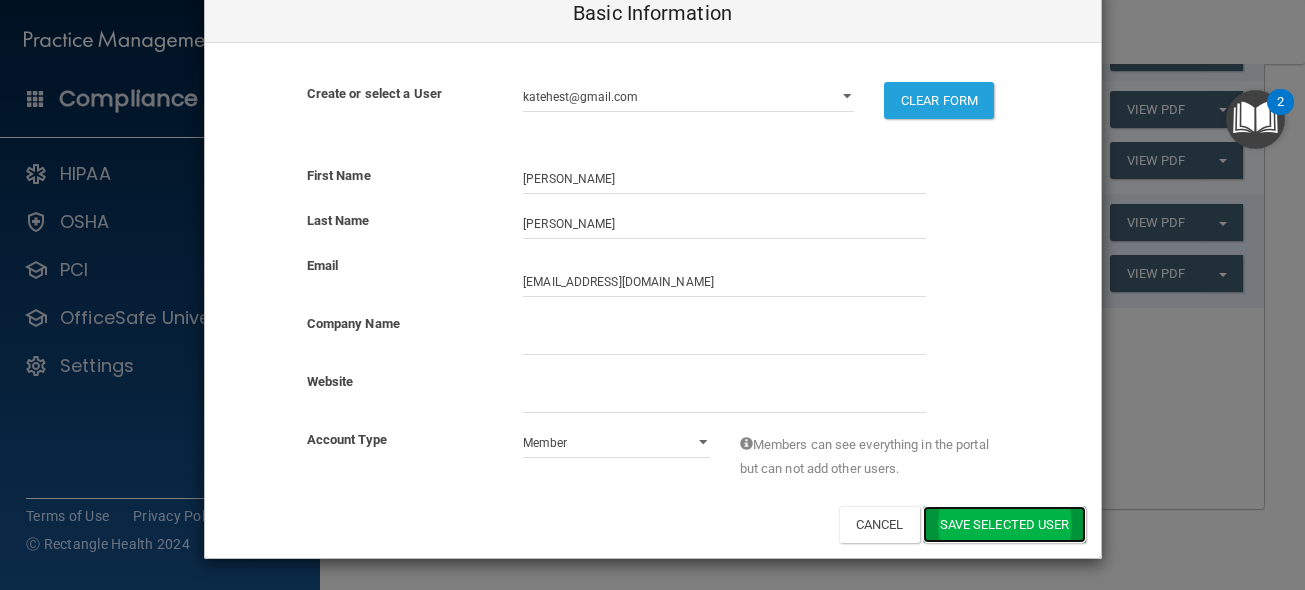 click on "Save selected User" at bounding box center (1004, 524) 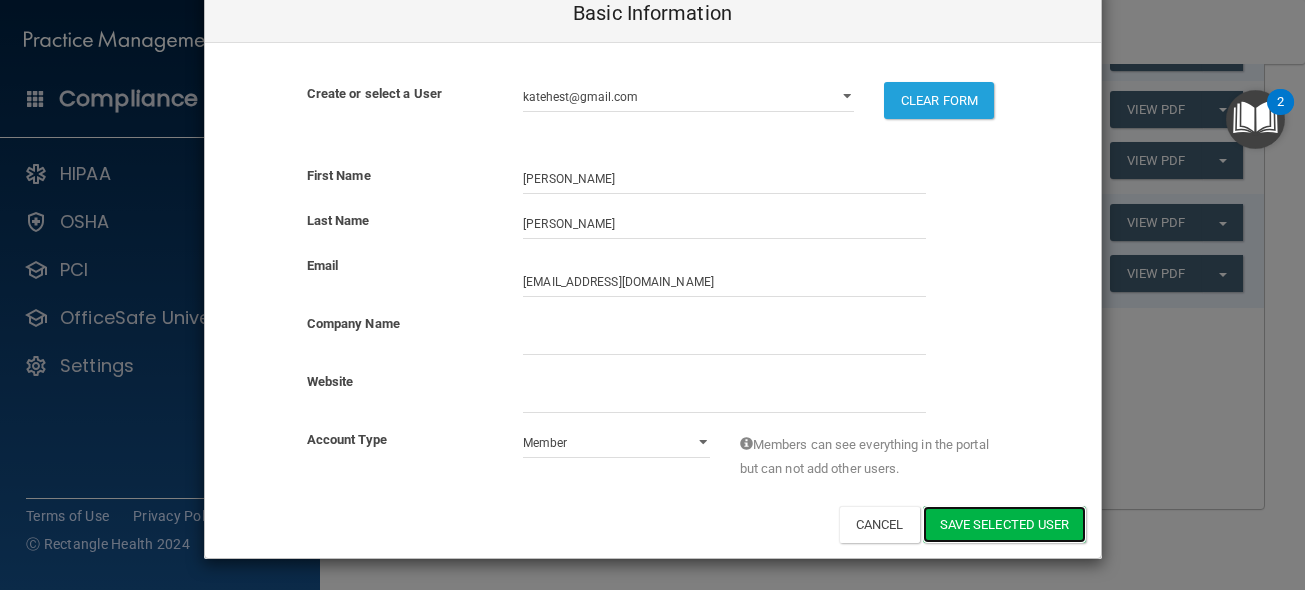 scroll, scrollTop: 0, scrollLeft: 0, axis: both 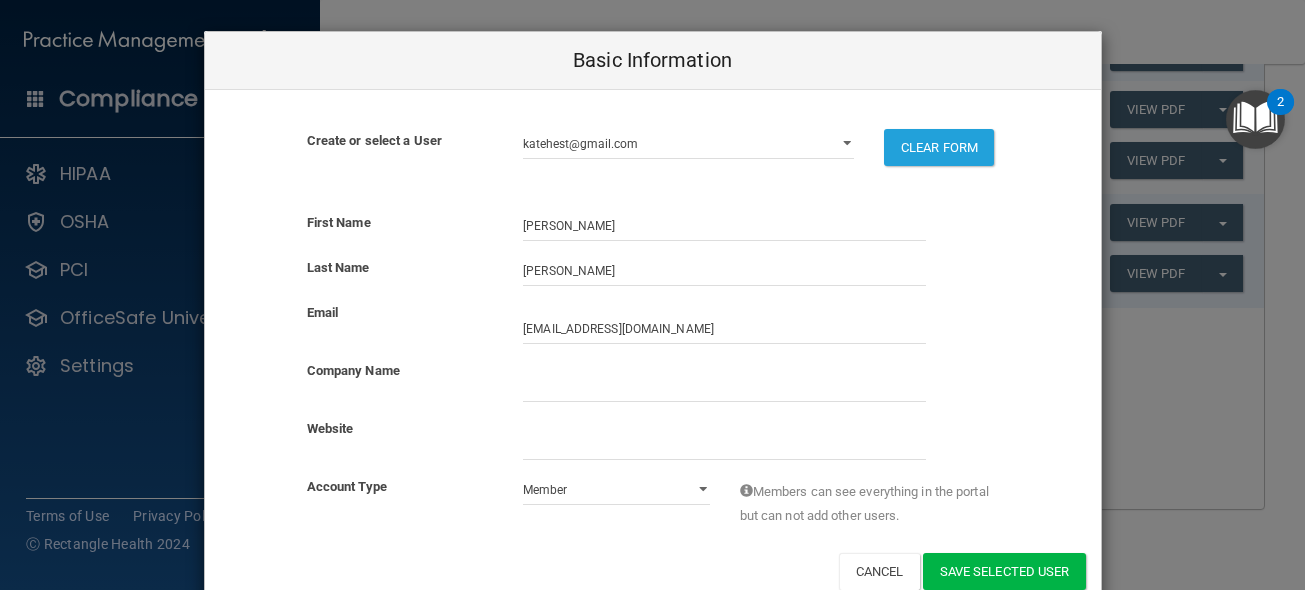 click on "Basic Information              Create or select a User       [EMAIL_ADDRESS][DOMAIN_NAME] [EMAIL_ADDRESS][DOMAIN_NAME] [EMAIL_ADDRESS][DOMAIN_NAME] [EMAIL_ADDRESS][DOMAIN_NAME] [EMAIL_ADDRESS][DOMAIN_NAME] [EMAIL_ADDRESS][DOMAIN_NAME] [EMAIL_ADDRESS][DOMAIN_NAME] [EMAIL_ADDRESS][DOMAIN_NAME] [EMAIL_ADDRESS][DOMAIN_NAME] [EMAIL_ADDRESS][DOMAIN_NAME] [DOMAIN_NAME][EMAIL_ADDRESS][DOMAIN_NAME] [EMAIL_ADDRESS][DOMAIN_NAME] [DOMAIN_NAME][EMAIL_ADDRESS][PERSON_NAME][DOMAIN_NAME] [EMAIL_ADDRESS][DOMAIN_NAME] [DOMAIN_NAME][EMAIL_ADDRESS][DOMAIN_NAME] [EMAIL_ADDRESS][DOMAIN_NAME] [EMAIL_ADDRESS][DOMAIN_NAME] [PERSON_NAME][EMAIL_ADDRESS][DOMAIN_NAME] [EMAIL_ADDRESS][DOMAIN_NAME] [EMAIL_ADDRESS][DOMAIN_NAME] [EMAIL_ADDRESS] [EMAIL_ADDRESS][DOMAIN_NAME] [EMAIL_ADDRESS][DOMAIN_NAME] [EMAIL_ADDRESS][DOMAIN_NAME]       CLEAR FORM                 There are already Acknowledgments created for this Employee.                        First Name       [PERSON_NAME]                   Last Name       [PERSON_NAME]                     Email                 [EMAIL_ADDRESS][DOMAIN_NAME]                     Company Name                             Website                           Account Type           Admin  Member" at bounding box center (652, 295) 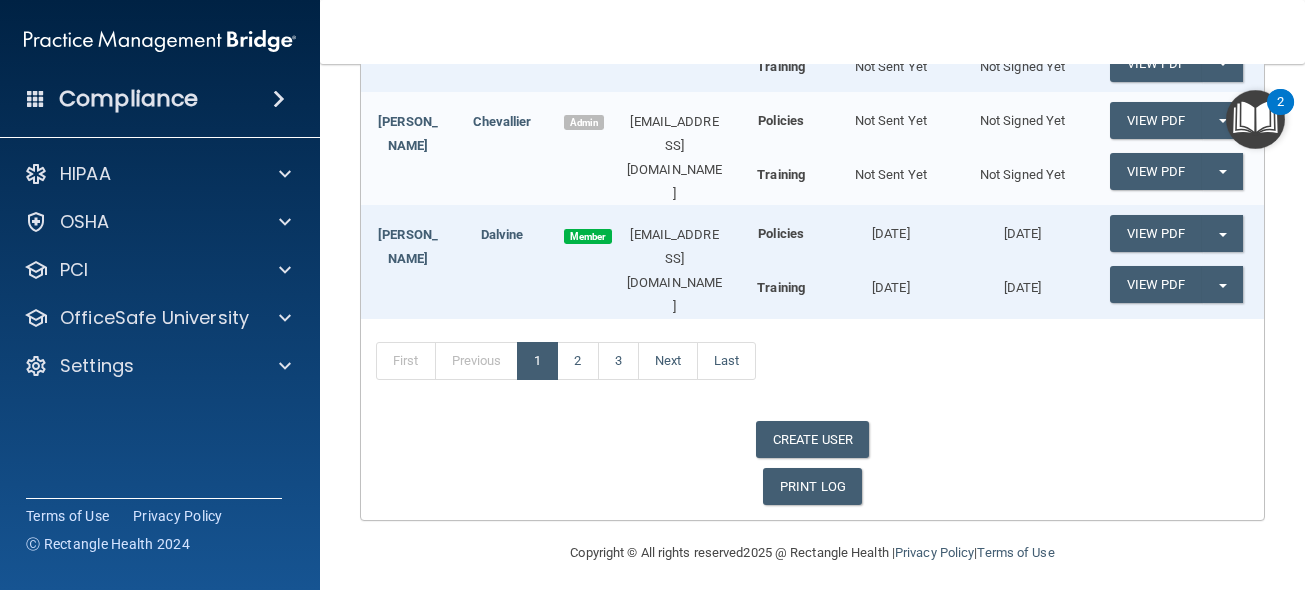 scroll, scrollTop: 806, scrollLeft: 0, axis: vertical 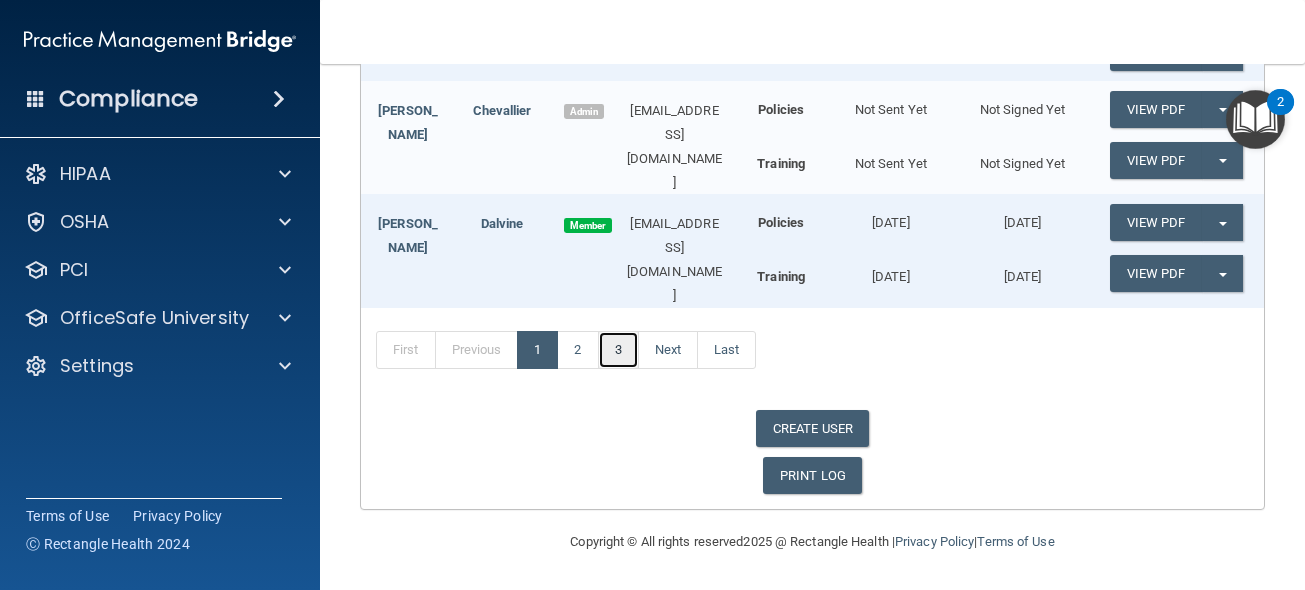 click on "3" at bounding box center (618, 350) 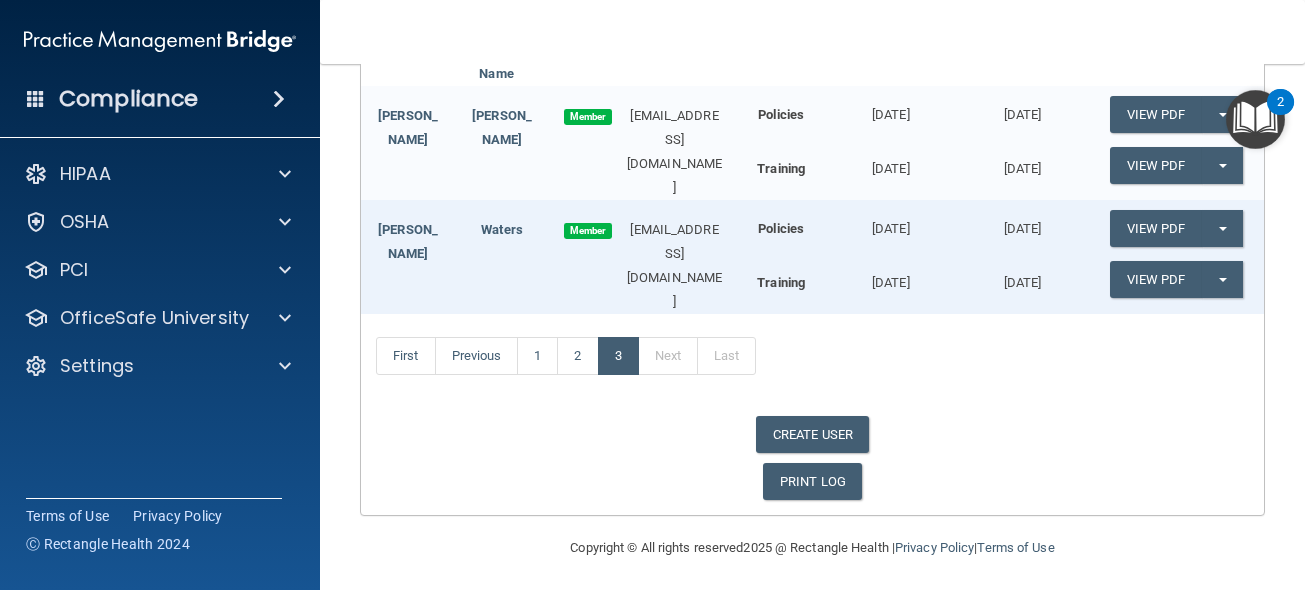 scroll, scrollTop: 346, scrollLeft: 0, axis: vertical 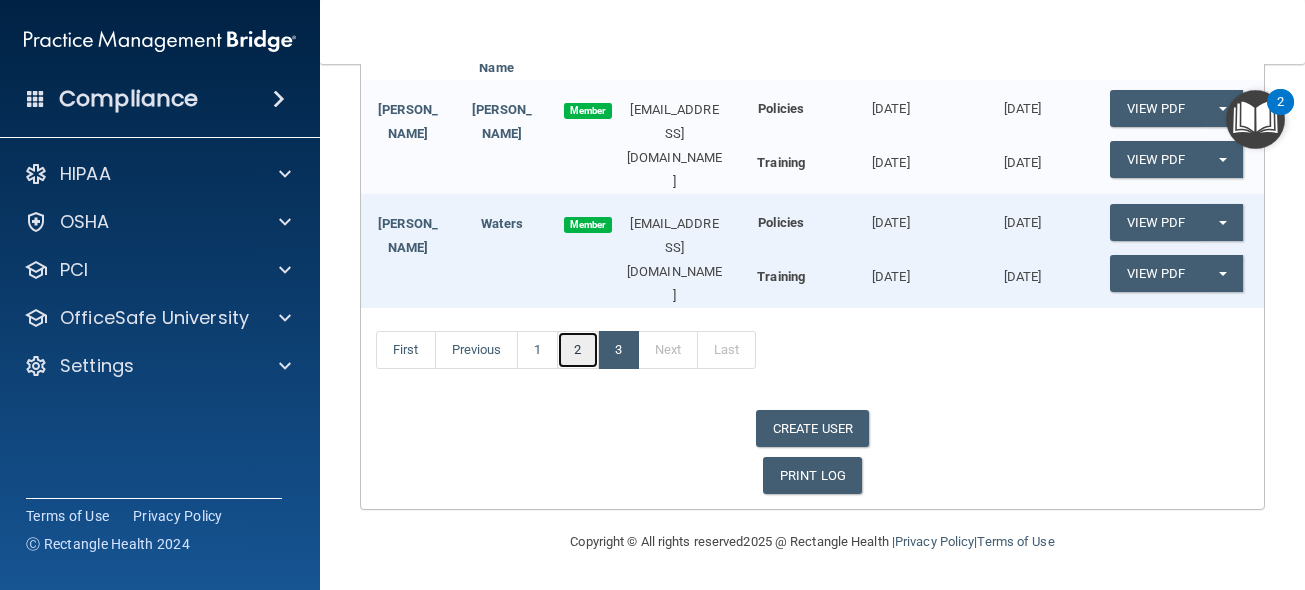 click on "2" at bounding box center [577, 350] 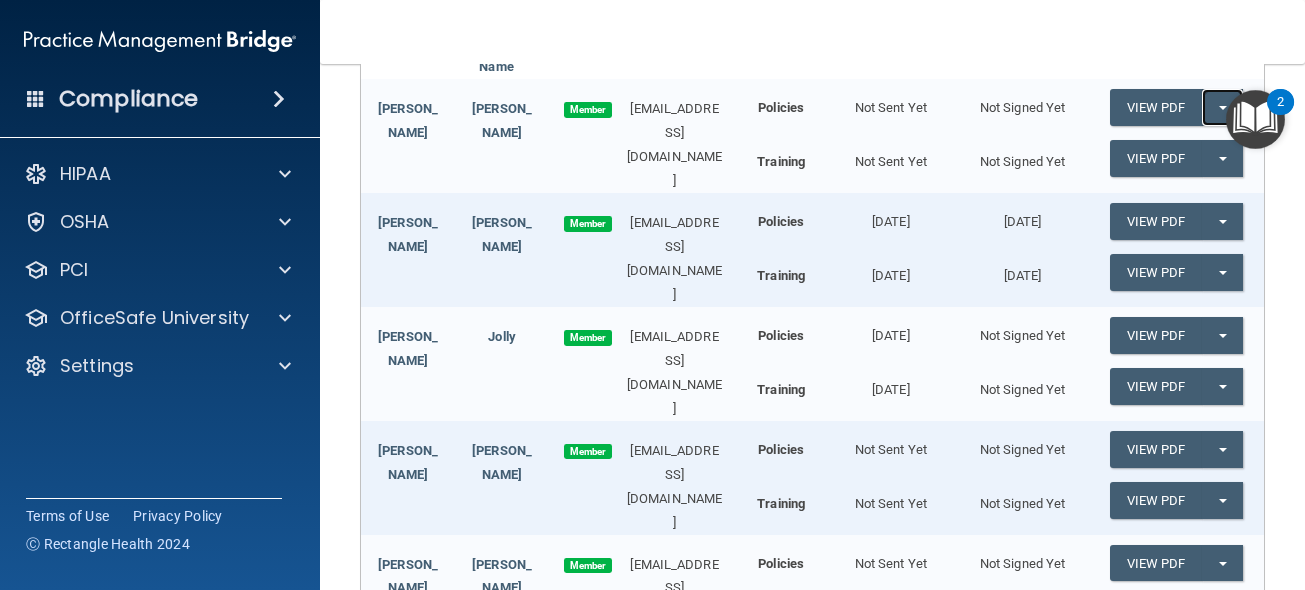 click at bounding box center [1223, 108] 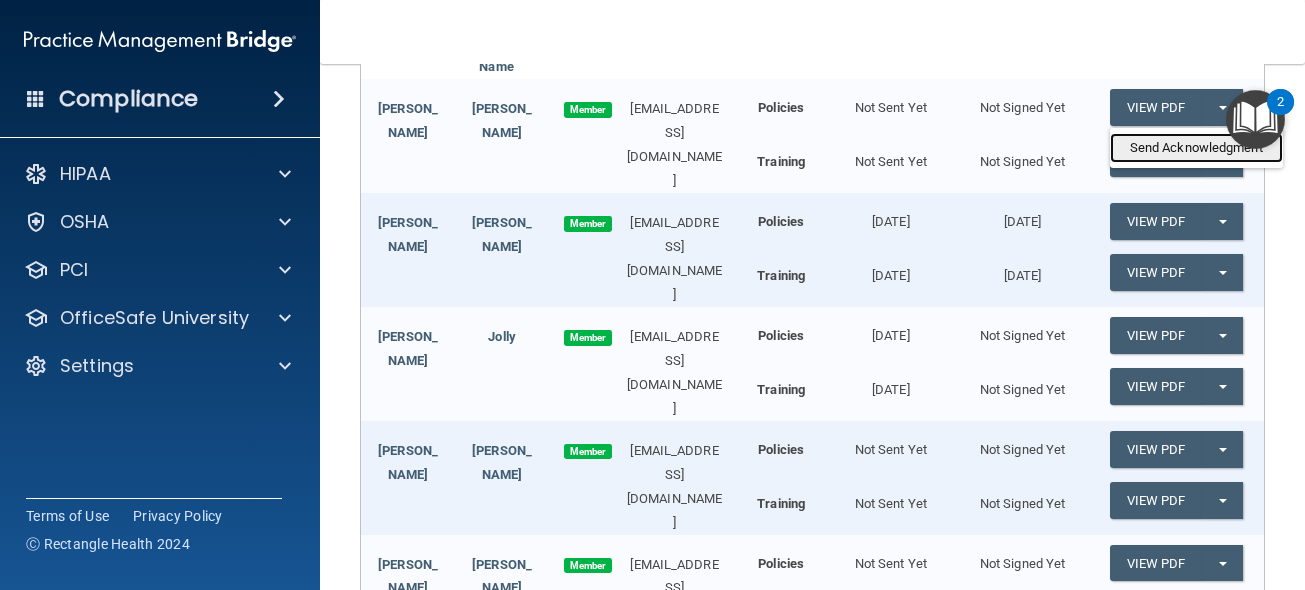 click on "Send Acknowledgment" at bounding box center (1196, 148) 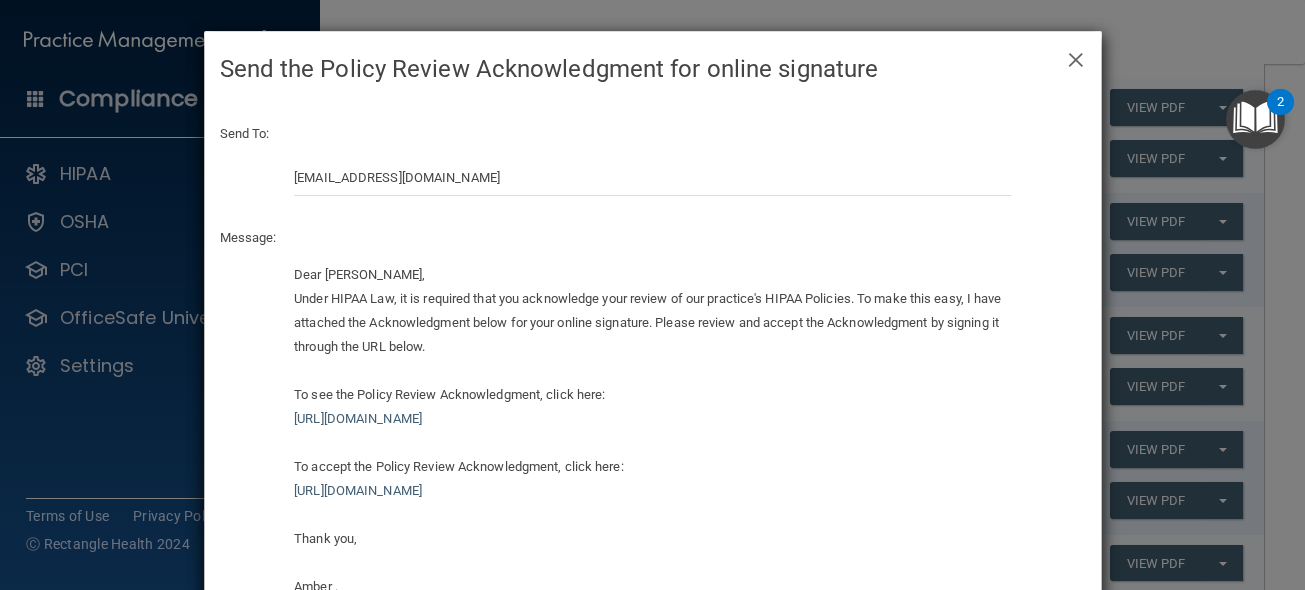 scroll, scrollTop: 140, scrollLeft: 0, axis: vertical 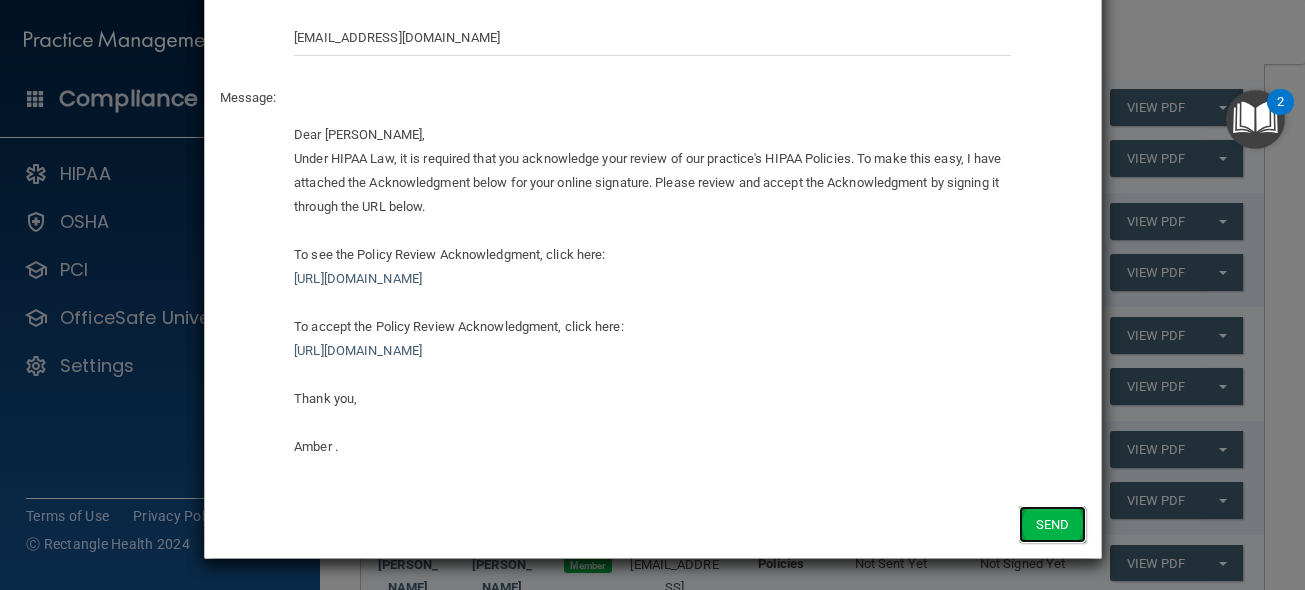 click on "Send" at bounding box center (1052, 524) 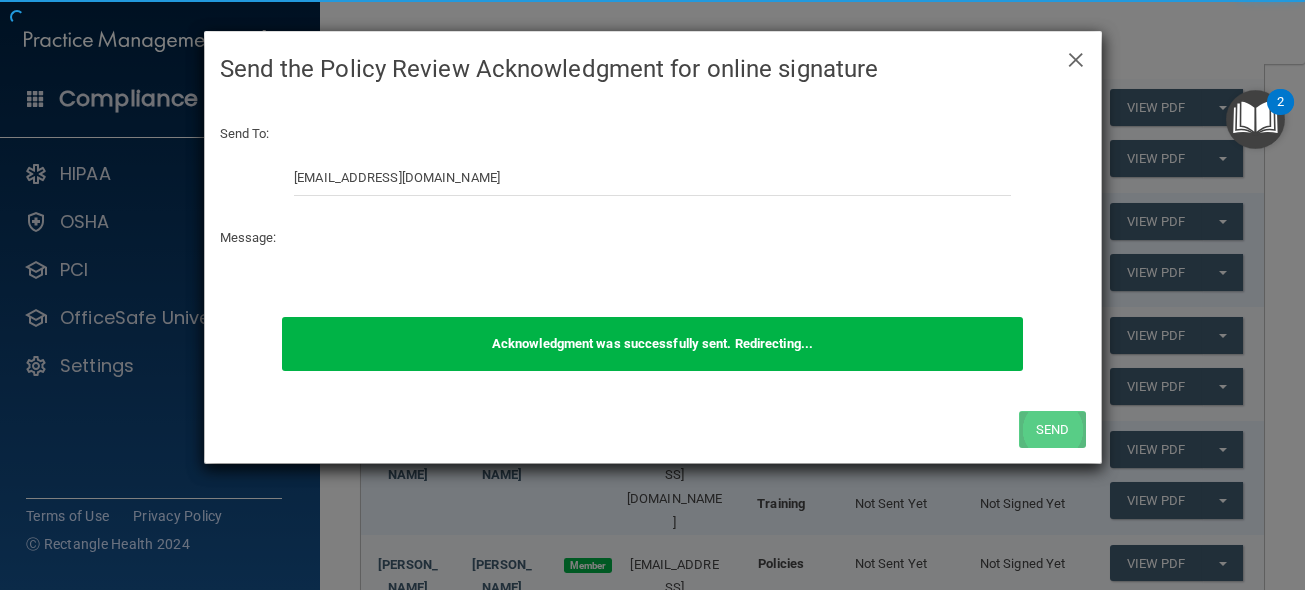 scroll, scrollTop: 0, scrollLeft: 0, axis: both 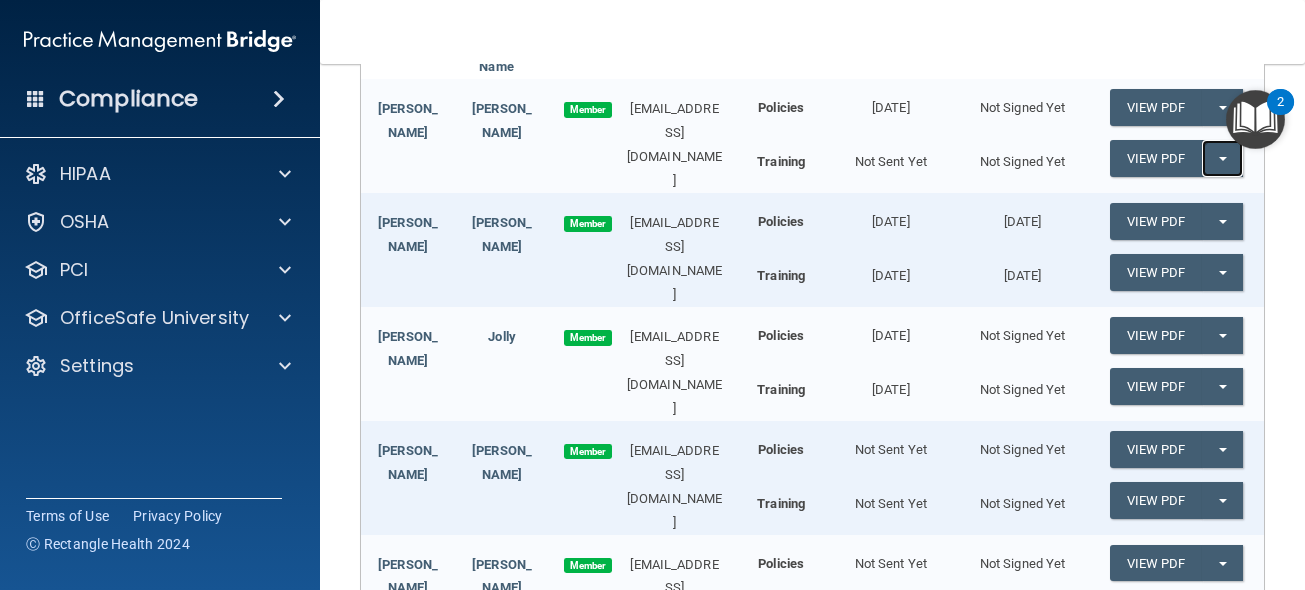 click on "Split button!" at bounding box center (1222, 158) 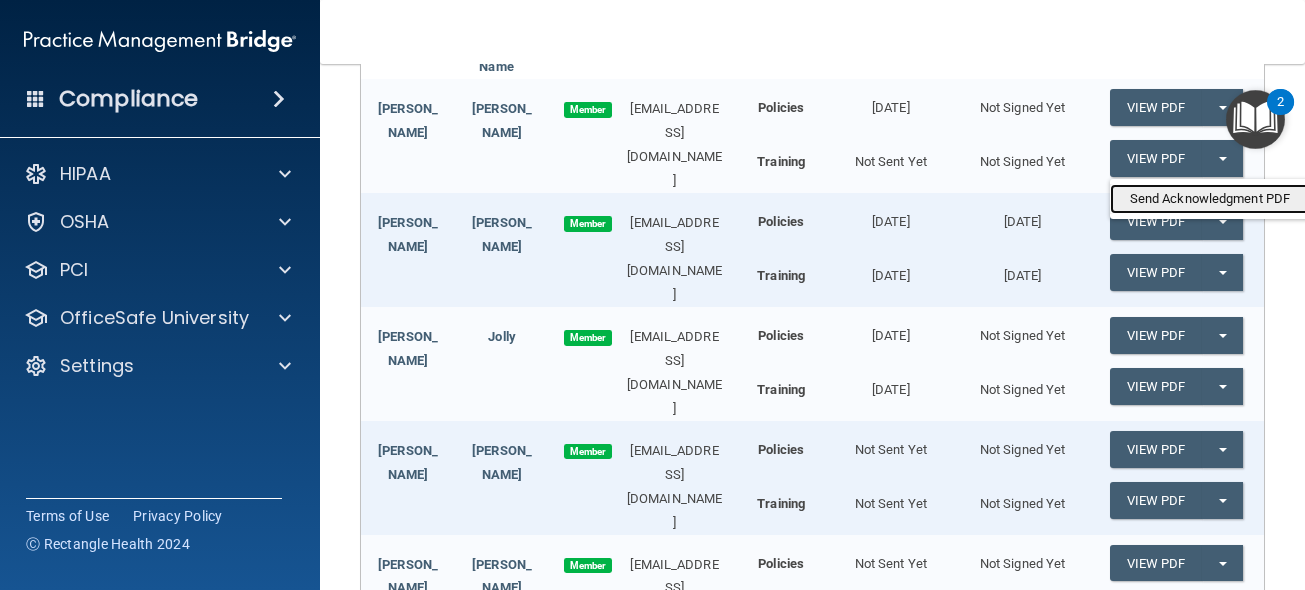 click on "Send Acknowledgment PDF" at bounding box center [1210, 199] 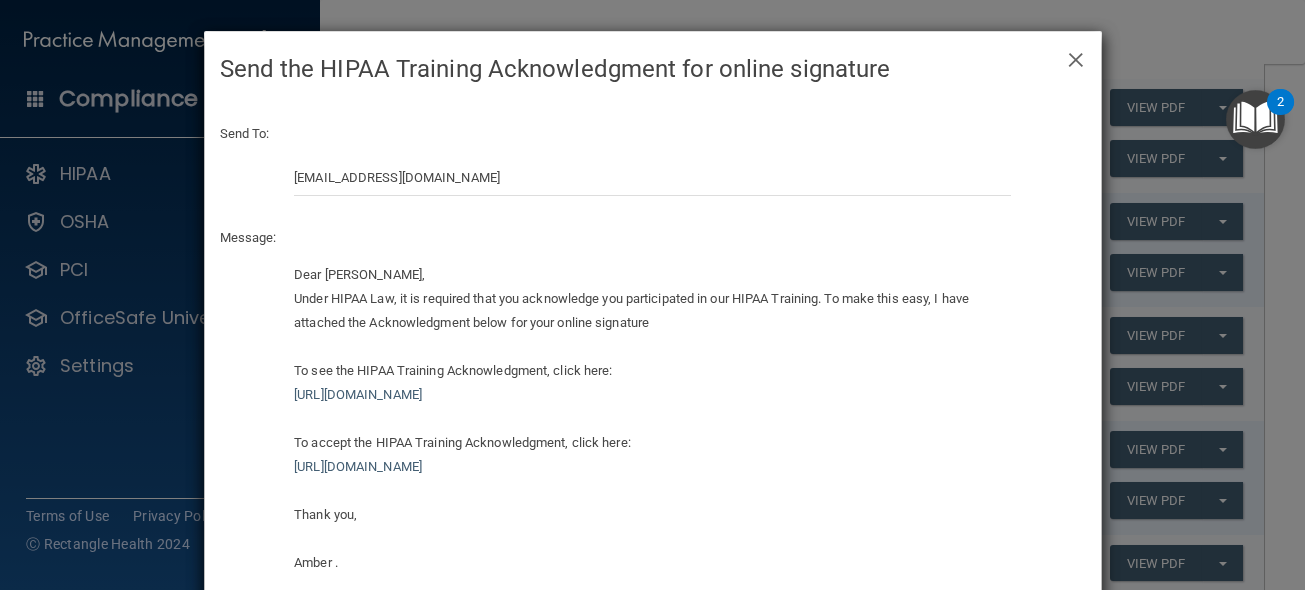 scroll, scrollTop: 116, scrollLeft: 0, axis: vertical 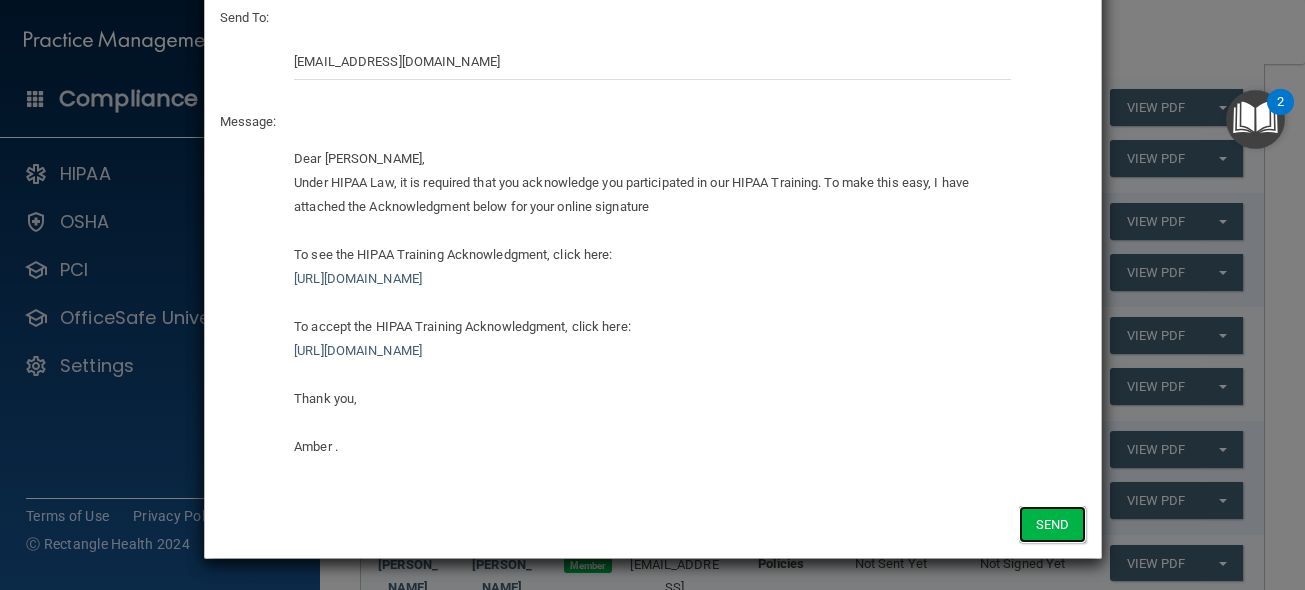 click on "Send" at bounding box center [1052, 524] 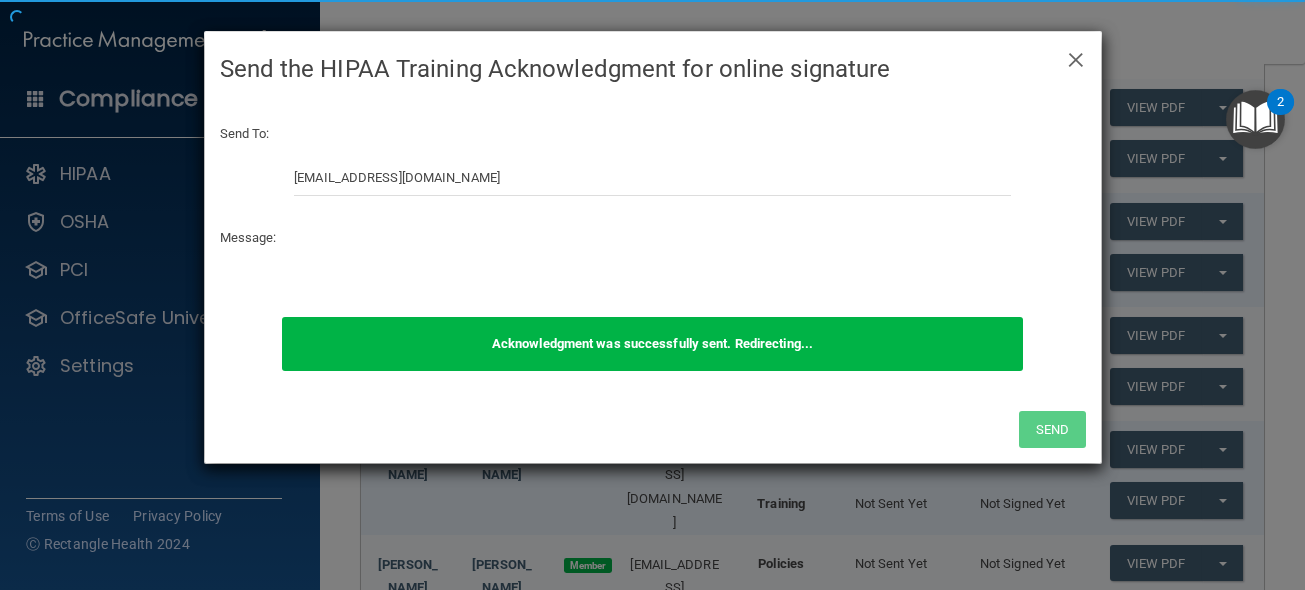 scroll, scrollTop: 0, scrollLeft: 0, axis: both 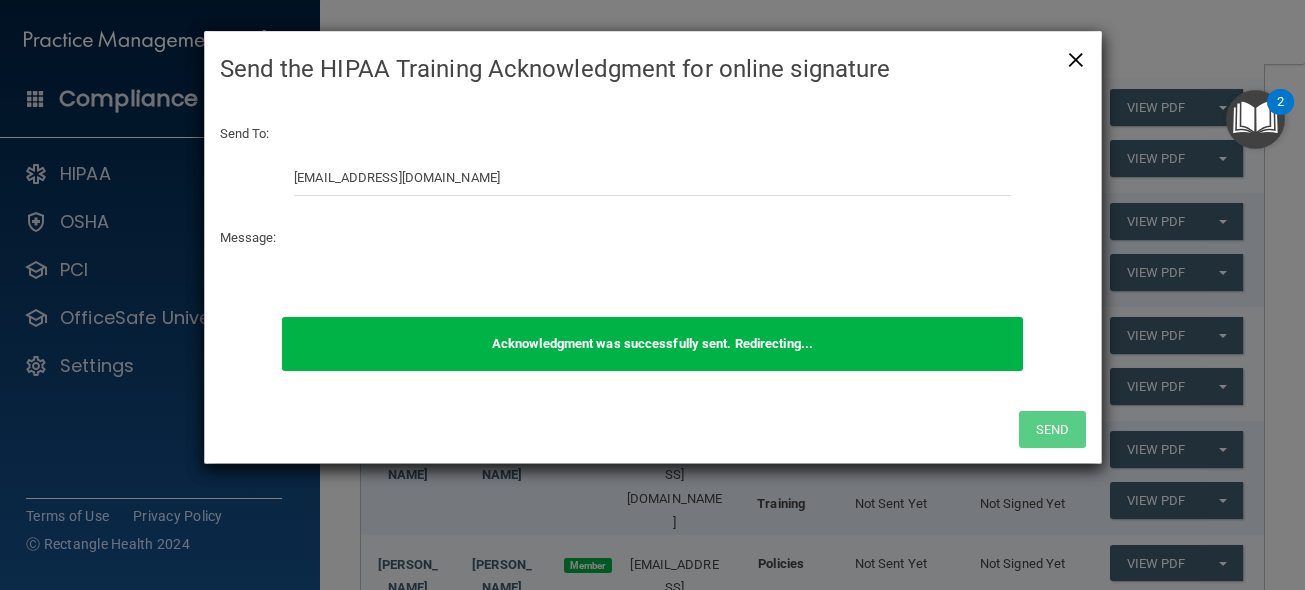 click on "×" at bounding box center [1076, 57] 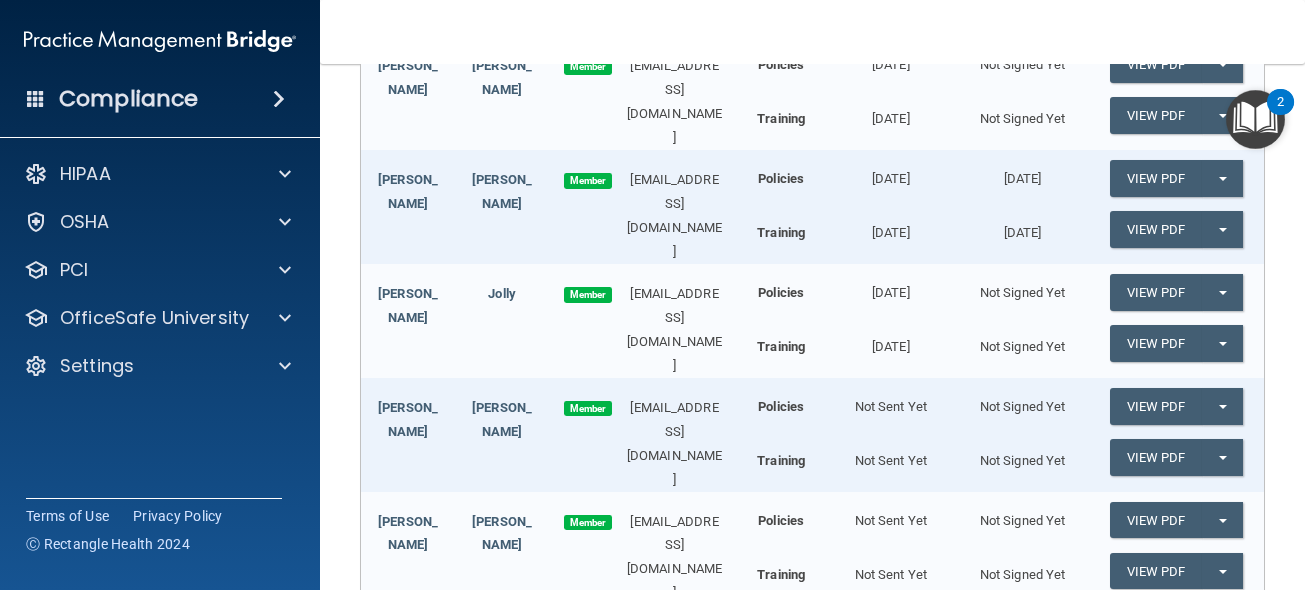 scroll, scrollTop: 0, scrollLeft: 0, axis: both 